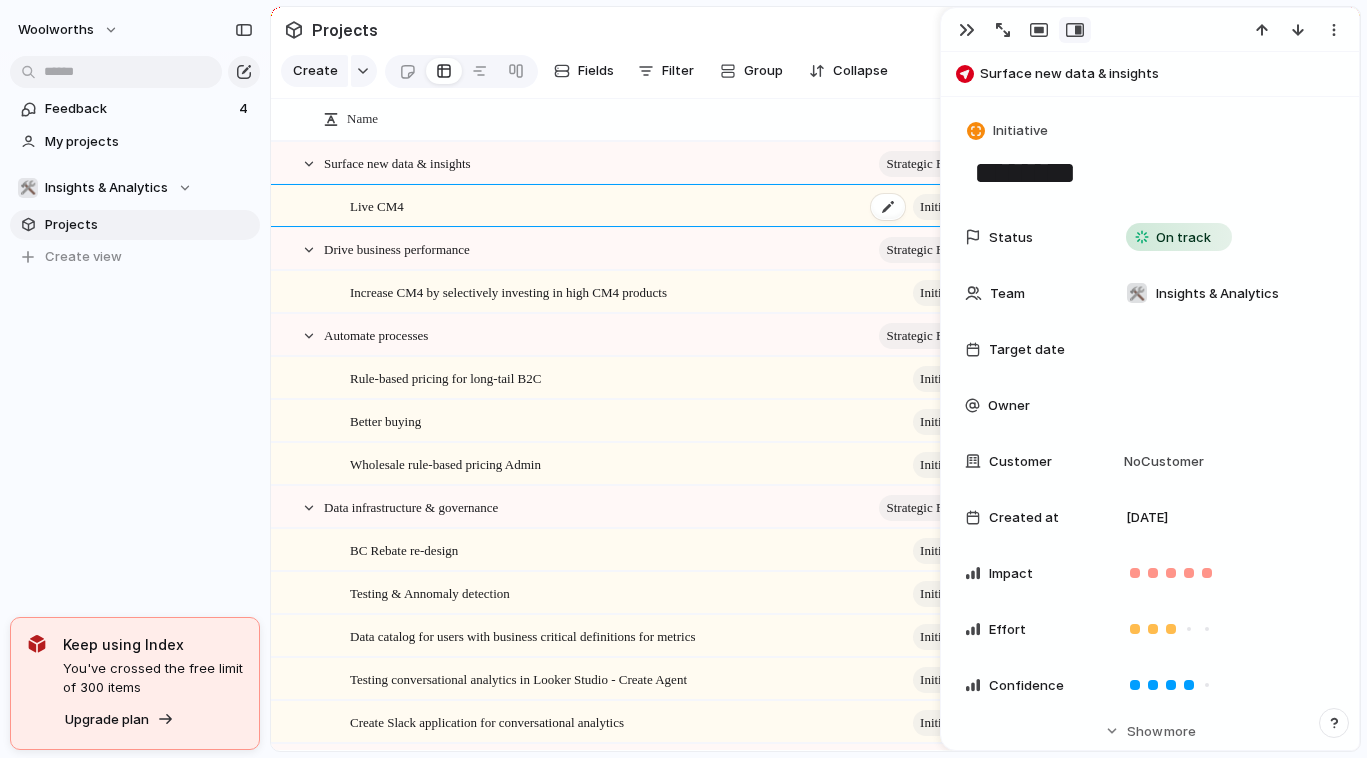 scroll, scrollTop: 0, scrollLeft: 0, axis: both 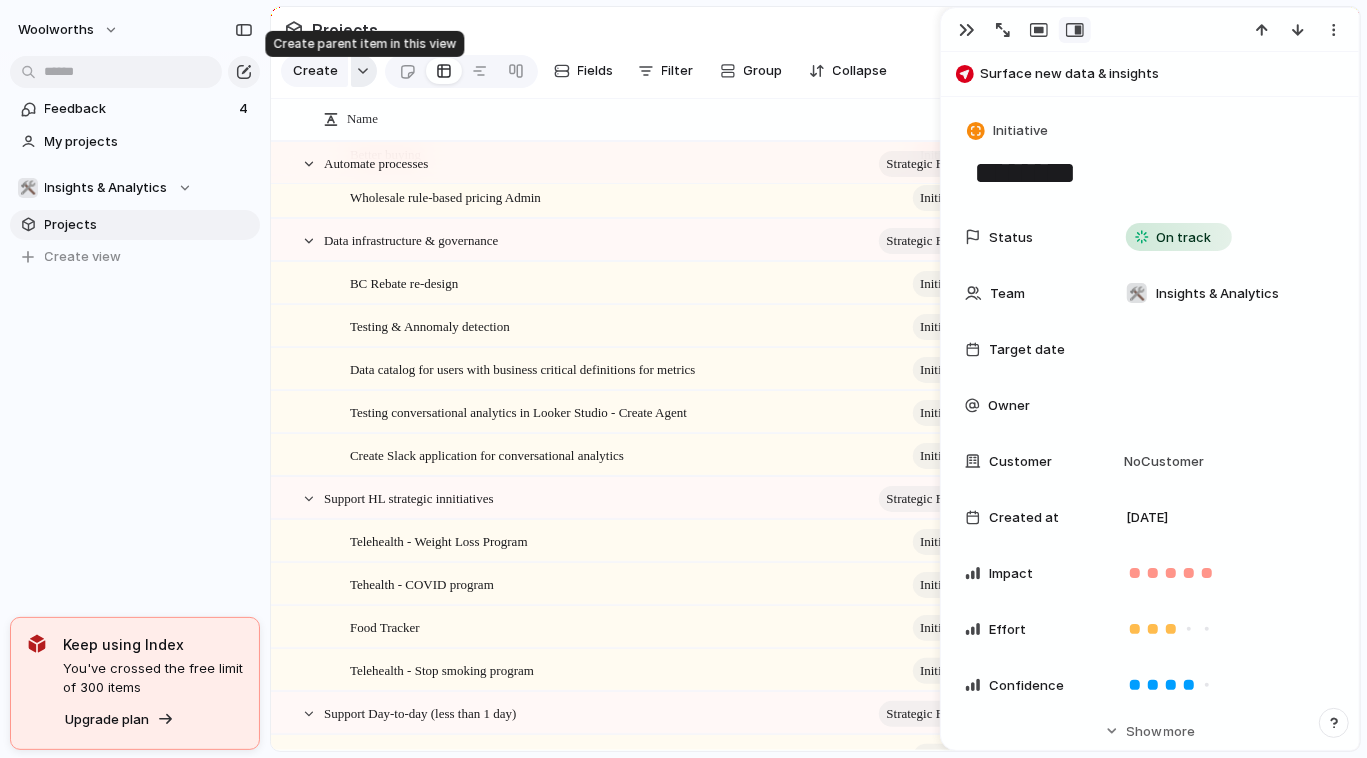 click at bounding box center [363, 71] 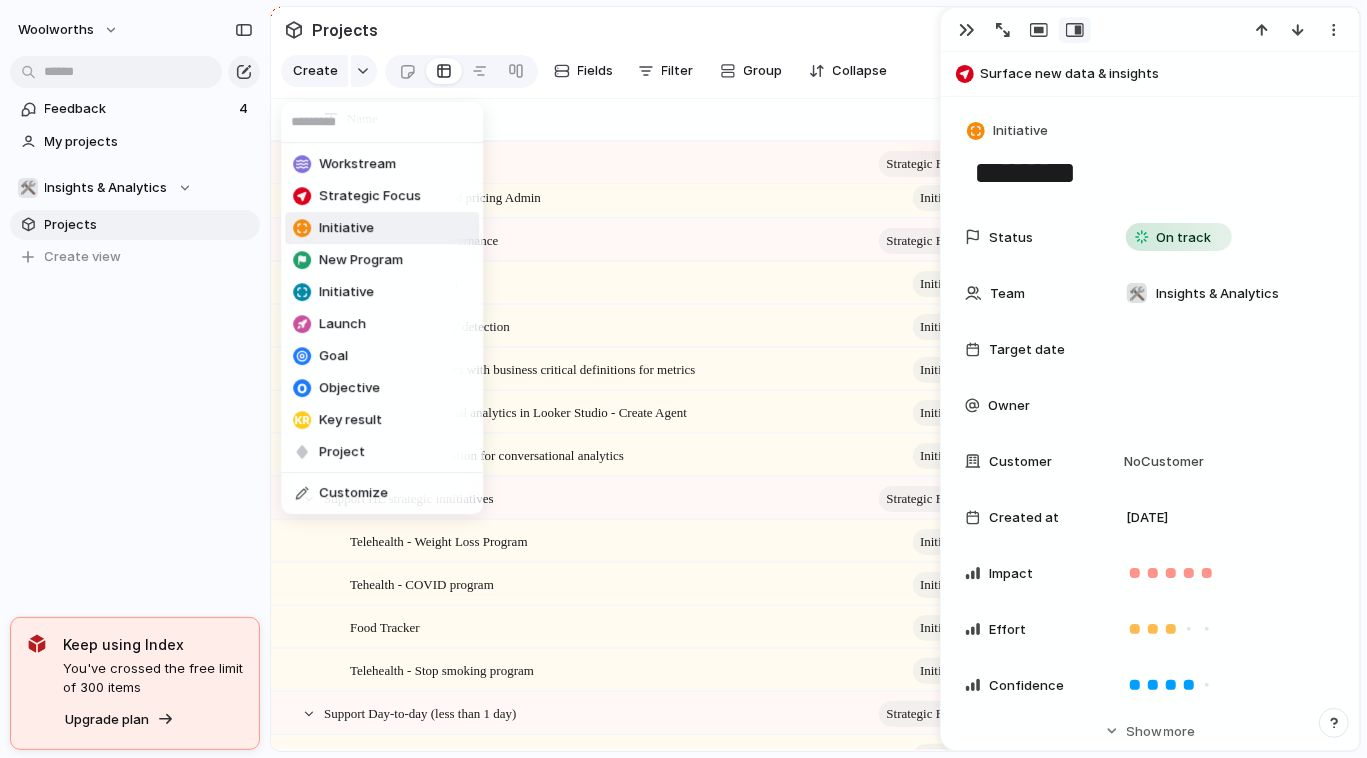 click on "Initiative" at bounding box center (382, 228) 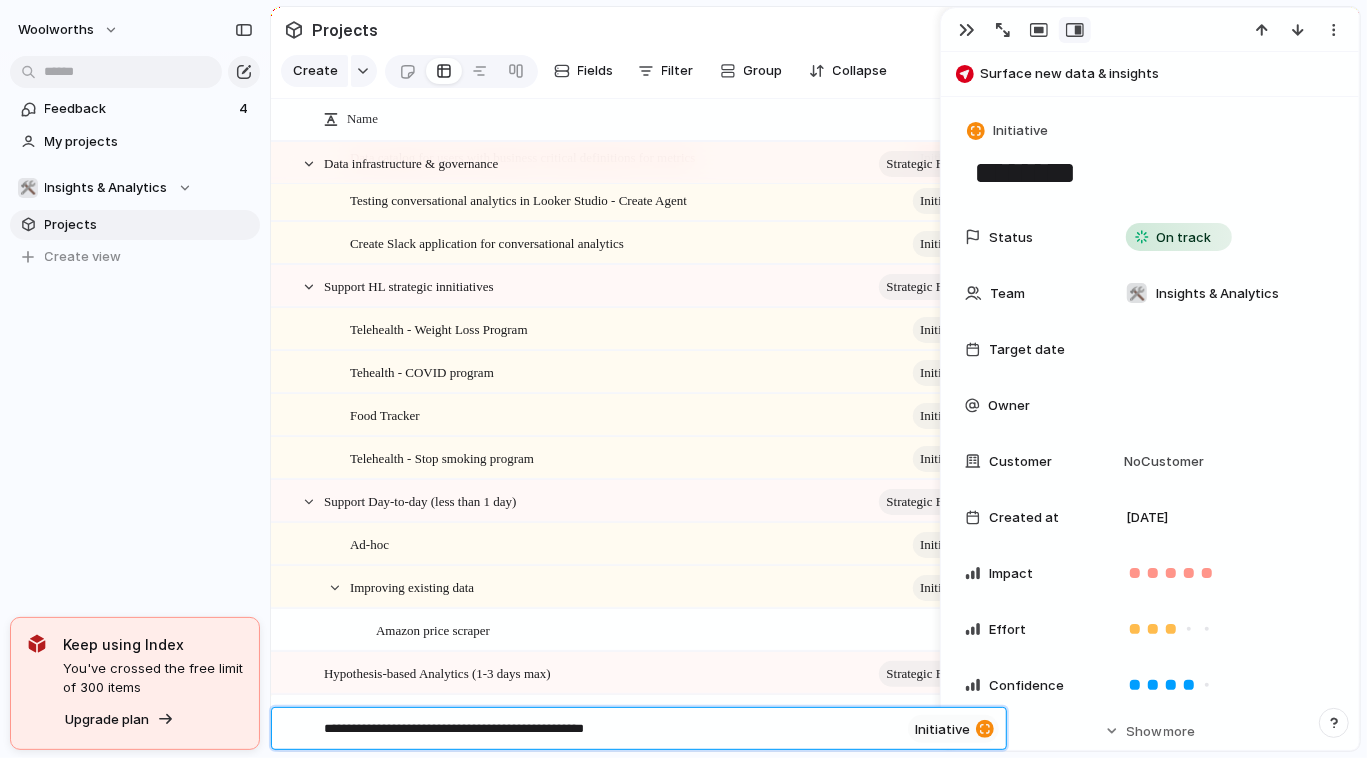type on "**********" 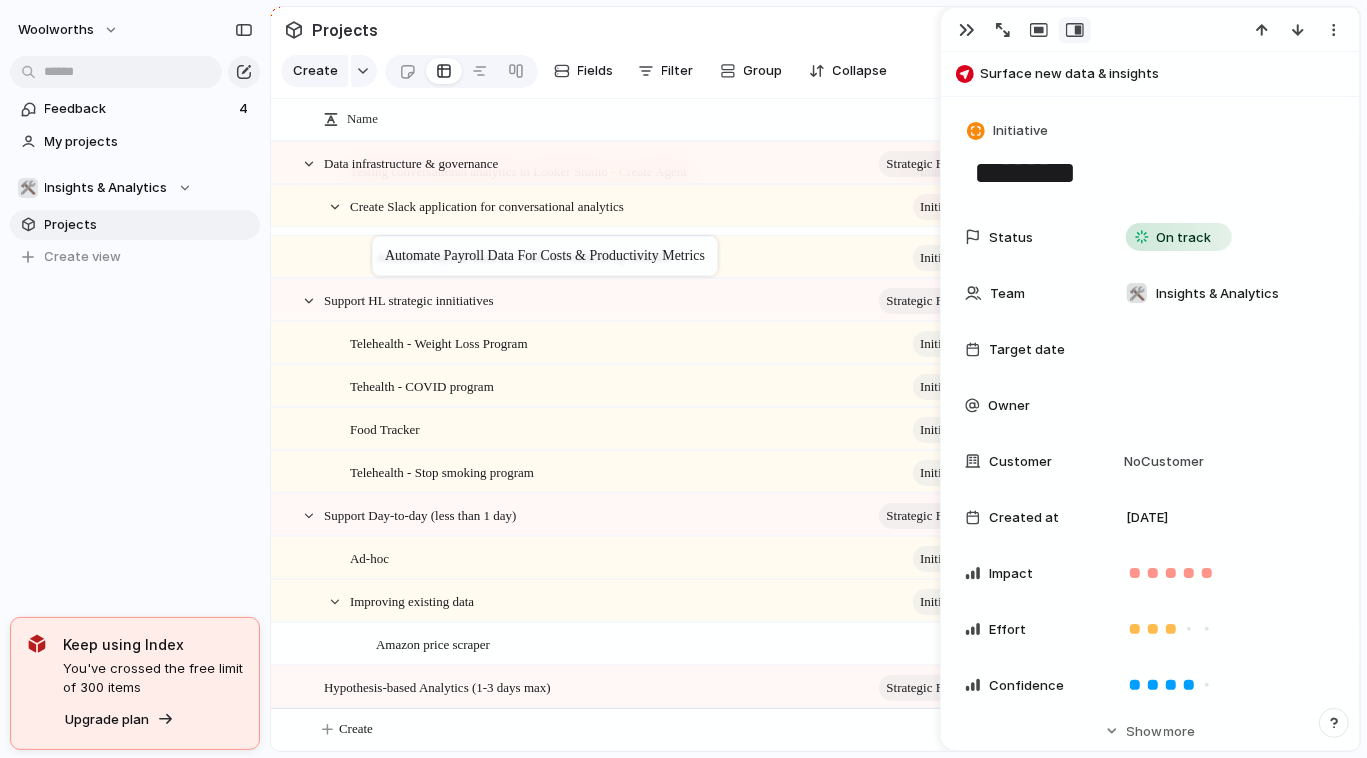 drag, startPoint x: 366, startPoint y: 683, endPoint x: 374, endPoint y: 243, distance: 440.07272 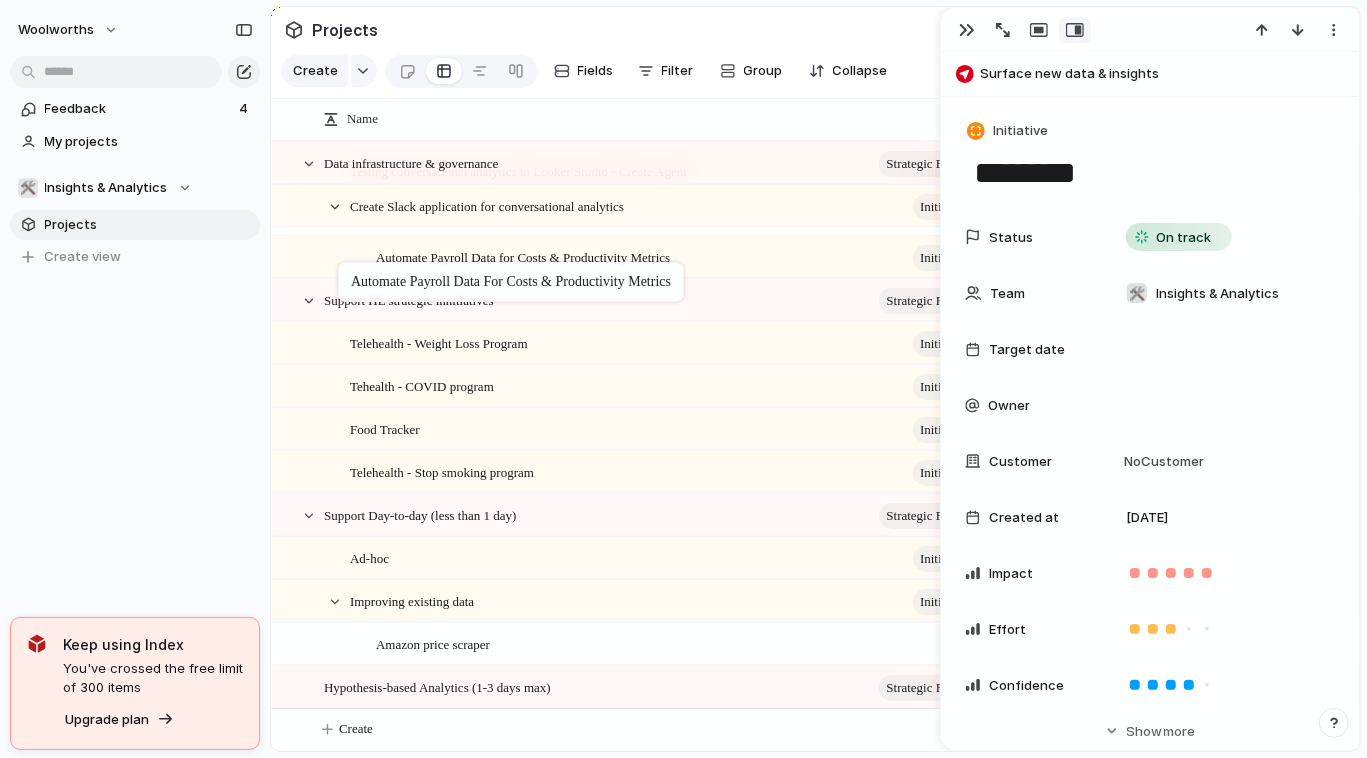 drag, startPoint x: 395, startPoint y: 254, endPoint x: 338, endPoint y: 264, distance: 57.870544 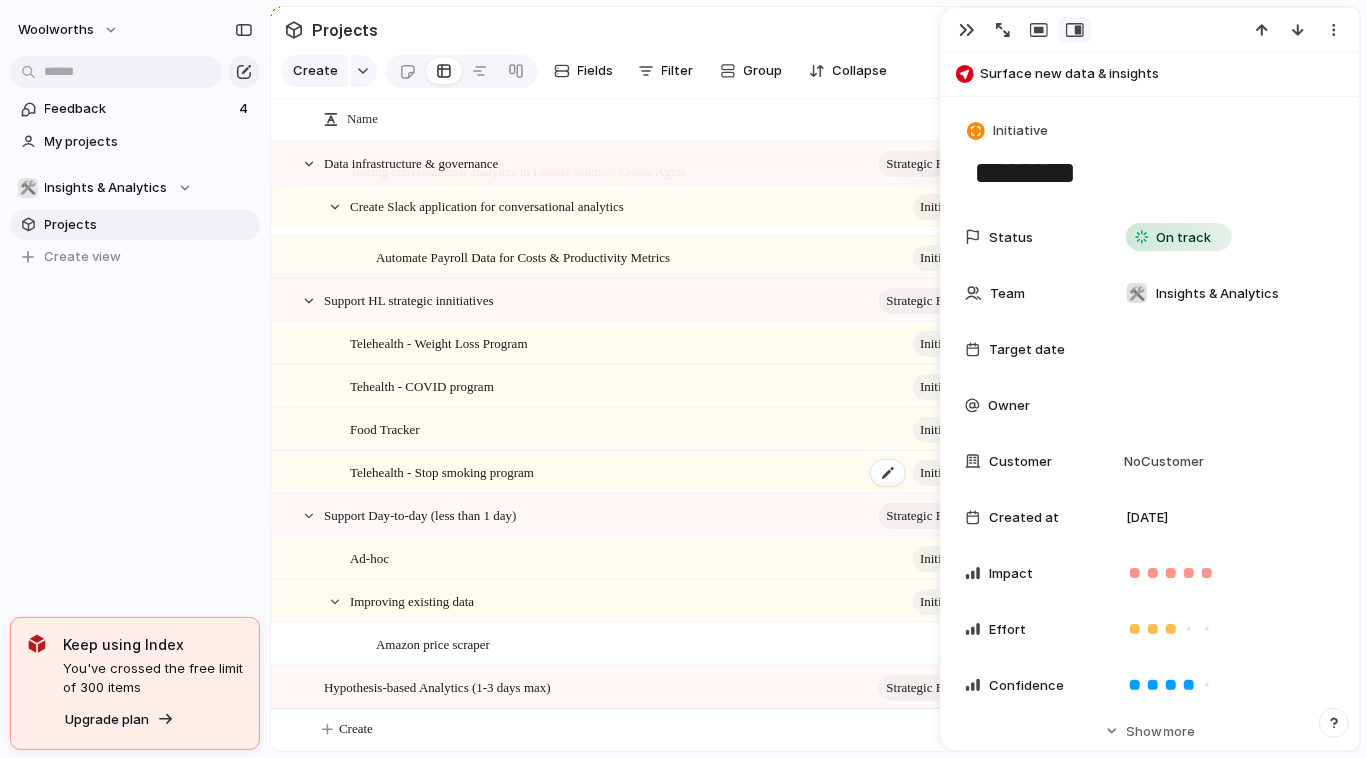 scroll, scrollTop: 469, scrollLeft: 0, axis: vertical 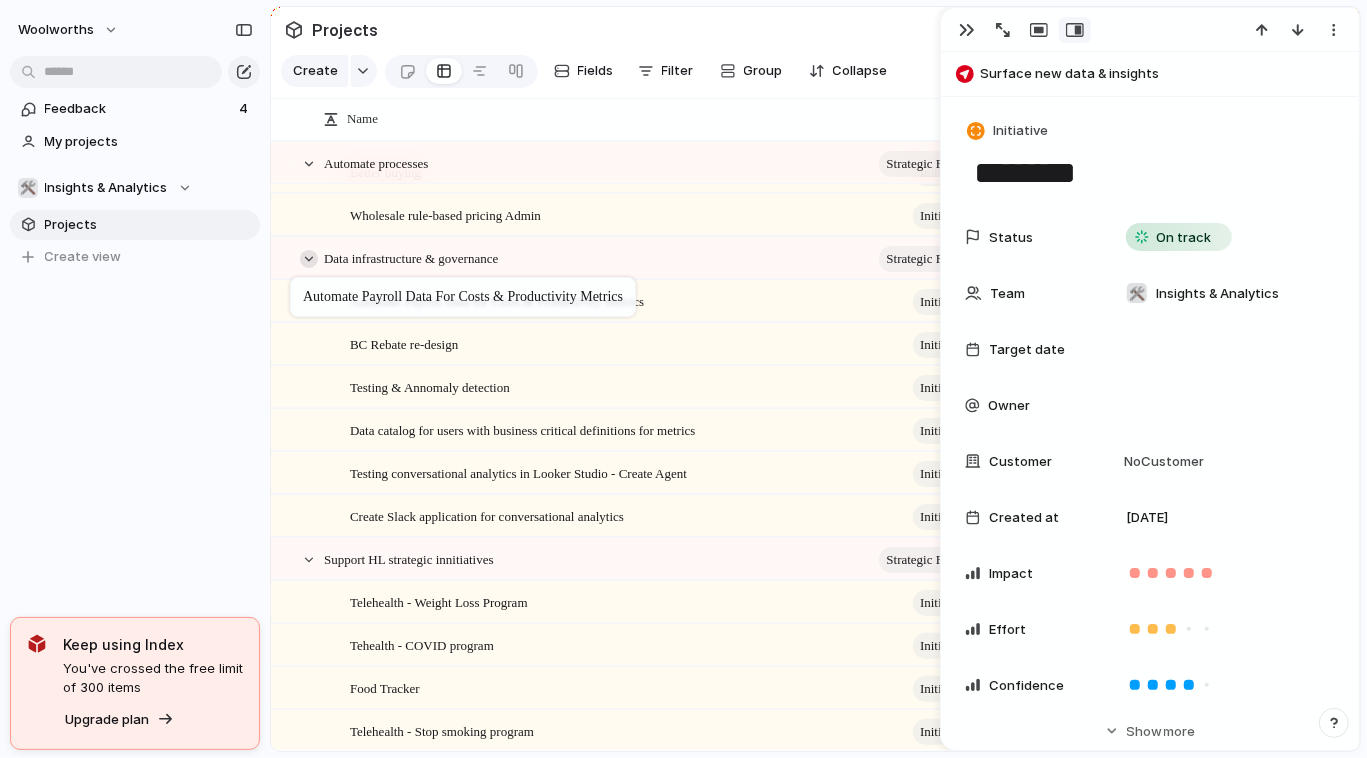 drag, startPoint x: 438, startPoint y: 528, endPoint x: 299, endPoint y: 274, distance: 289.5462 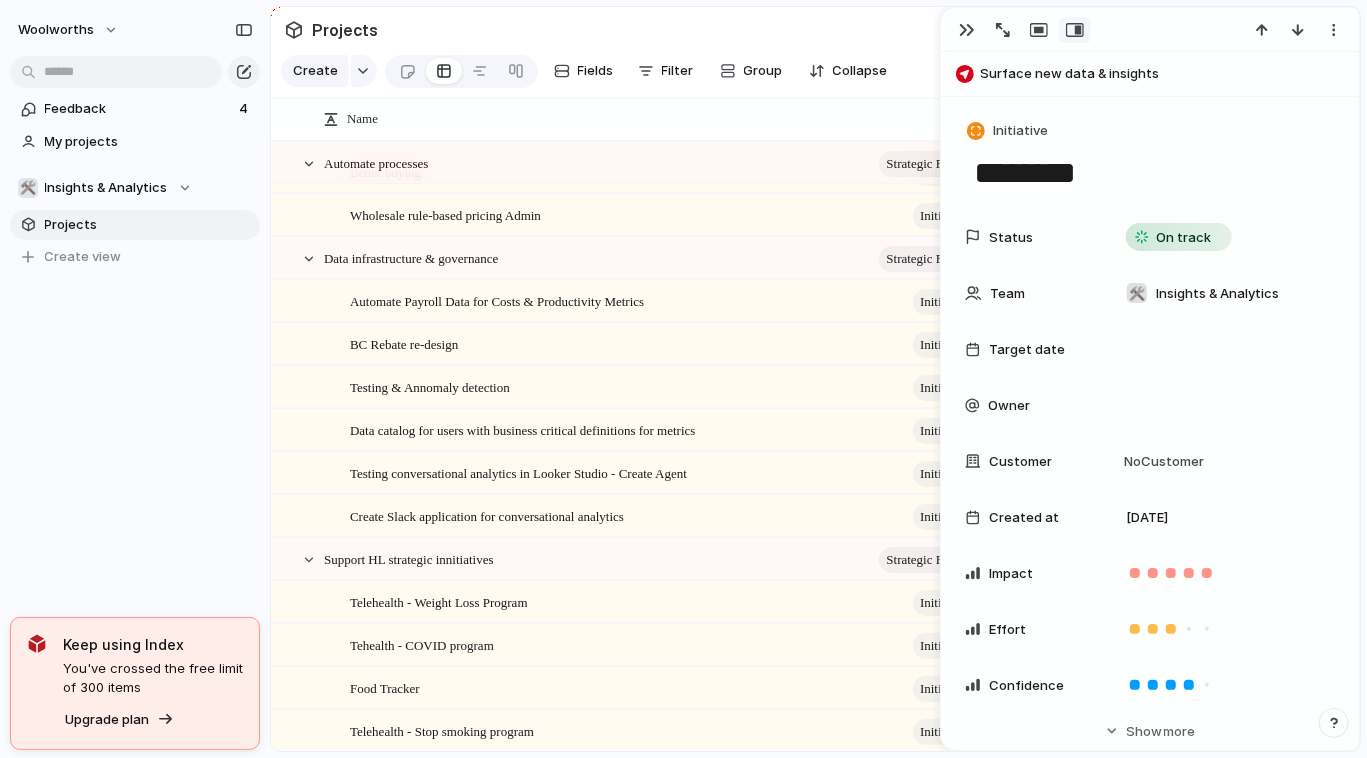 scroll, scrollTop: 0, scrollLeft: 672, axis: horizontal 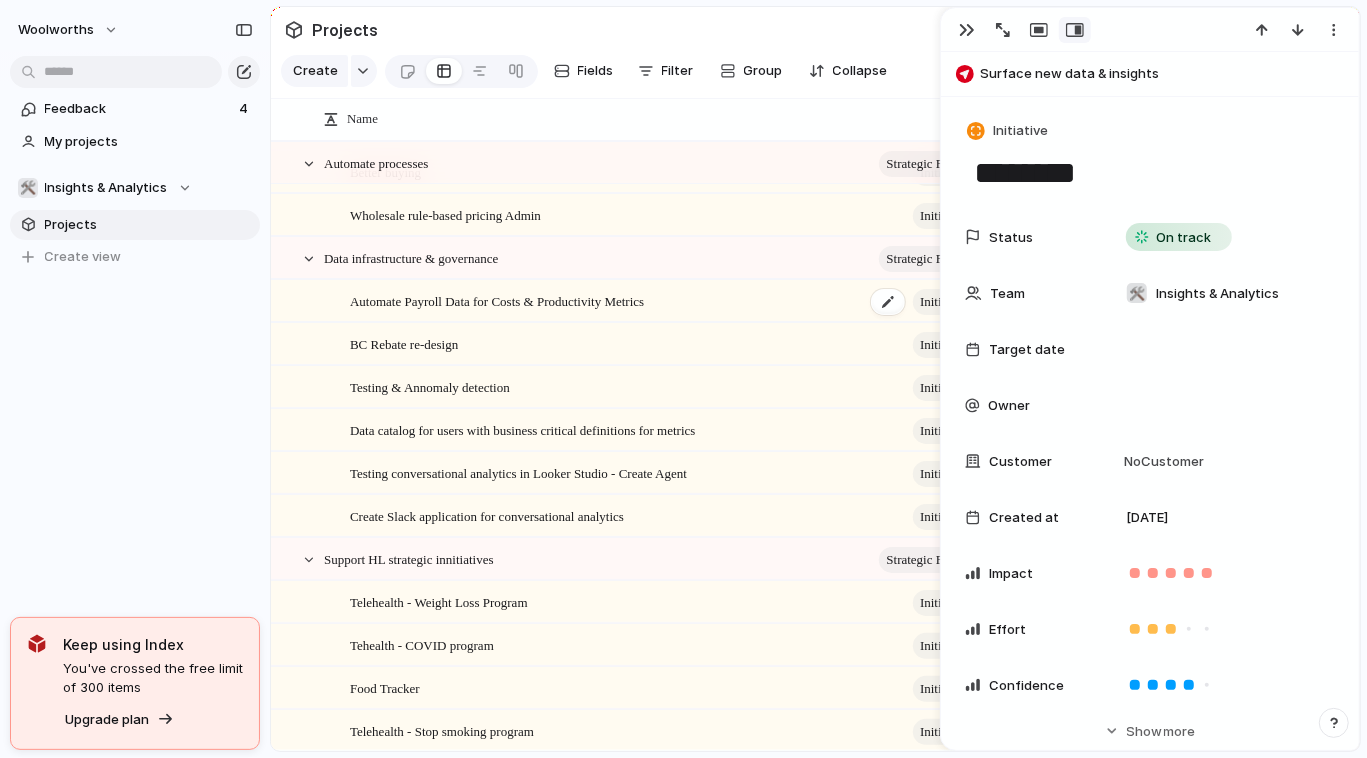 click on "Automate Payroll Data for Costs & Productivity Metrics" at bounding box center [497, 300] 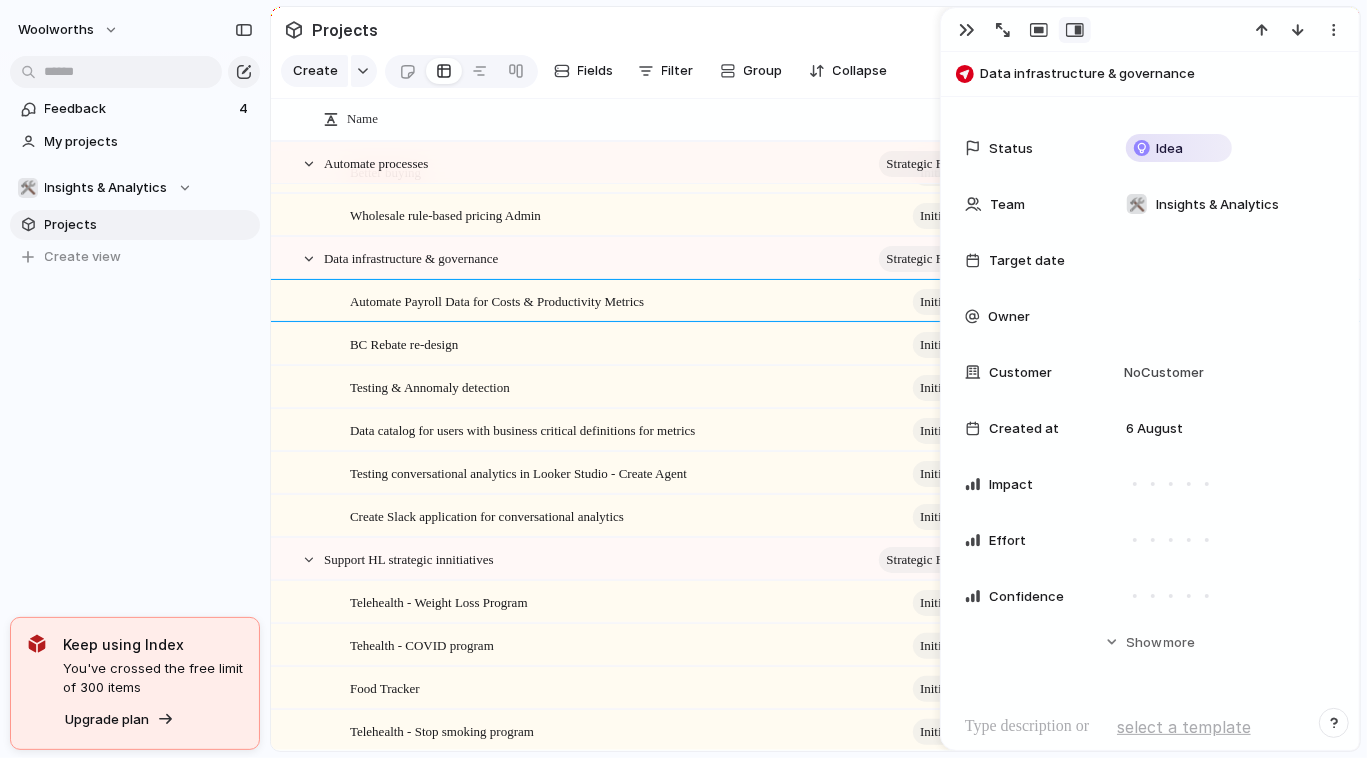 scroll, scrollTop: 0, scrollLeft: 0, axis: both 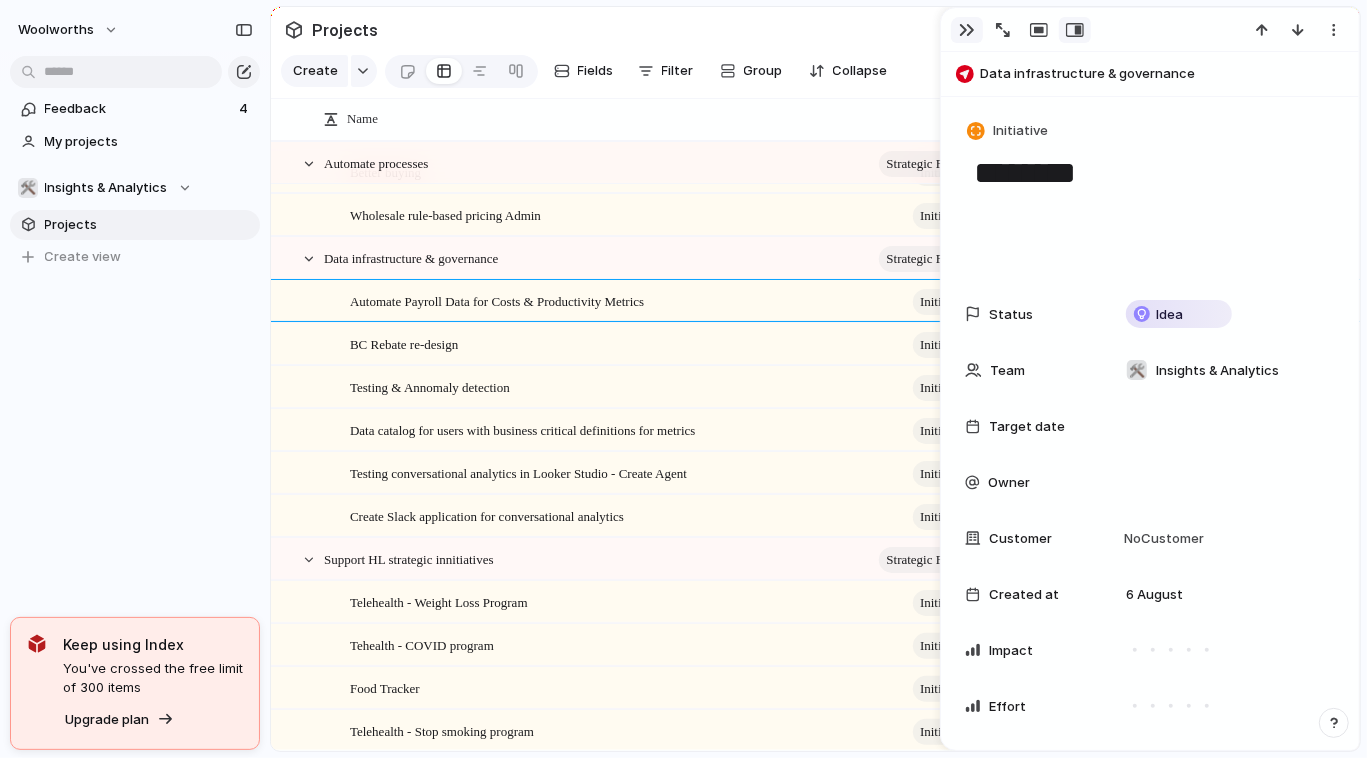 click at bounding box center (967, 30) 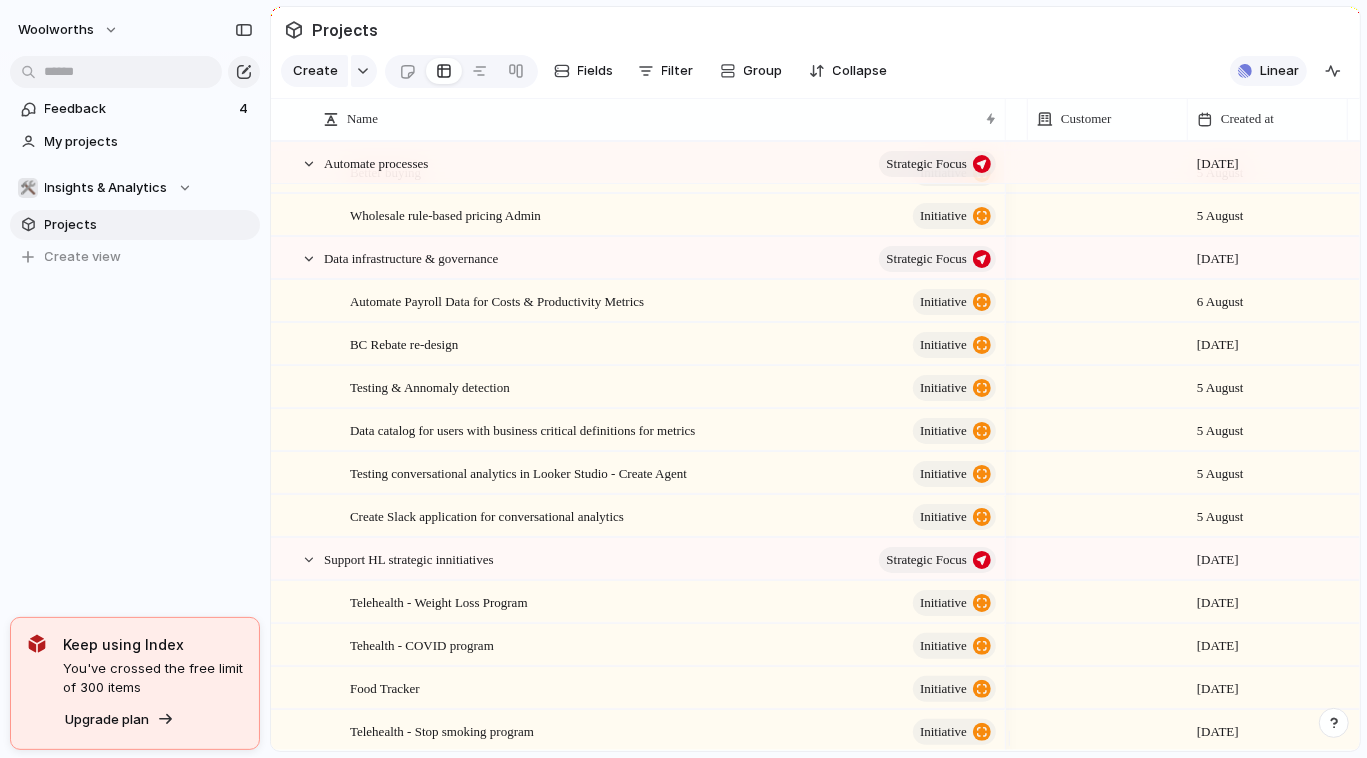 click on "Linear" at bounding box center [1279, 71] 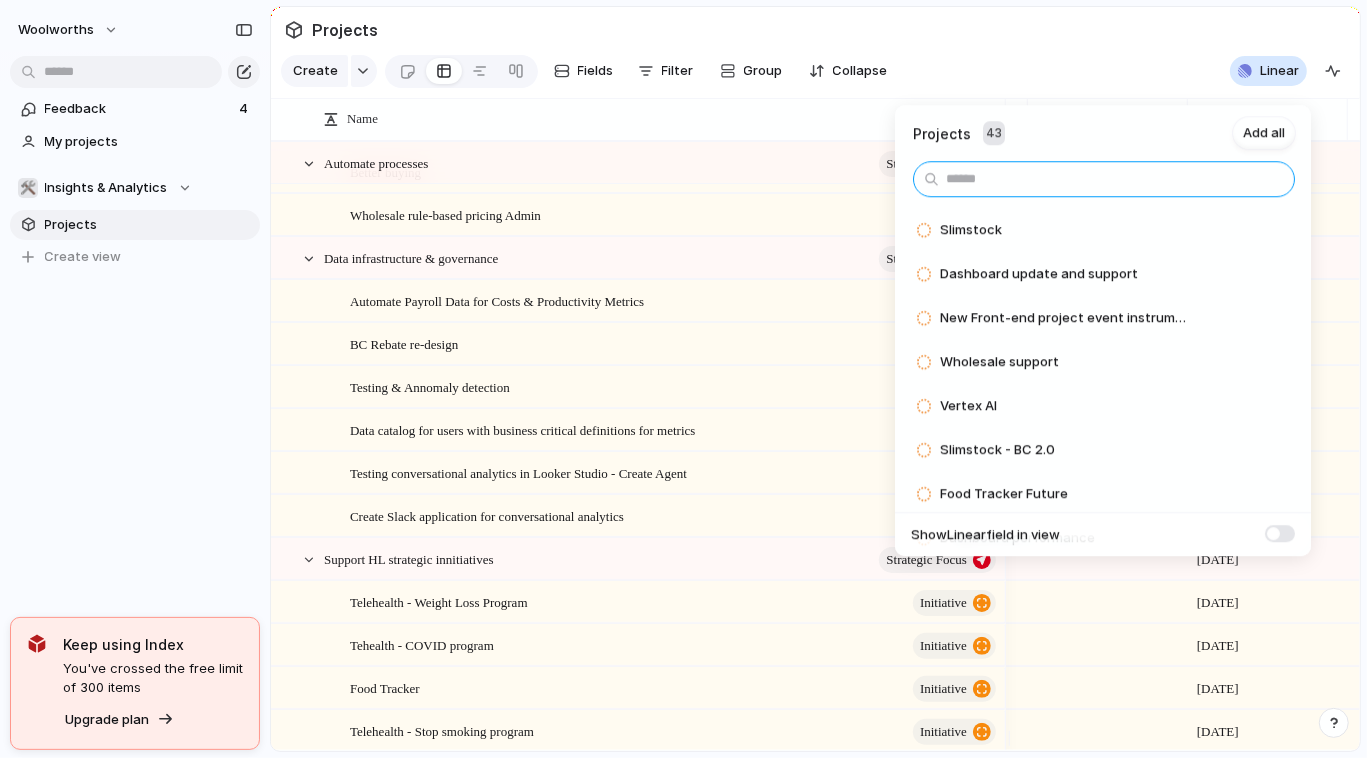 click at bounding box center [1104, 179] 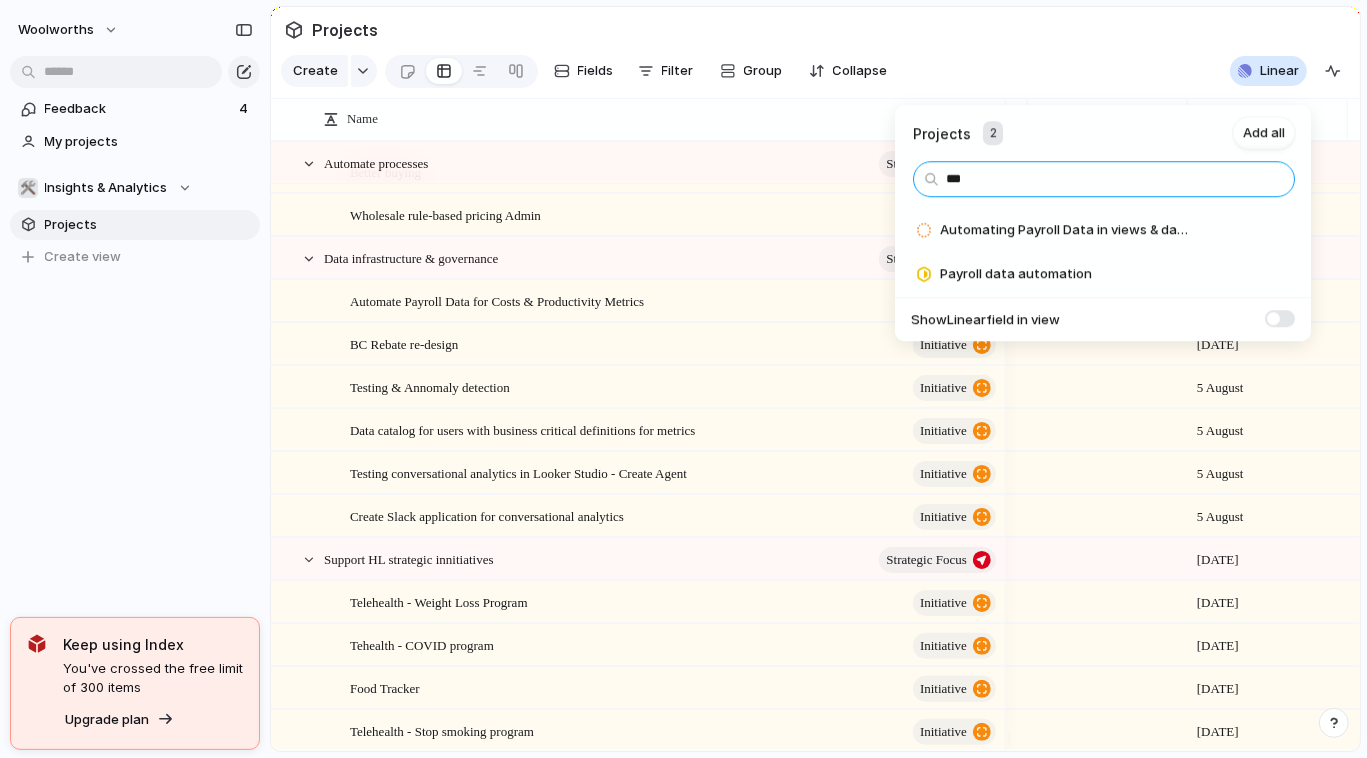 type on "***" 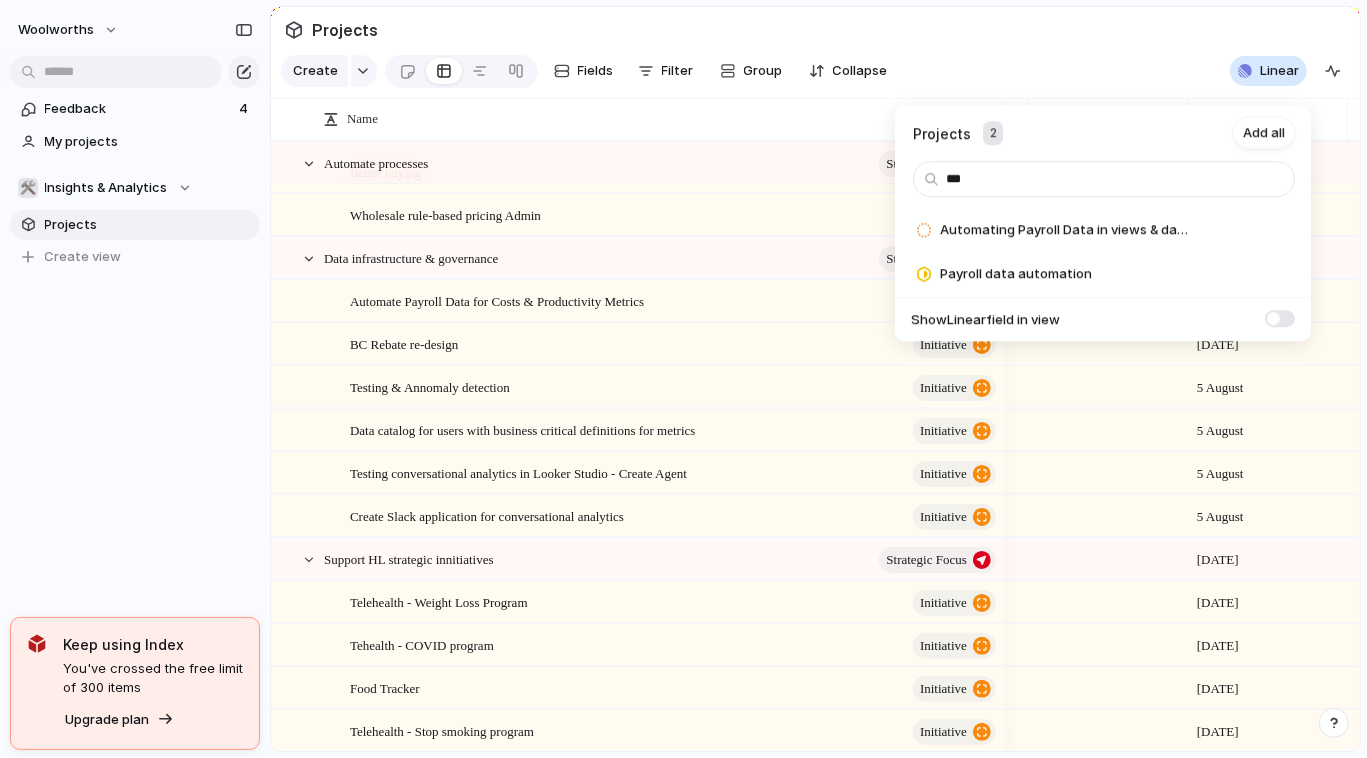 click on "Projects 2 Add all *** Automating Payroll Data in views & dashboards Add Payroll data automation Add Show Linear field in view" at bounding box center [683, 379] 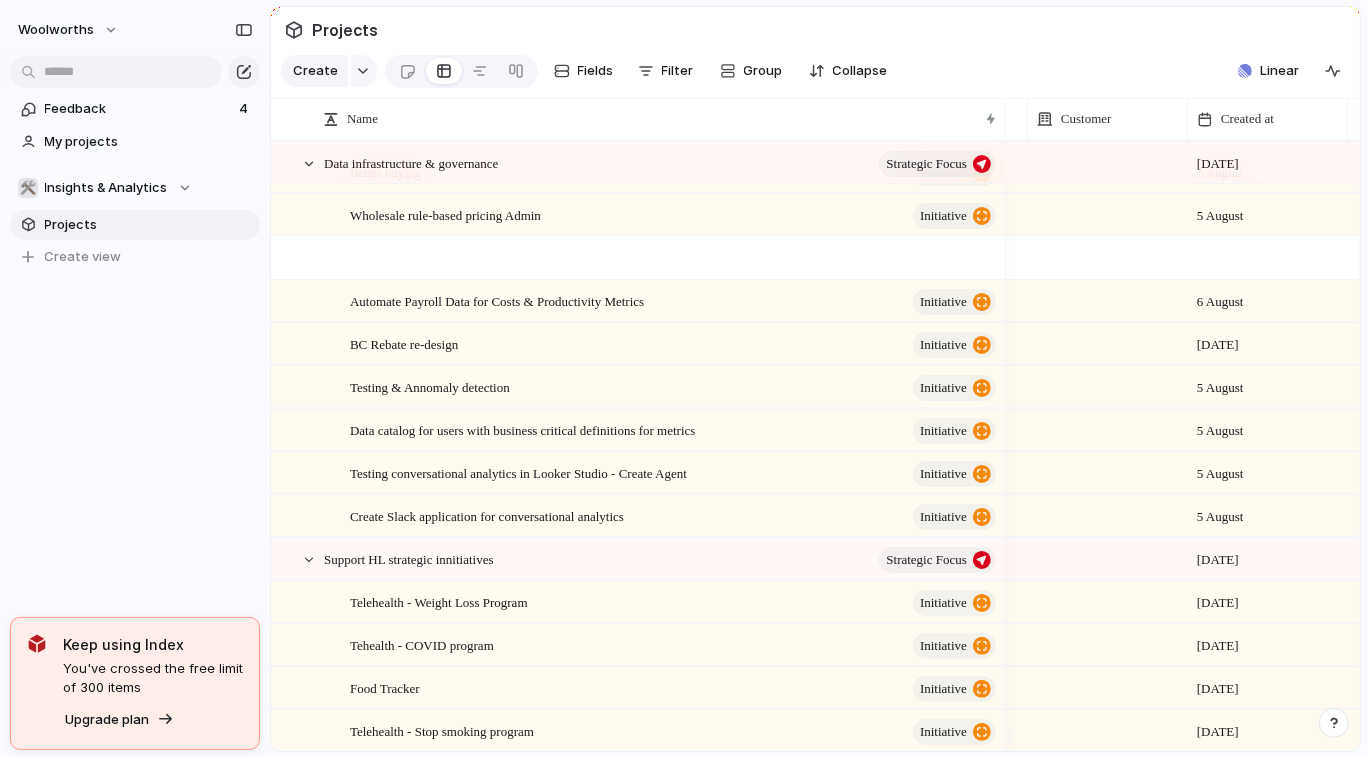 scroll, scrollTop: 417, scrollLeft: 0, axis: vertical 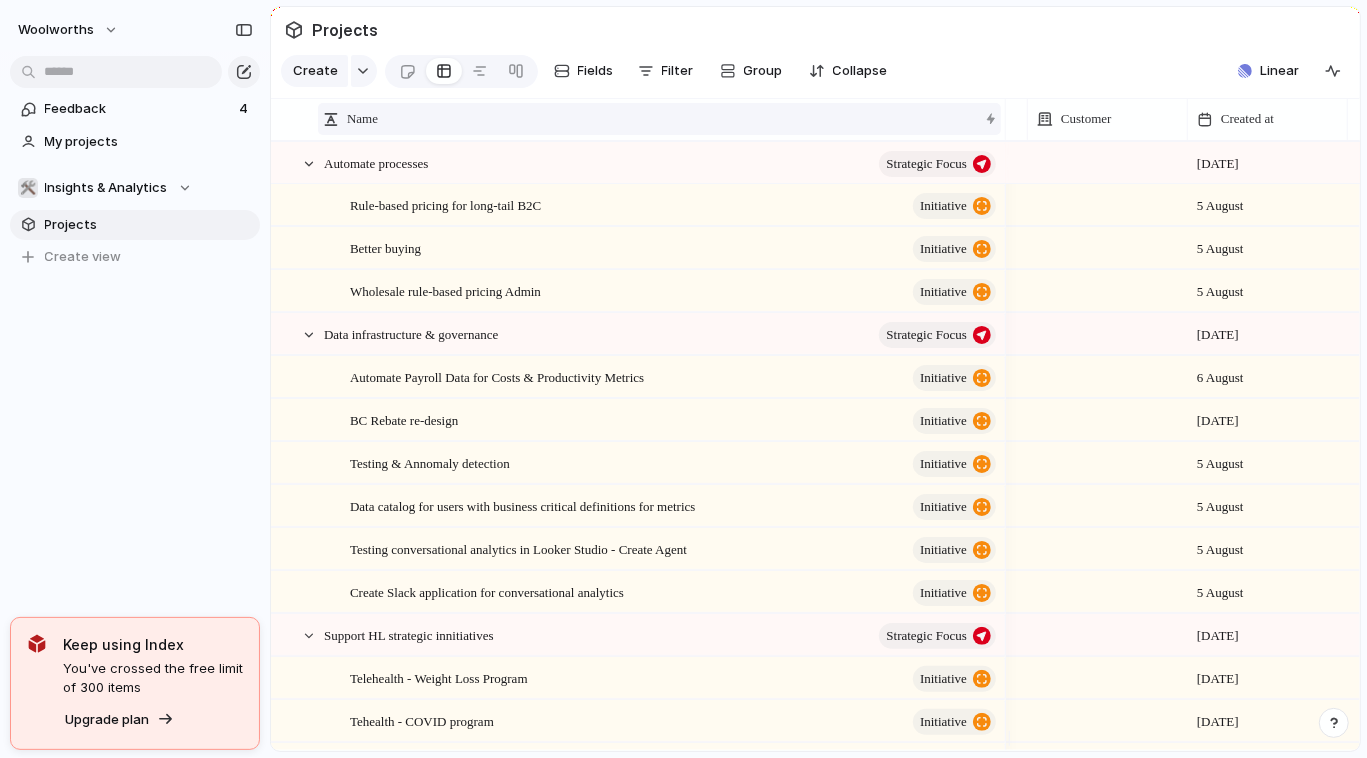 click on "Name" at bounding box center [650, 119] 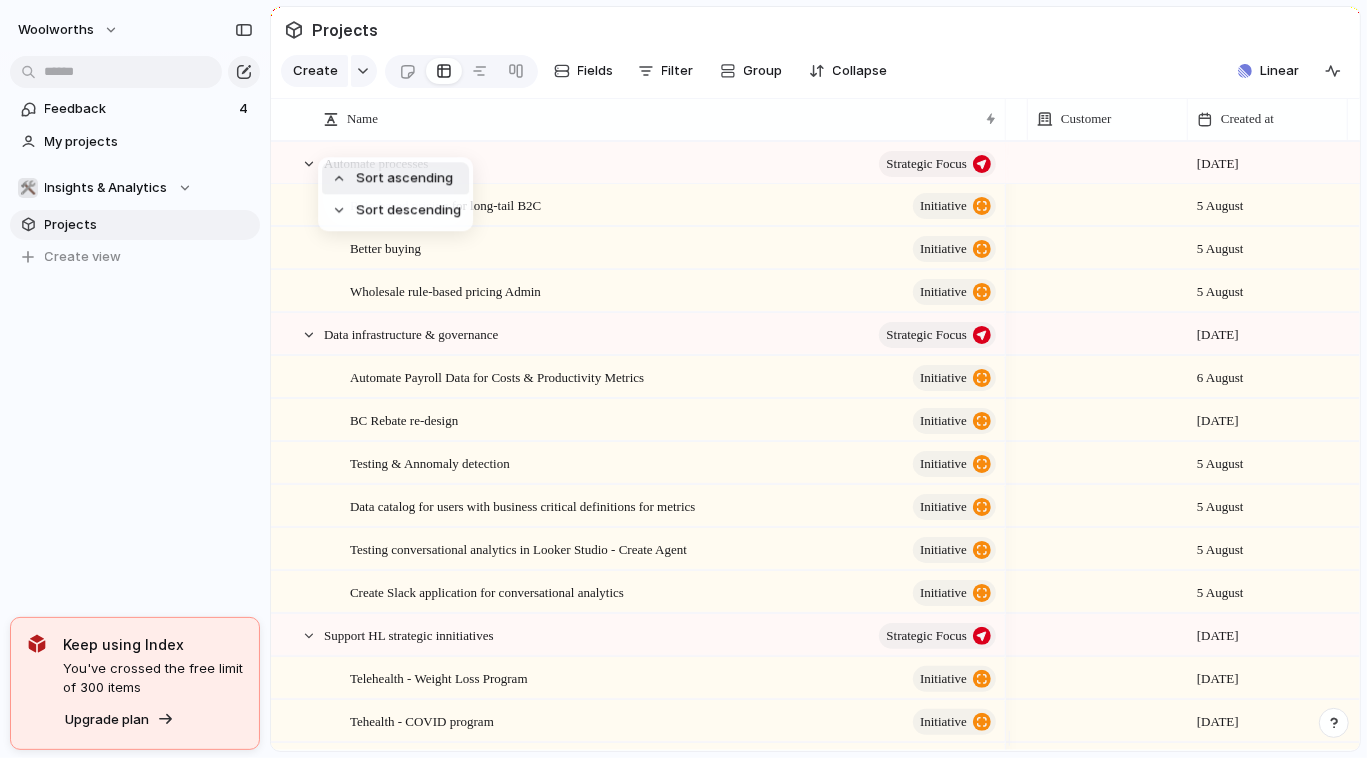 click on "Sort ascending   Sort descending" at bounding box center (683, 379) 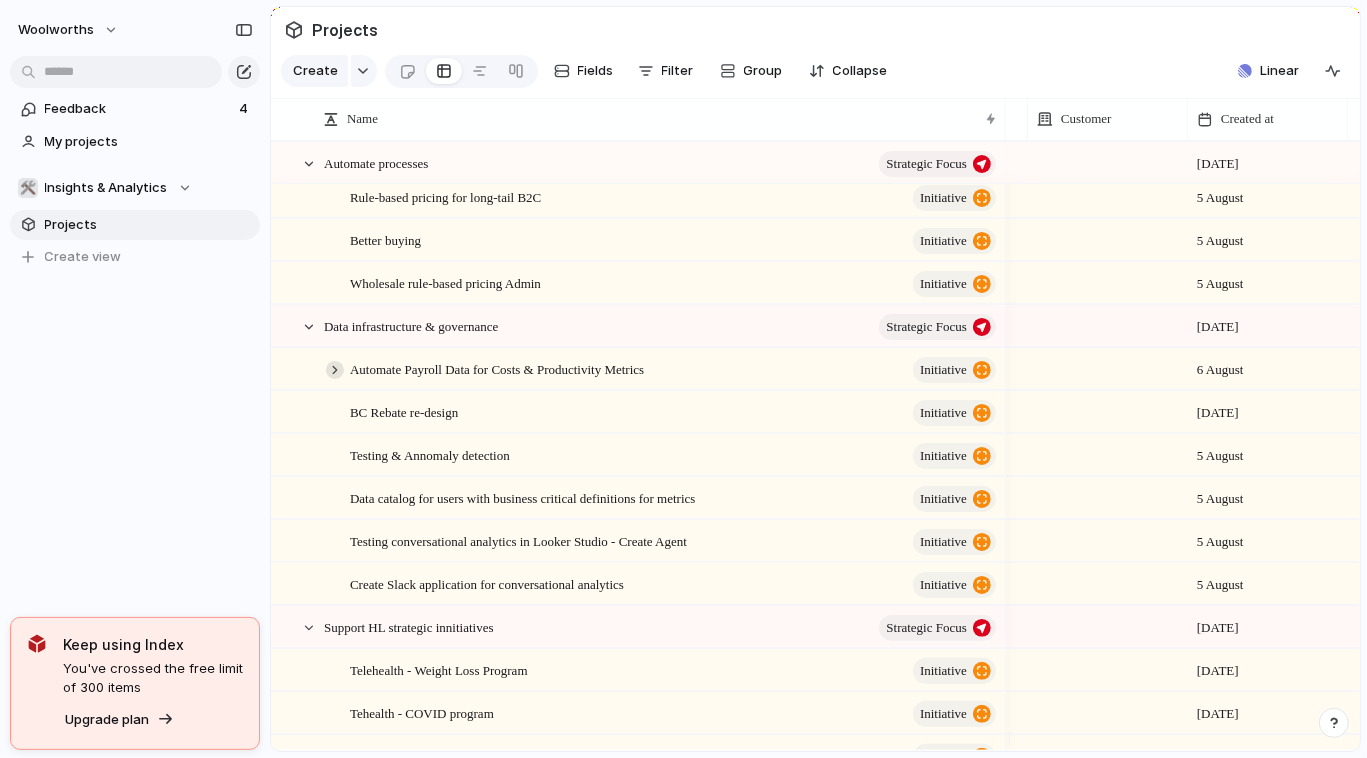 click at bounding box center (335, 370) 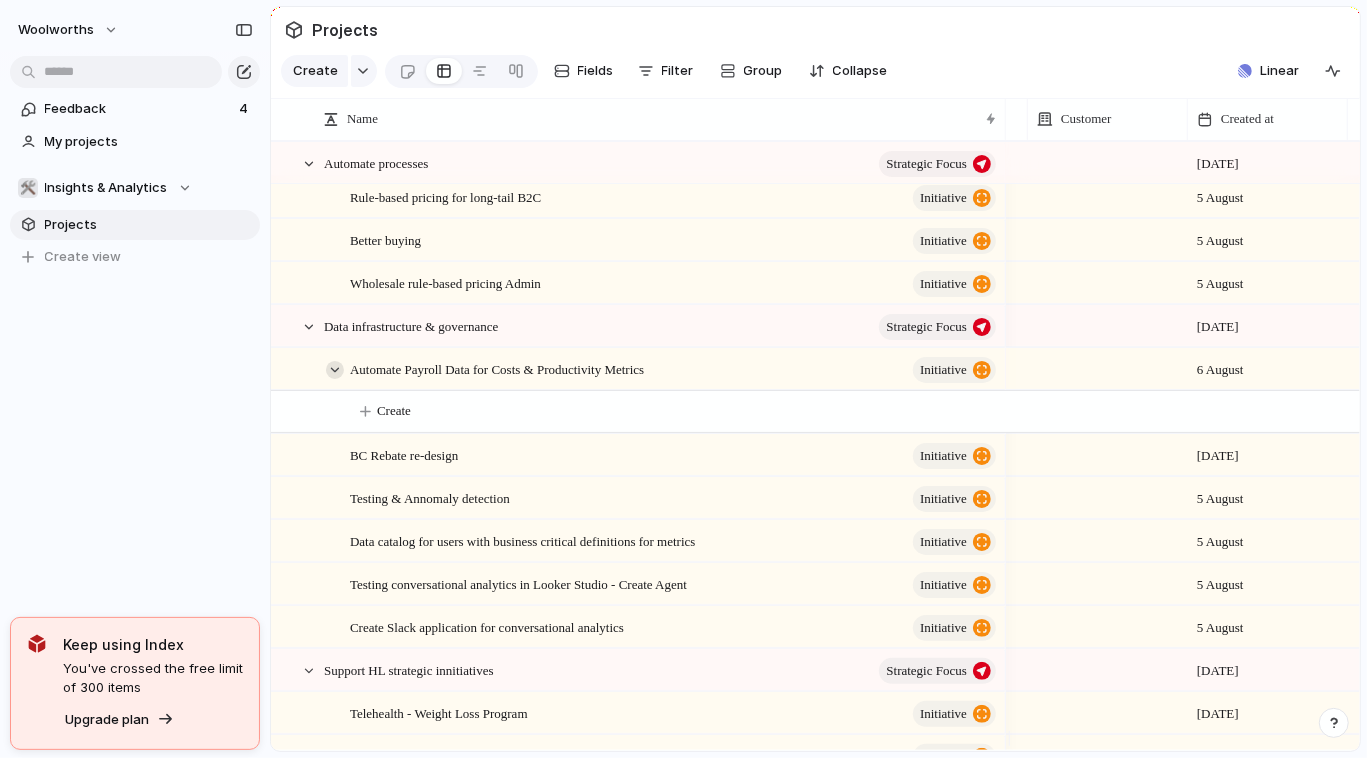 click at bounding box center [335, 370] 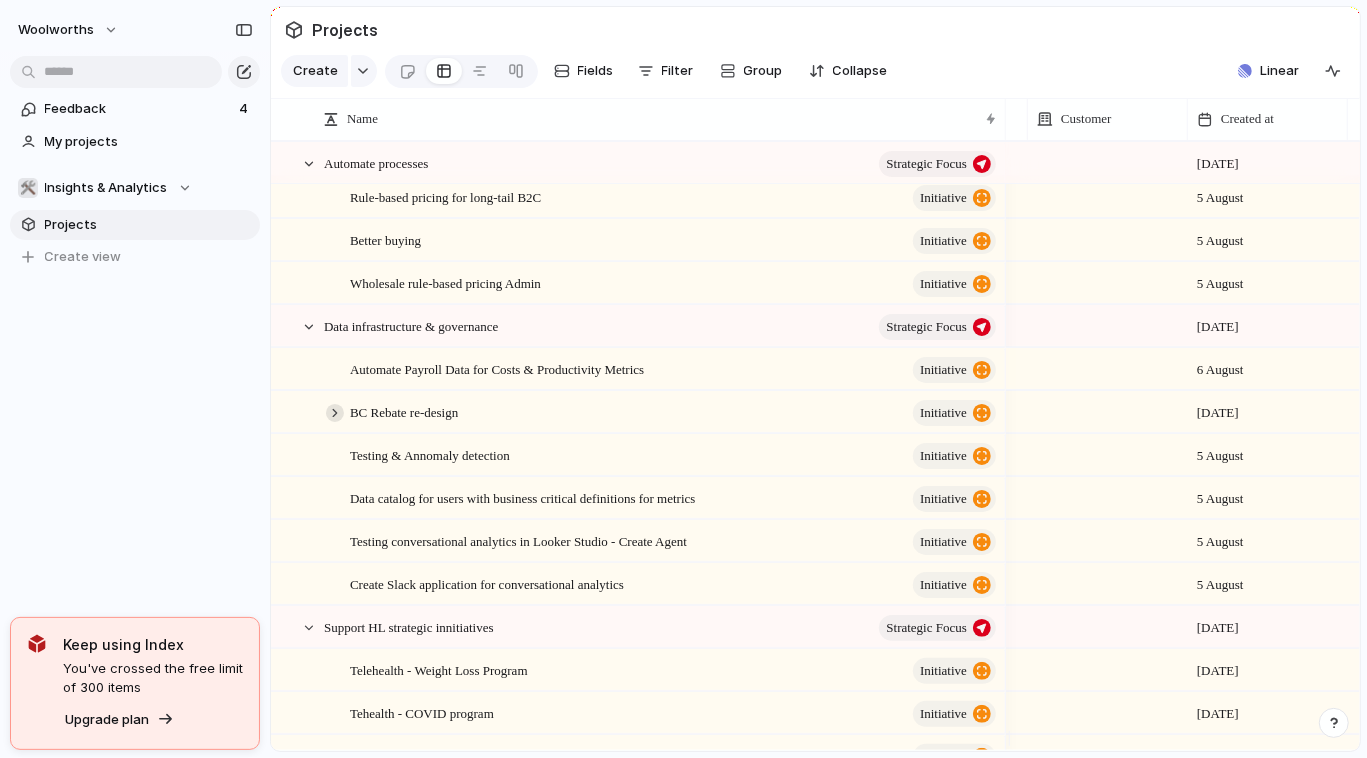click at bounding box center [335, 413] 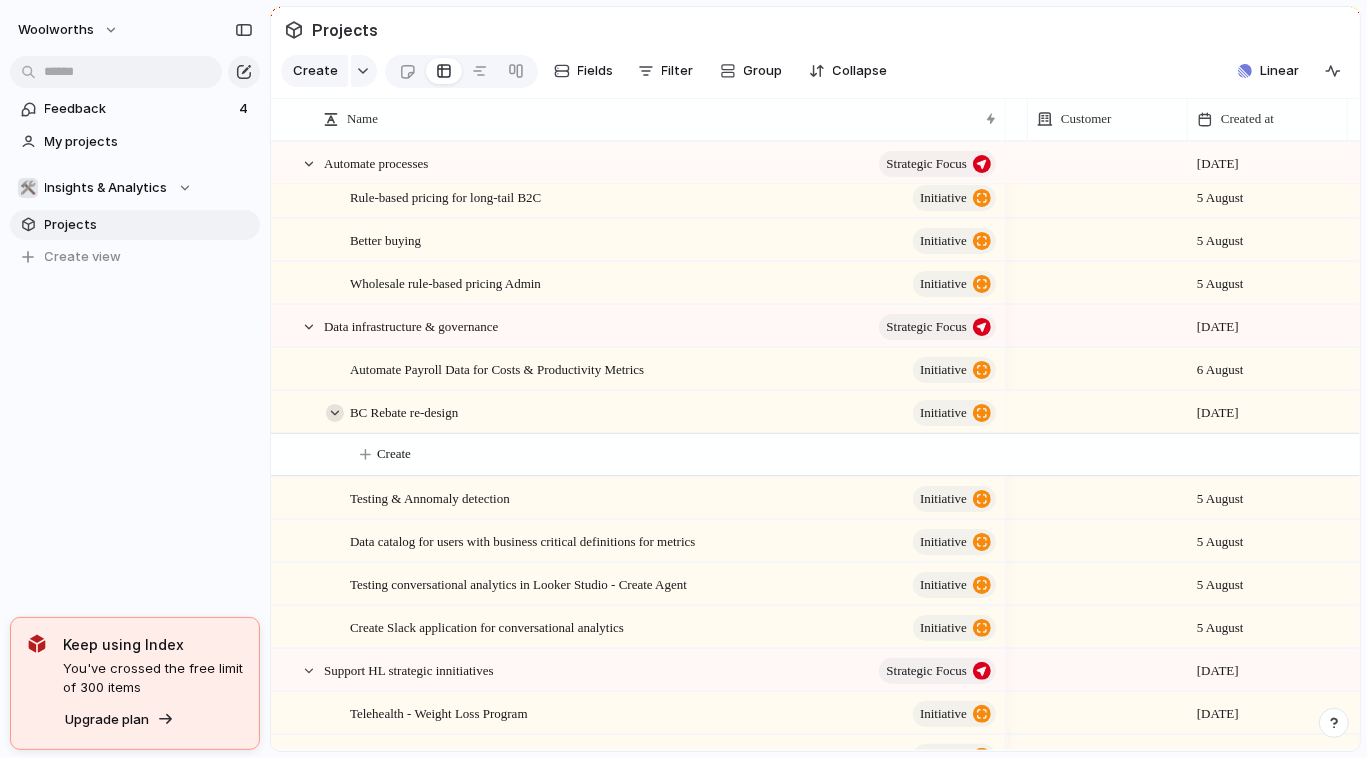 click at bounding box center (335, 413) 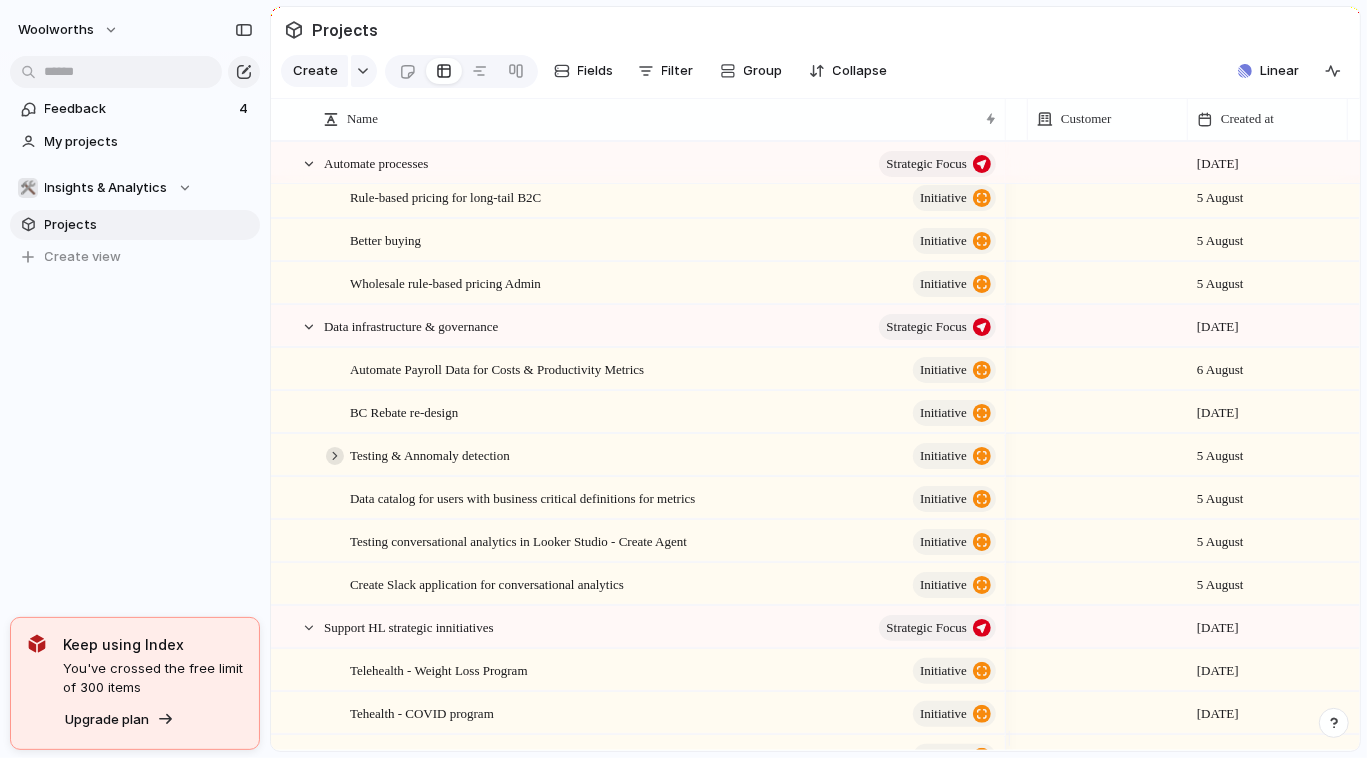 click at bounding box center (335, 456) 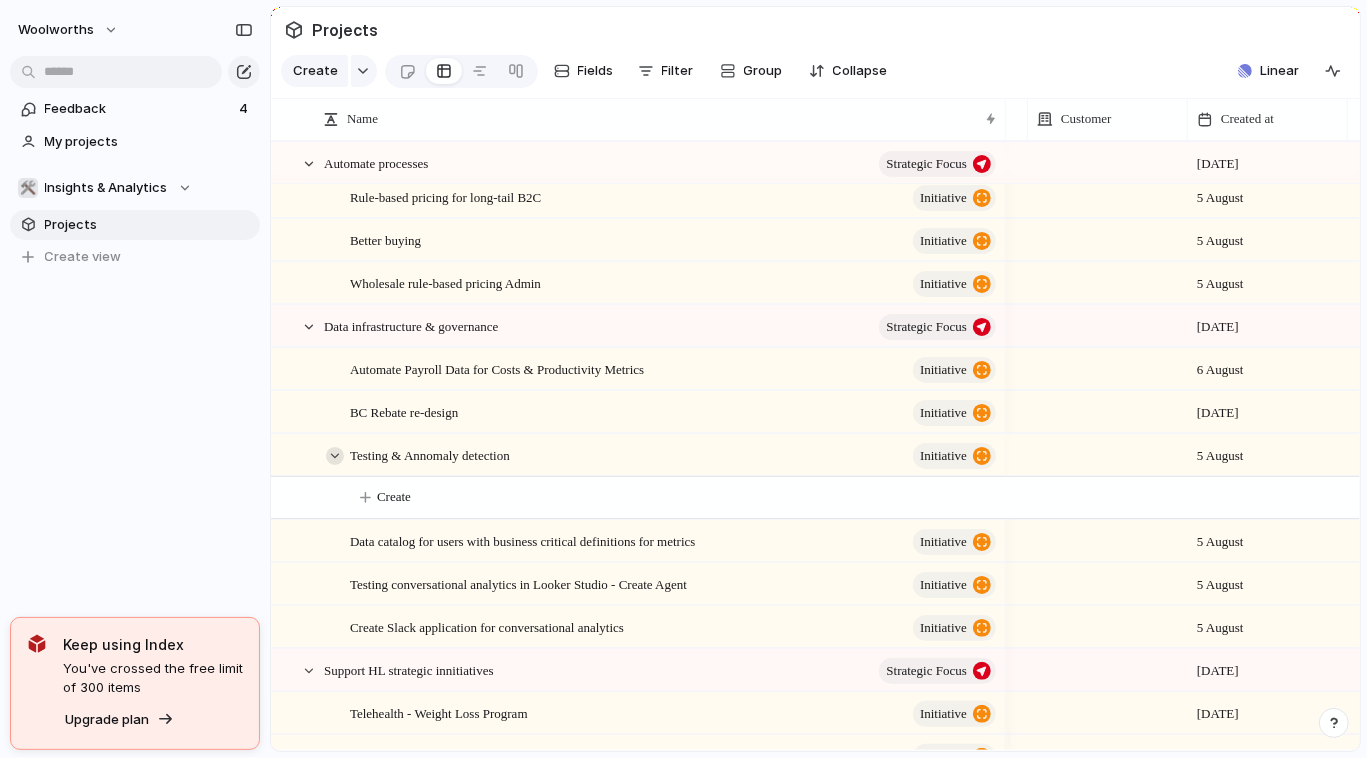 click at bounding box center (335, 456) 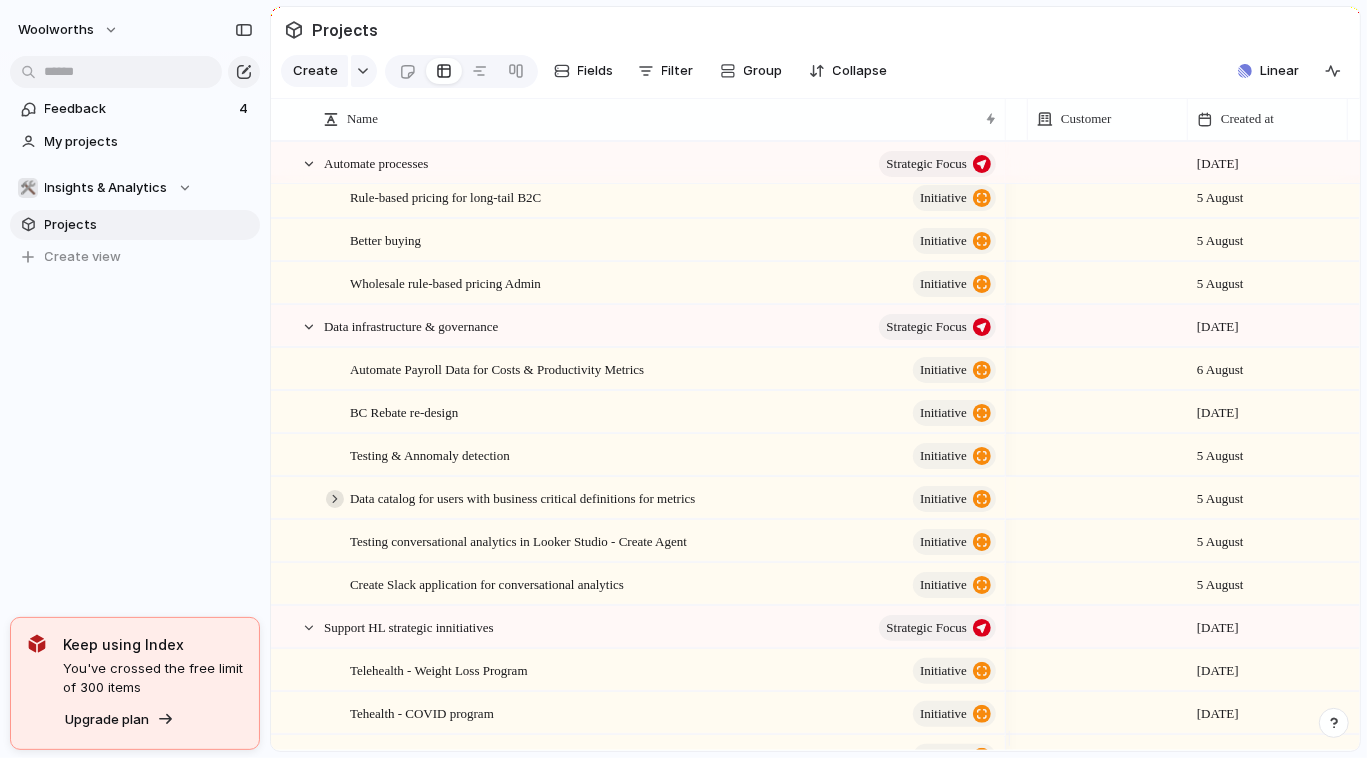 click at bounding box center [335, 499] 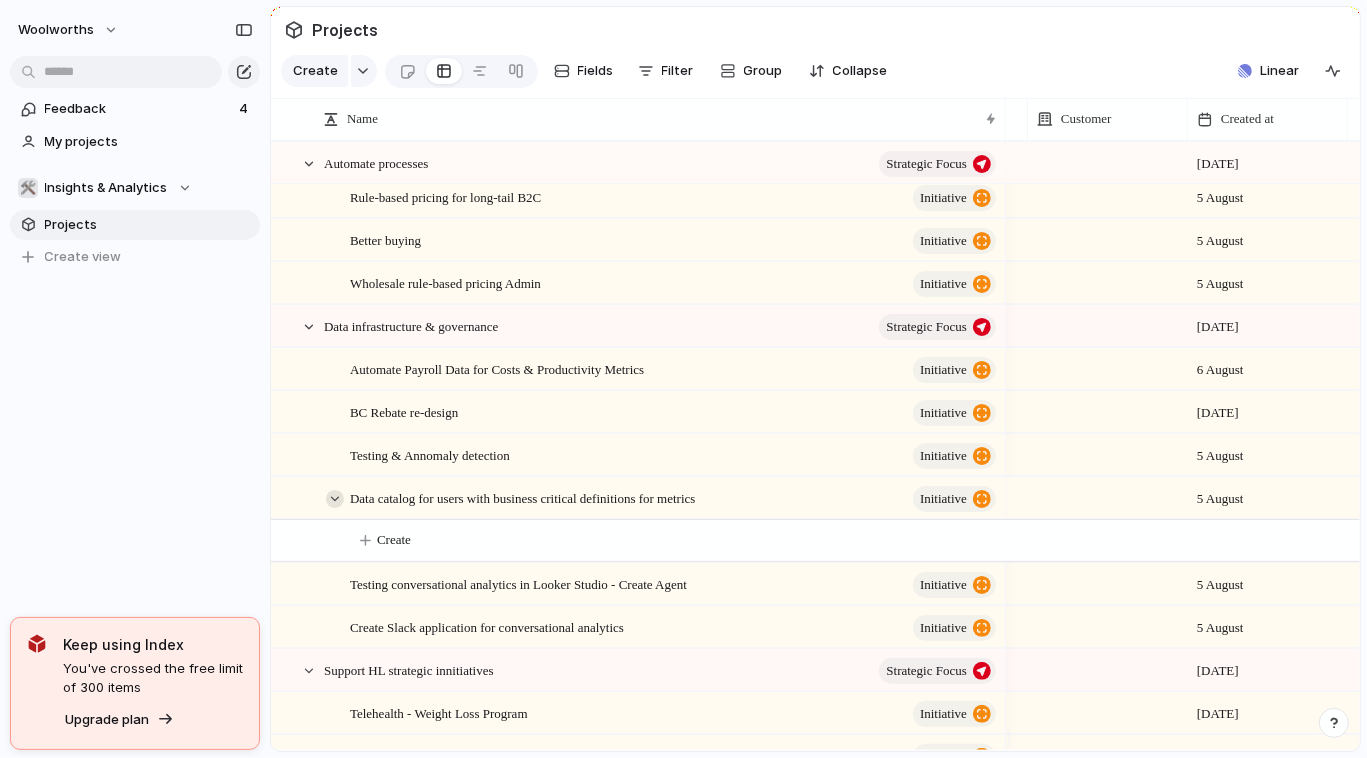 click at bounding box center [335, 499] 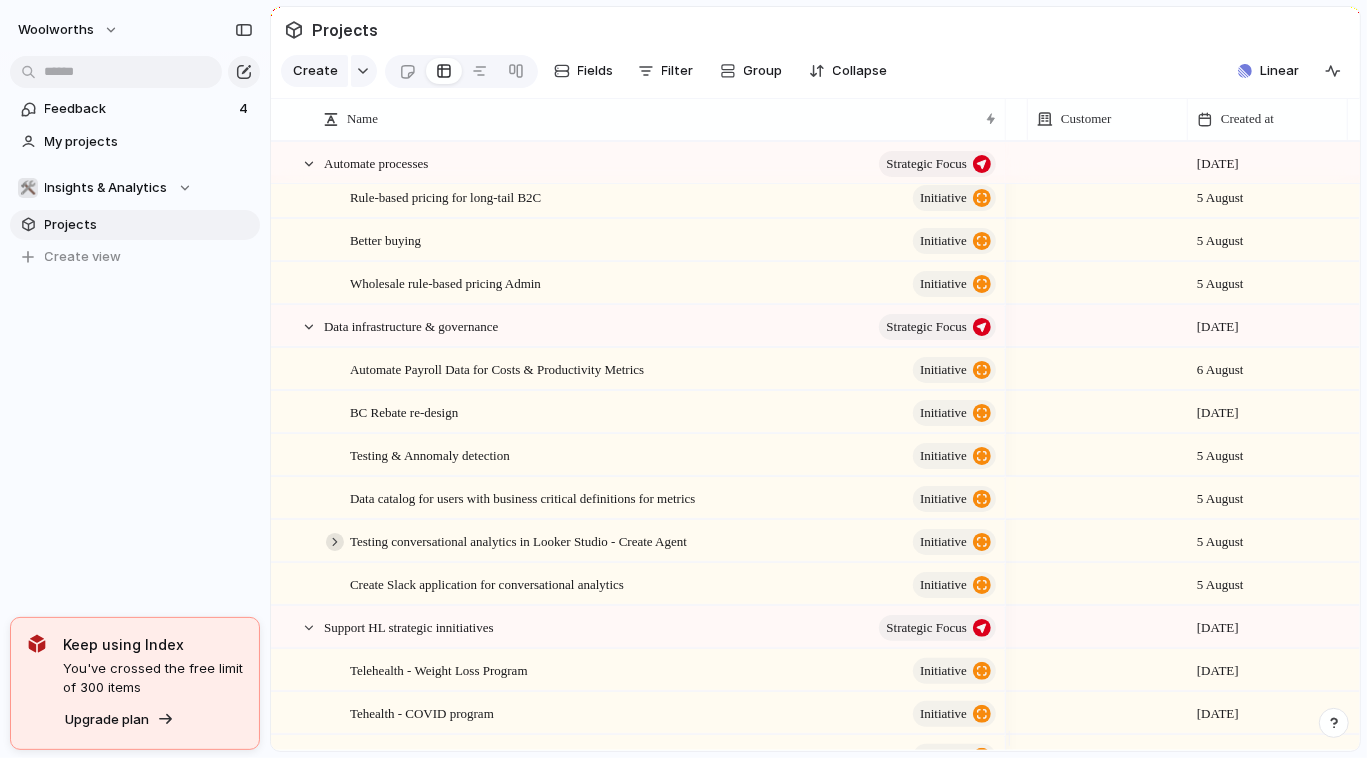 click at bounding box center (335, 542) 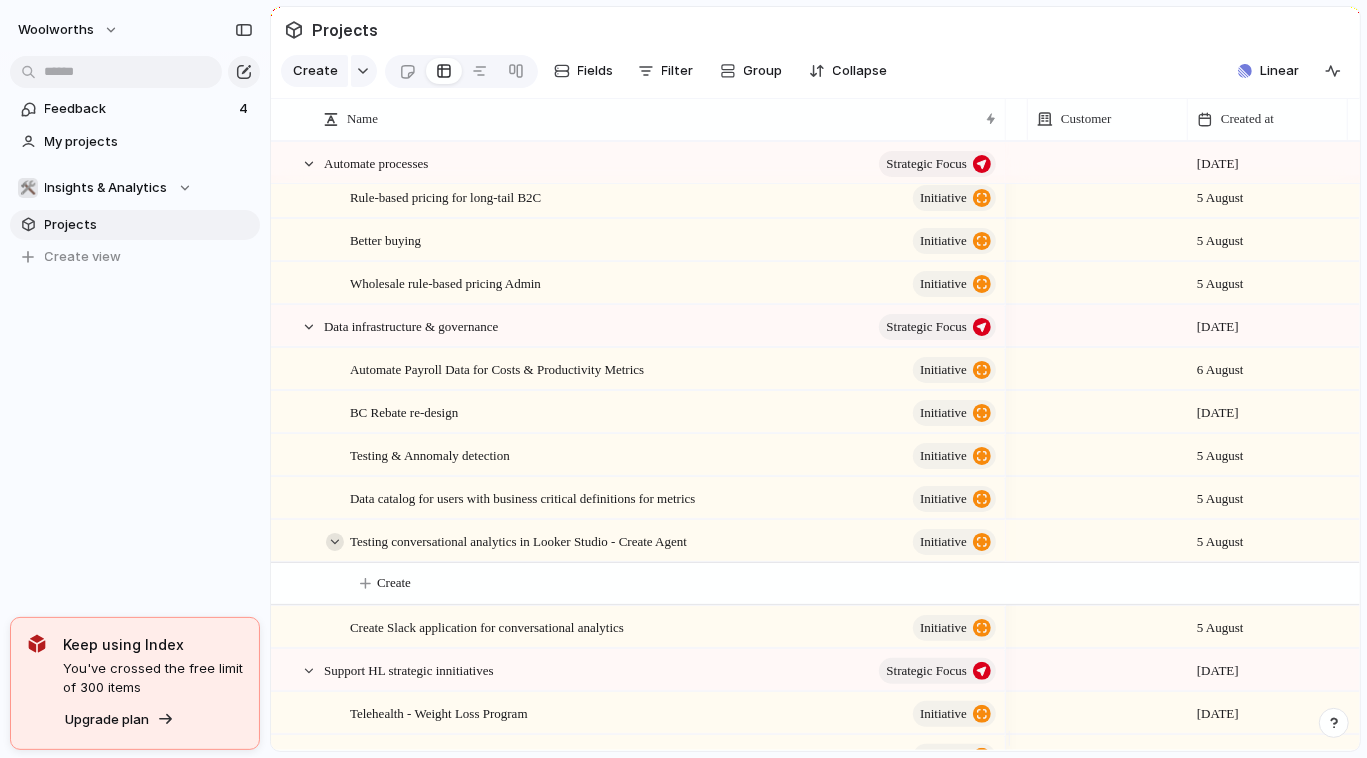 click at bounding box center (335, 542) 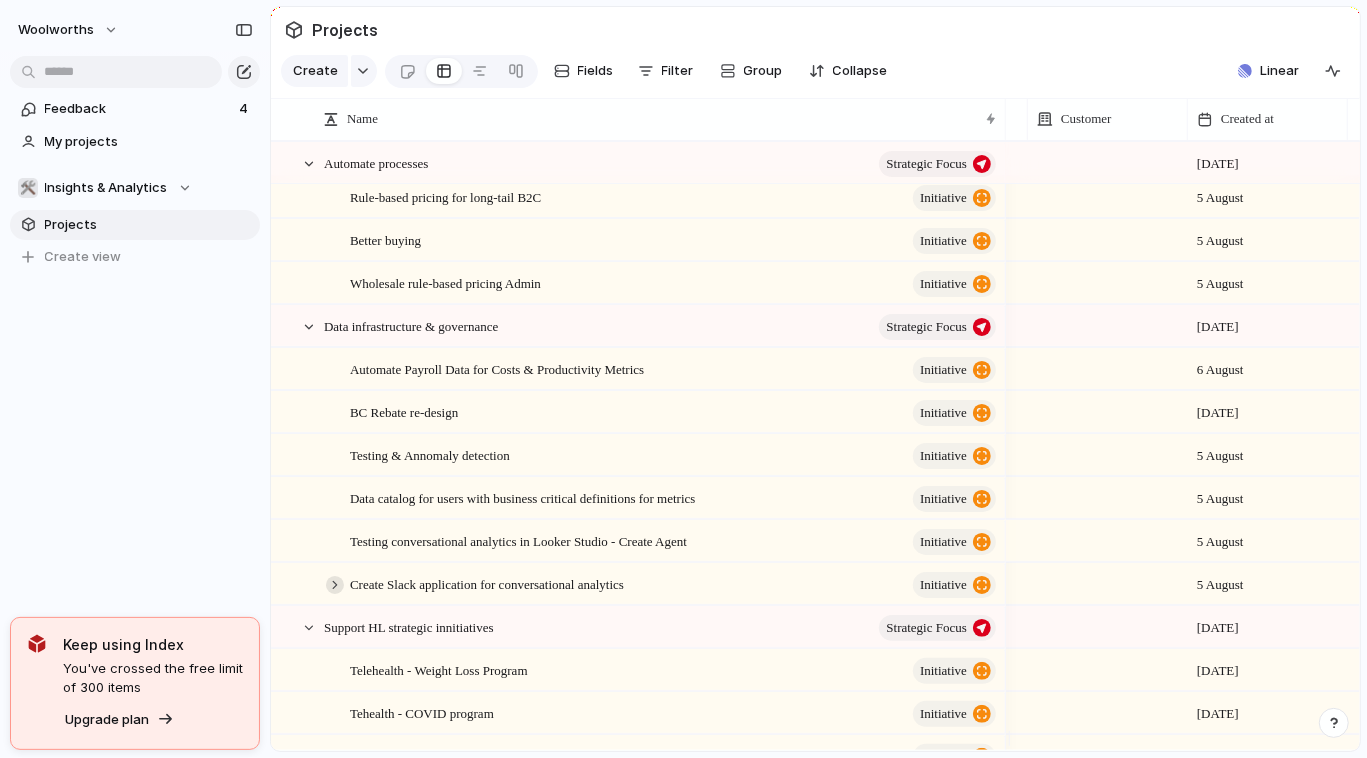 click at bounding box center [335, 585] 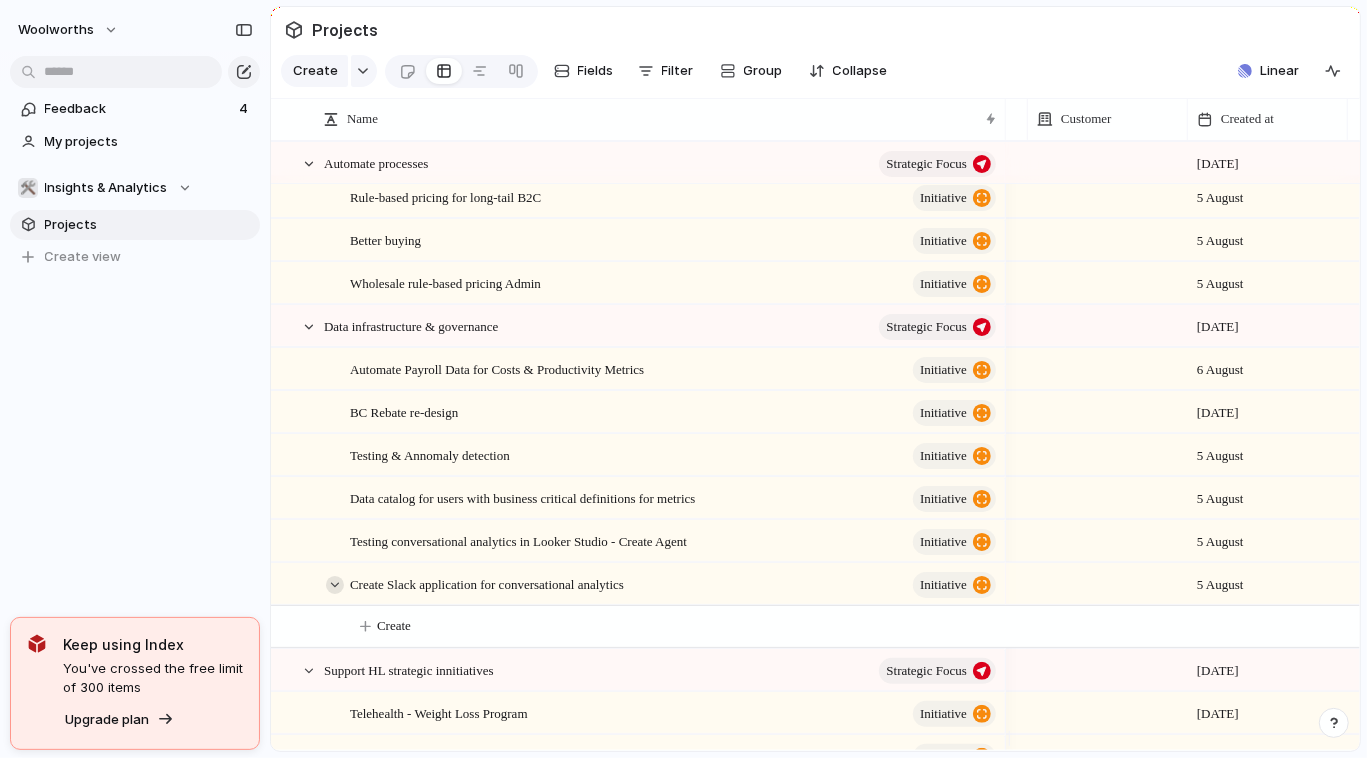 click at bounding box center [335, 585] 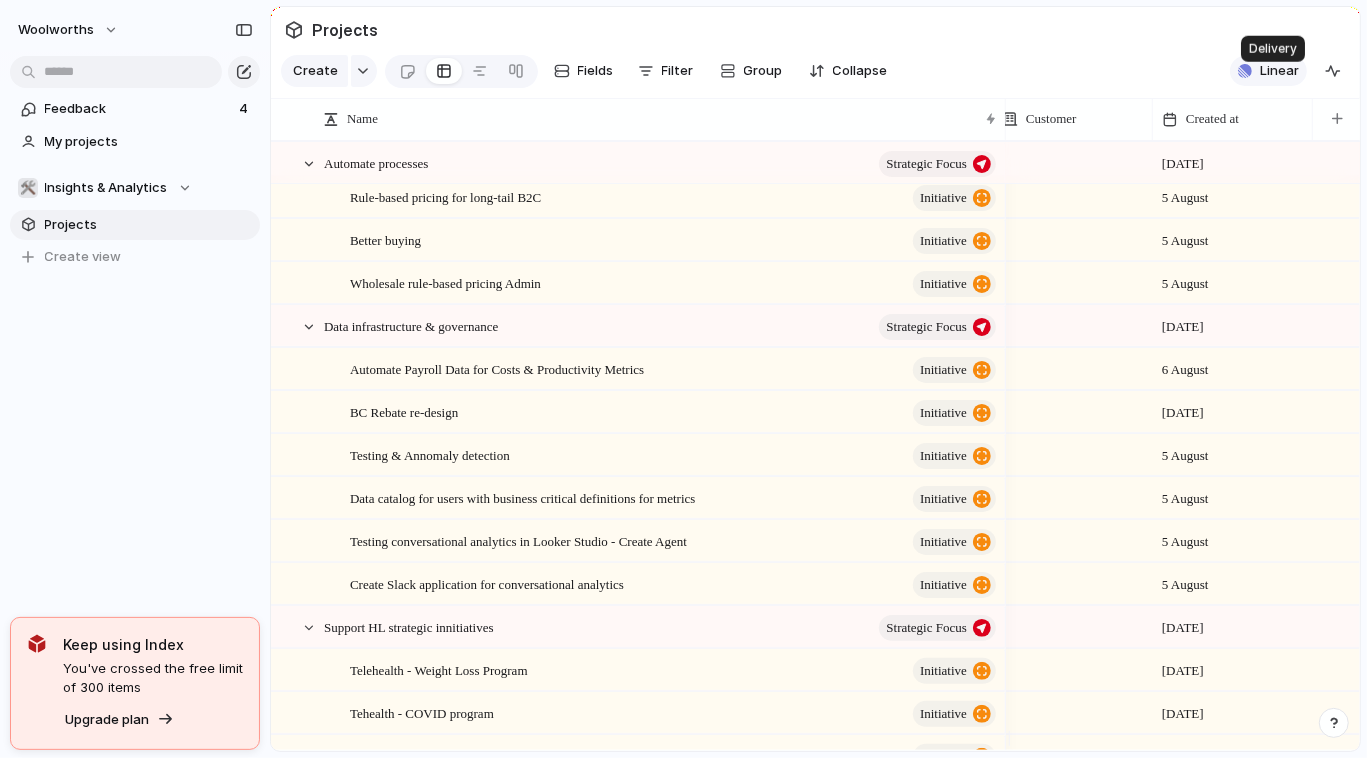 click on "Linear" at bounding box center (1279, 71) 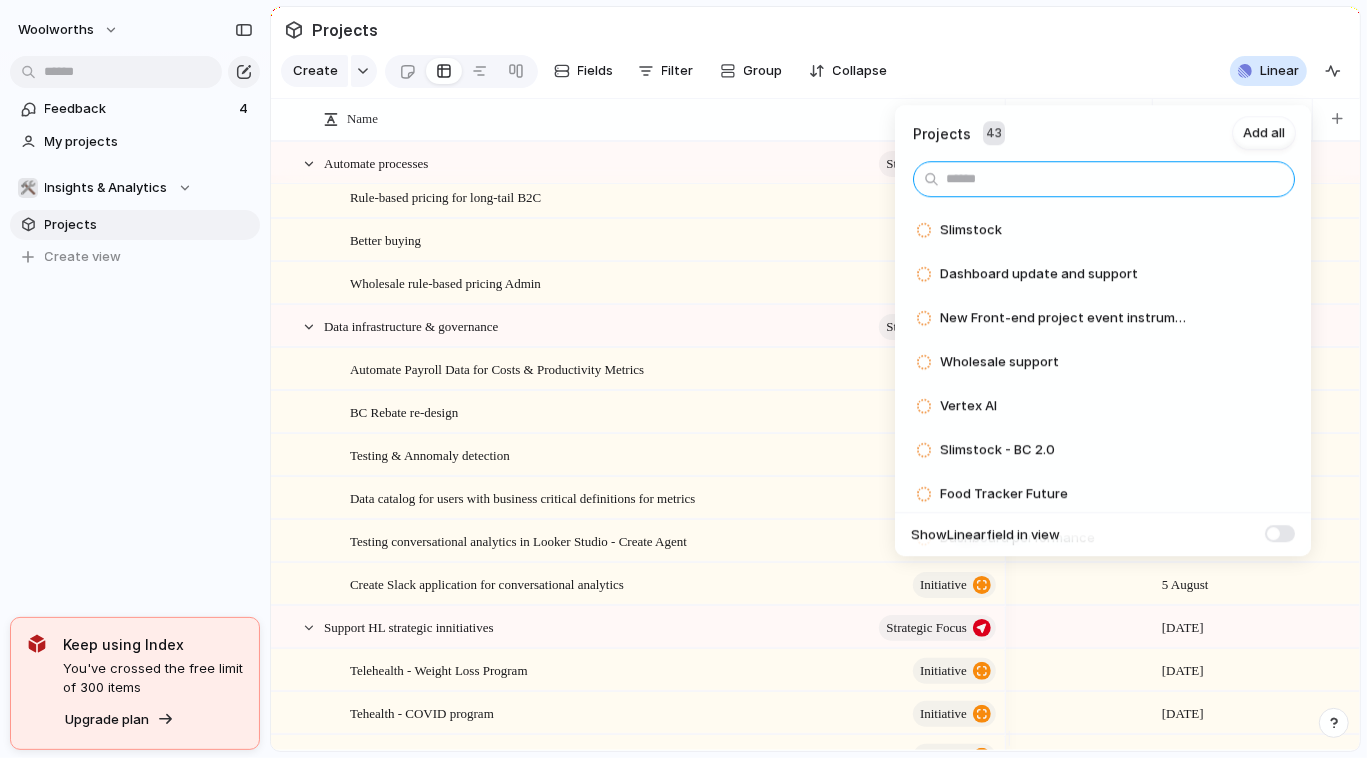 click at bounding box center [1104, 179] 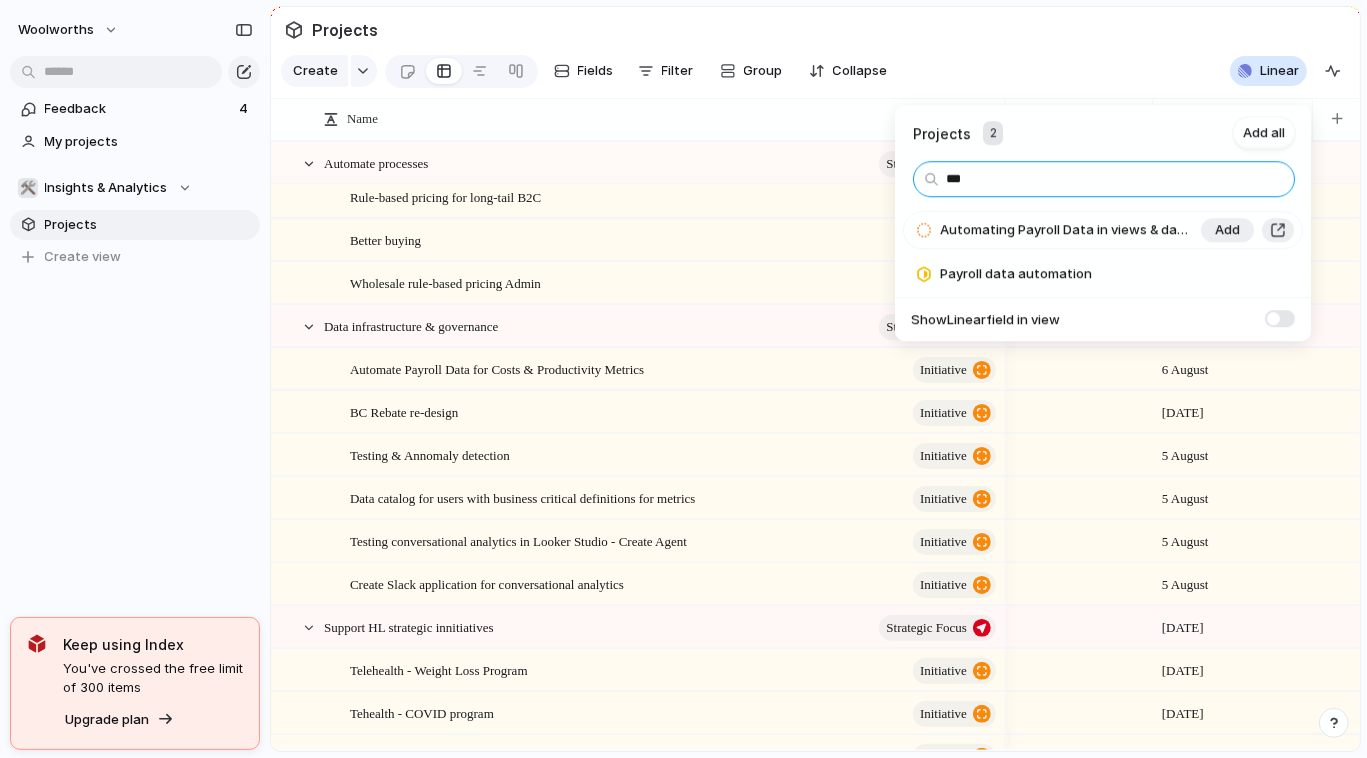type on "***" 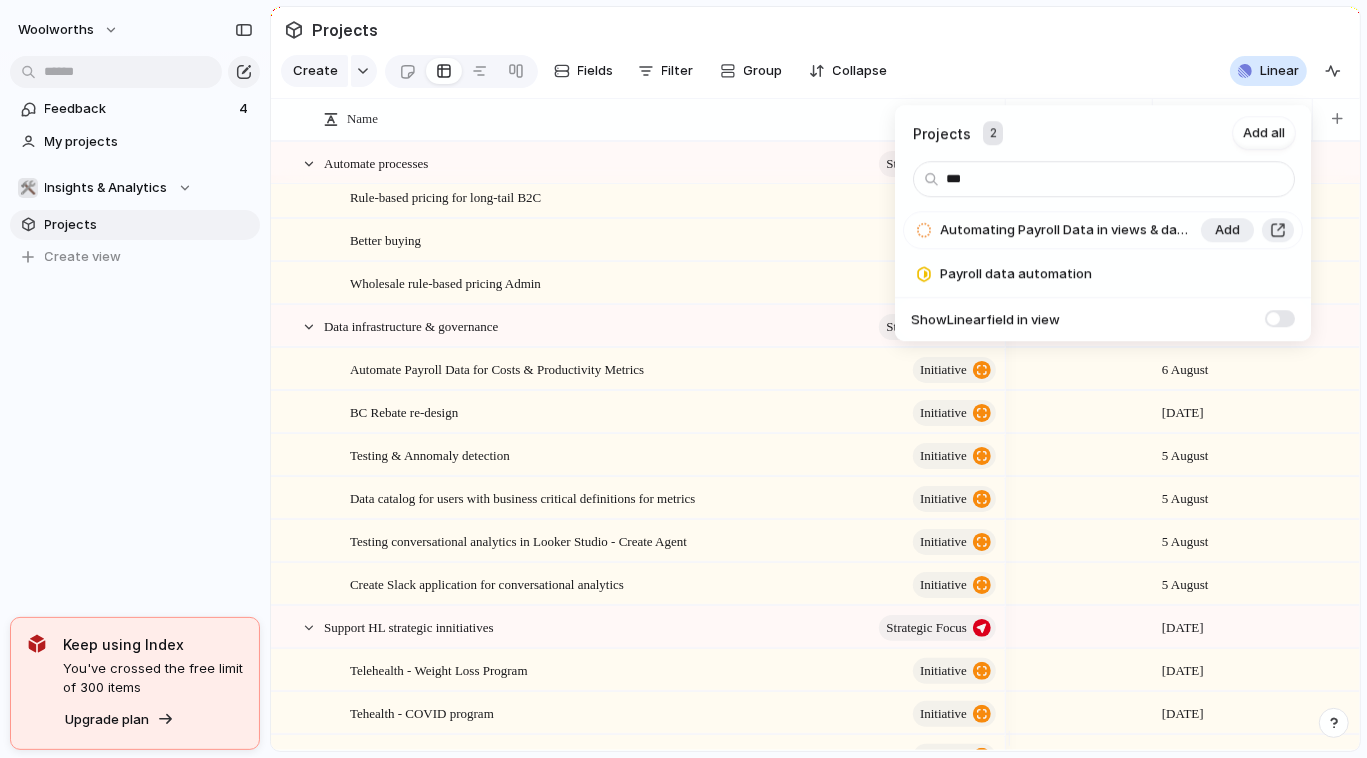 click on "Automating Payroll Data in views & dashboards" at bounding box center [1064, 230] 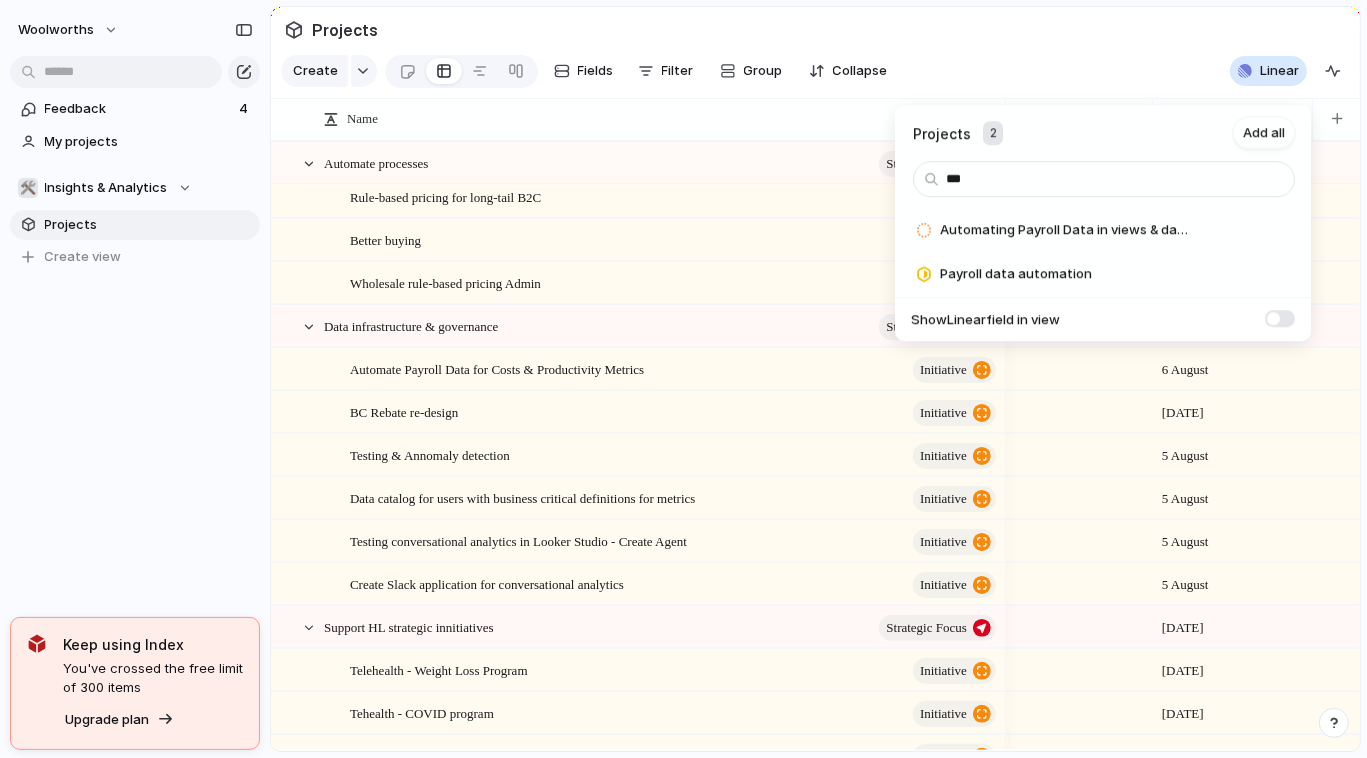 click on "Add" at bounding box center [1227, 230] 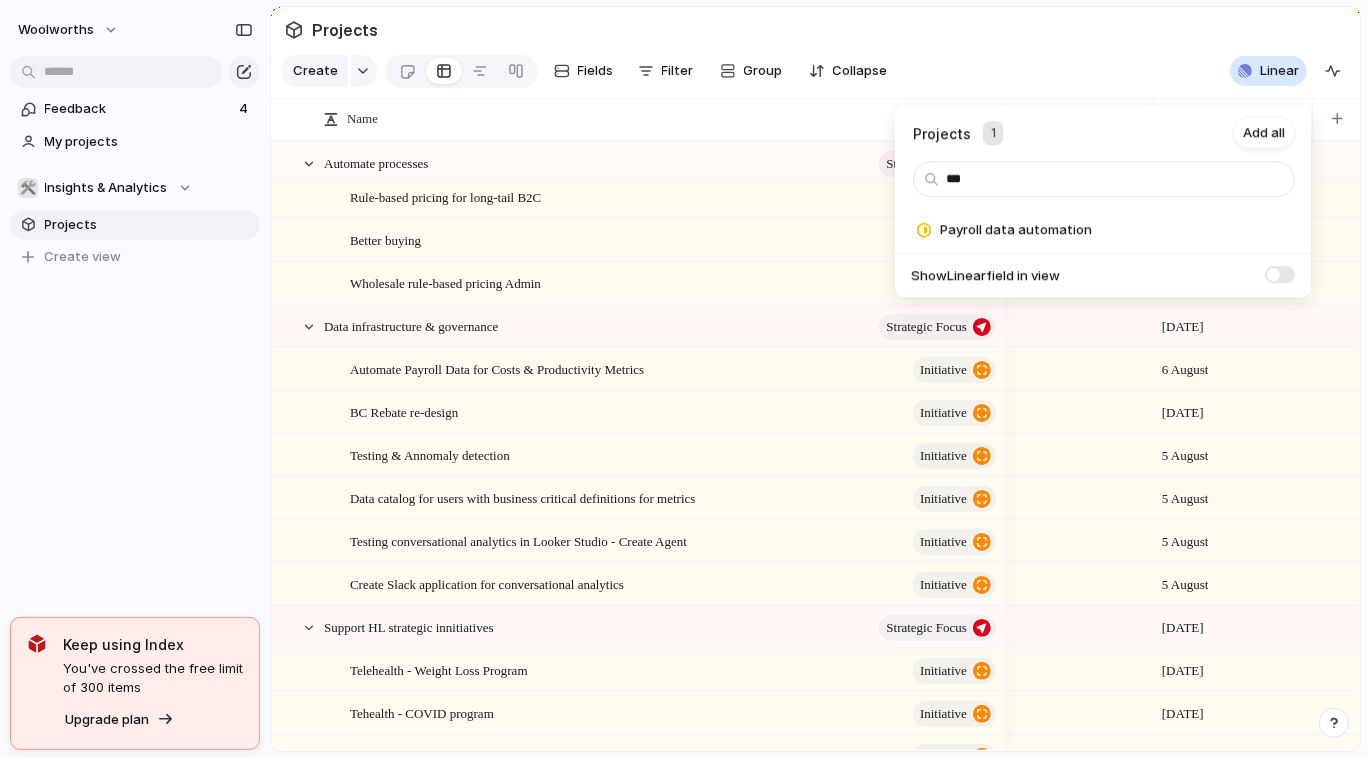 click on "Projects 1 Add all *** Payroll data automation Add Show Linear field in view" at bounding box center [683, 379] 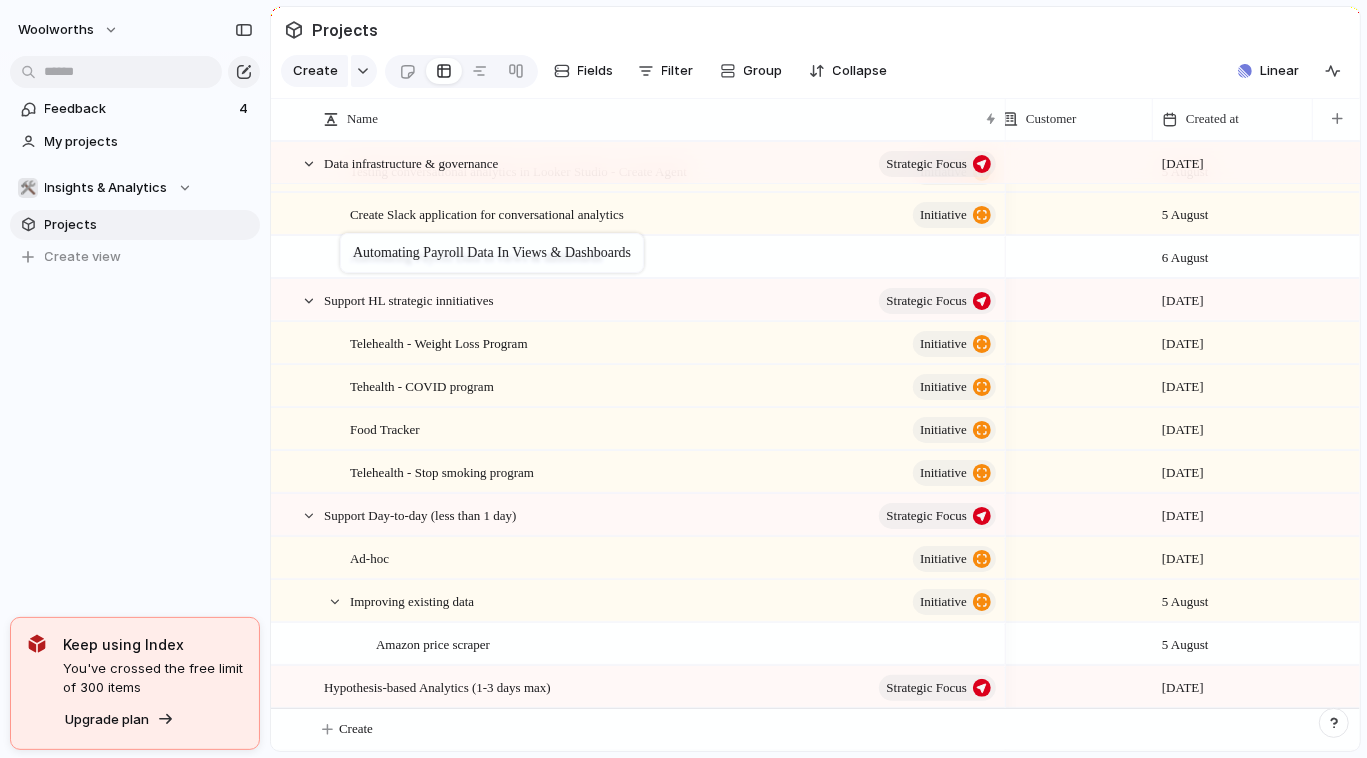 drag, startPoint x: 427, startPoint y: 689, endPoint x: 416, endPoint y: 289, distance: 400.1512 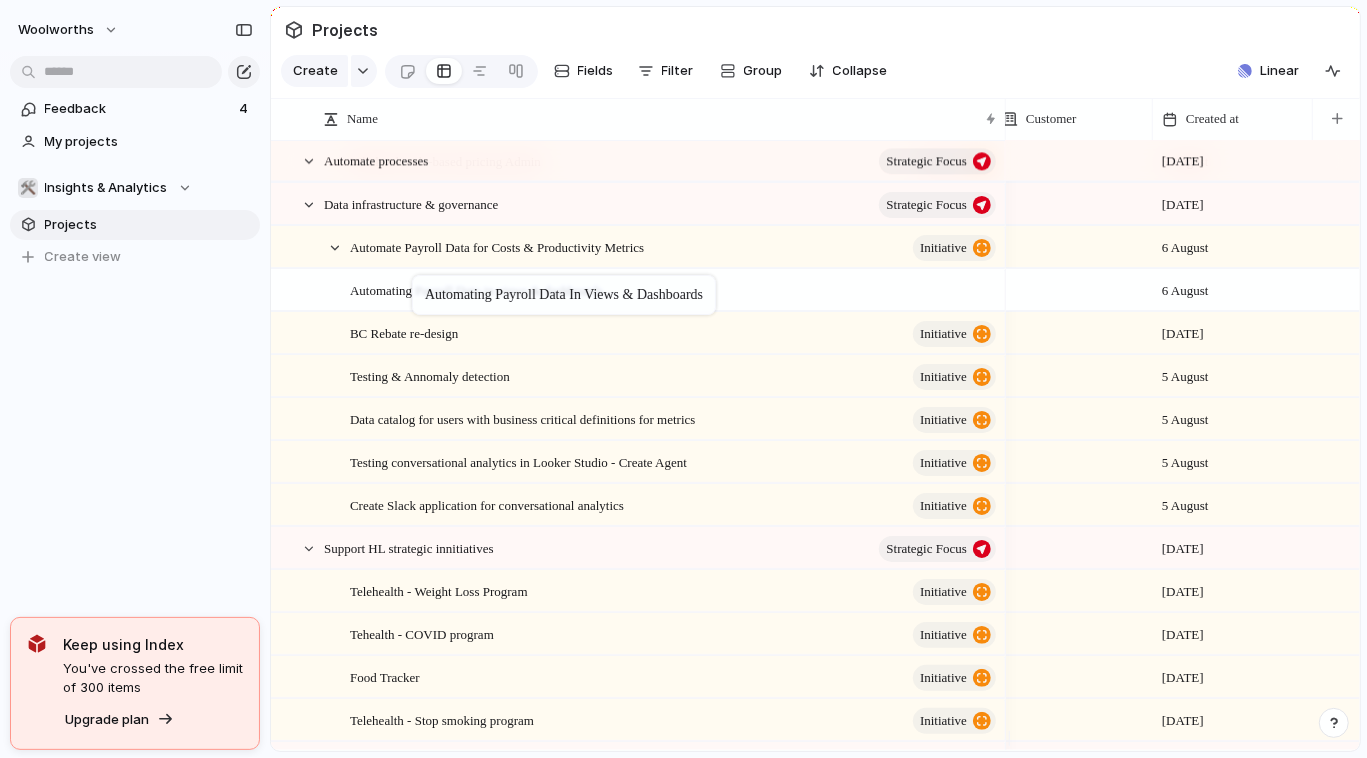 drag, startPoint x: 419, startPoint y: 519, endPoint x: 422, endPoint y: 279, distance: 240.01875 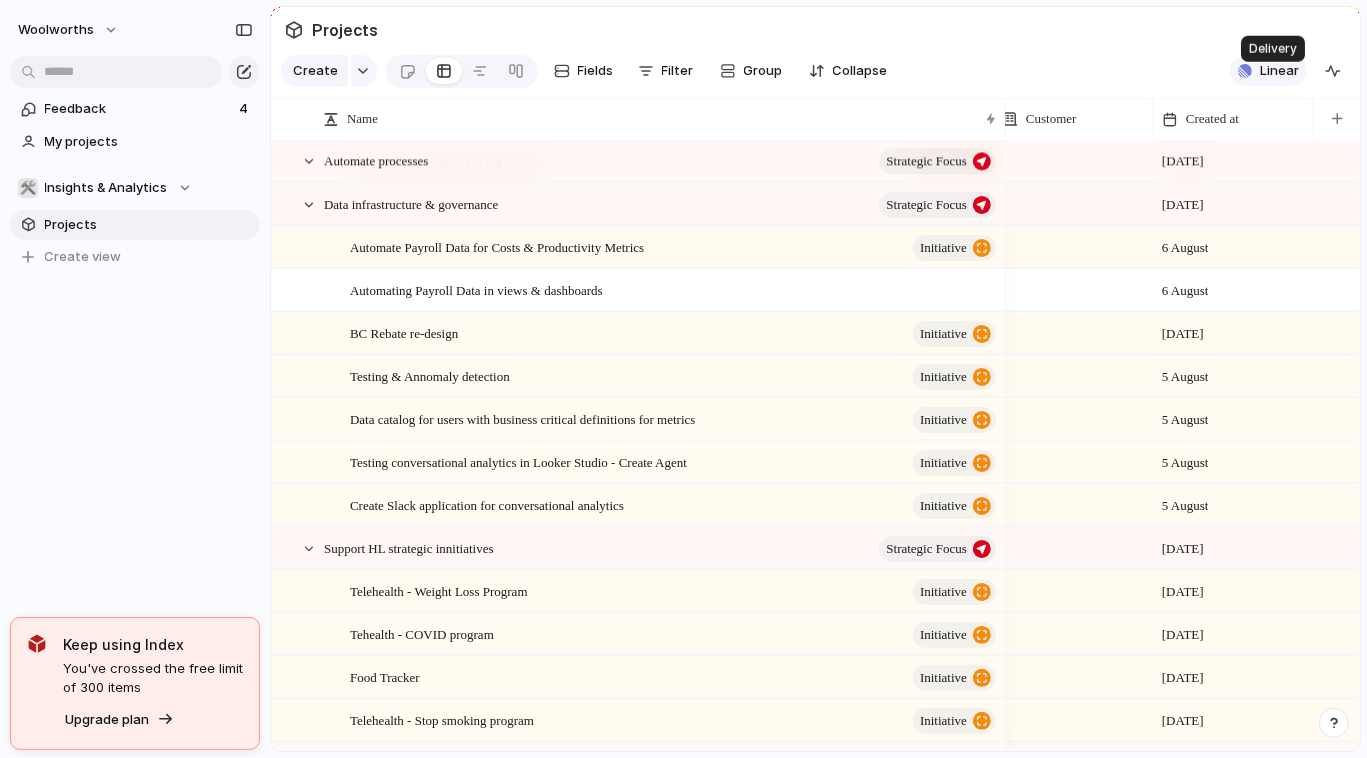 click on "Linear" at bounding box center (1279, 71) 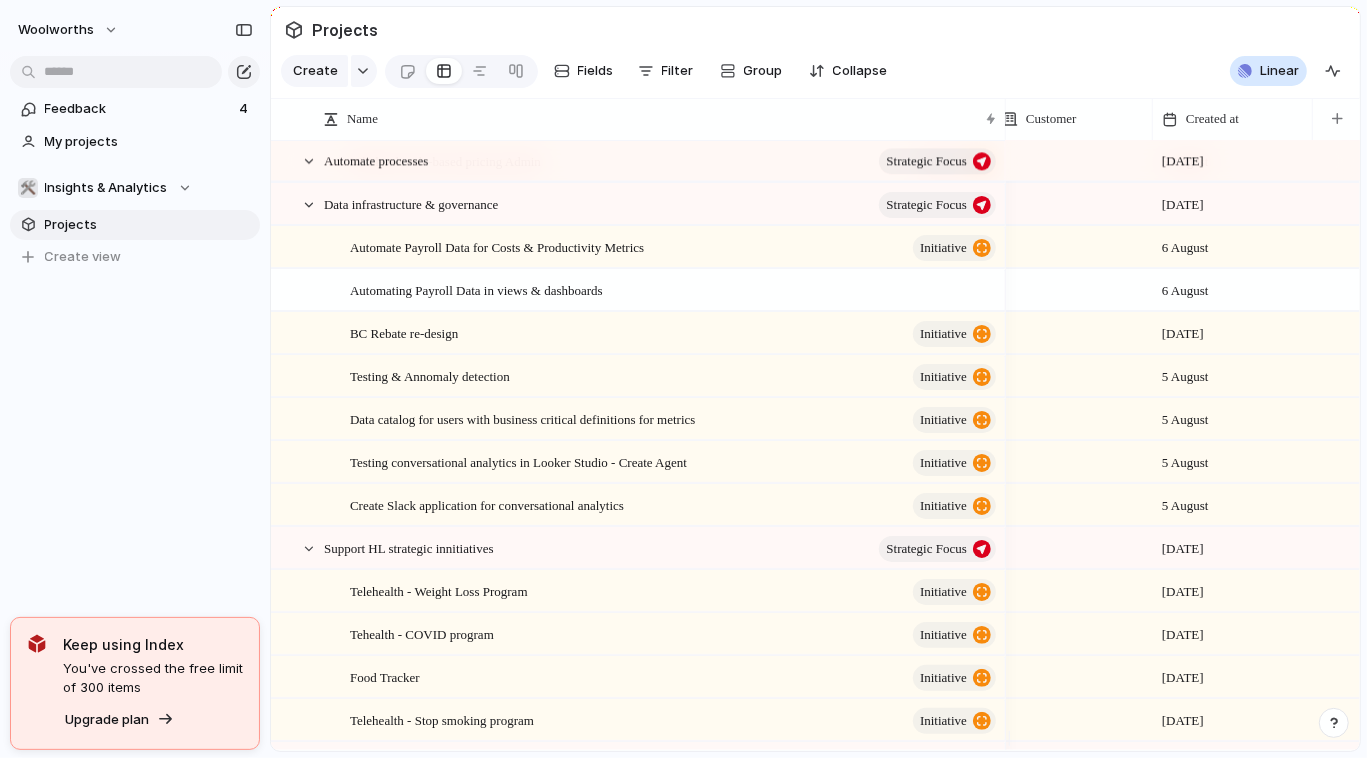 click on "Projects 42 Add all Slimstock Add Dashboard update and support Add New Front-end project event instrumentation Add Wholesale support Add Vertex AI Add Slimstock - BC 2.0 Add Food Tracker Future Add Dashboard performance Add Data accuracy & consistency Add Merch Support Add Ops efficiency Add HLP Pricing Services Project Add Data Accuracy Add Trading the business insights (conversion squad, daily updates,...) Add AB Testing Tool Add Scraper and Pricing improvements Add Living Healthy Report Add Rule-based Pricing Add Customer activation support Add Data-led capabilities and thinking Add Sustainability - Product health data Add Food Tracker - AIA Vitality Add AIA Foodtracker Add Promotions: GWP + Mix and Match Add A/B Test | CRO Add Insights & Analytics Add Food Tracker + BUPA Add Data infrastructure & self serve tools Add AIA Vitality Pilot Add AI/ML Projects Add Pricing excellence Add Food Tracker Add Tech implementation performance tracker Add Slimstock - 1.5 Add Forecast Accuracy Add Business Suport FY25-Q2" at bounding box center [683, 379] 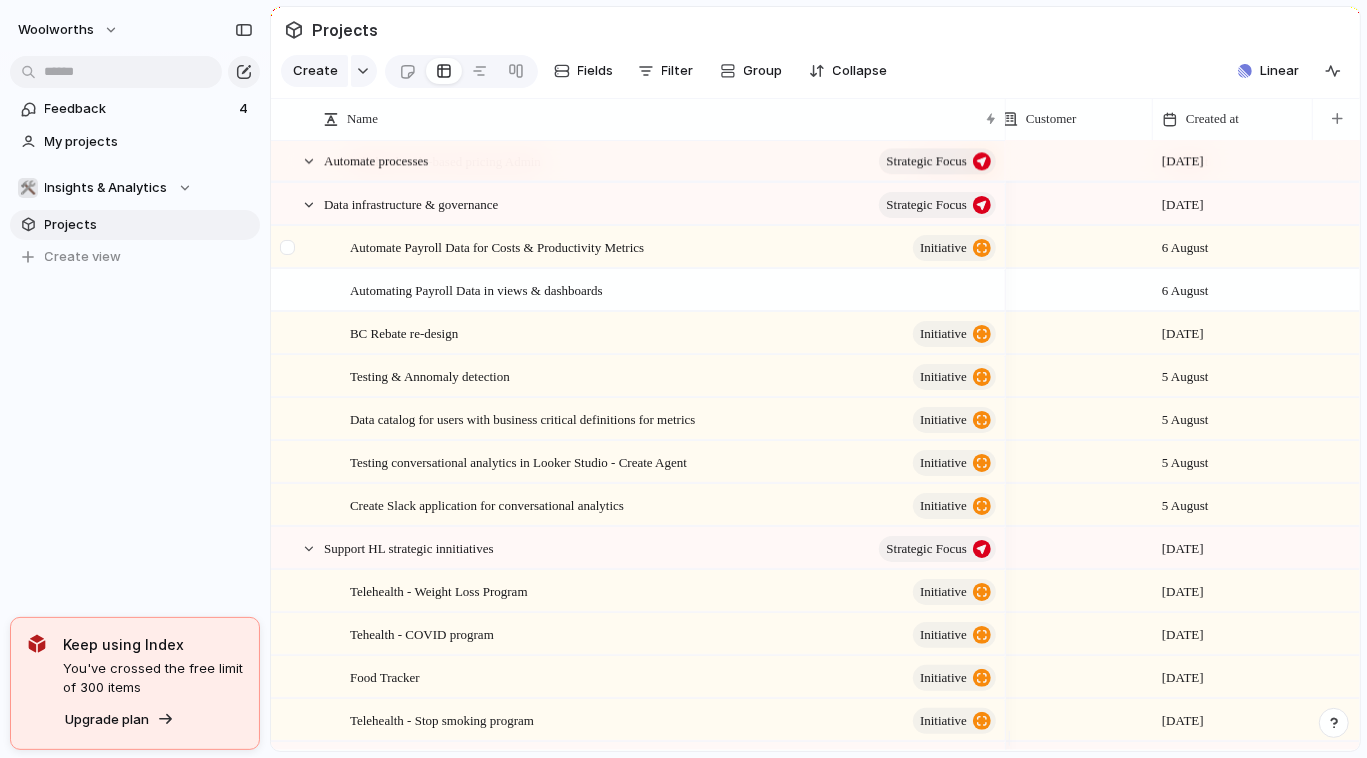 click at bounding box center (299, 247) 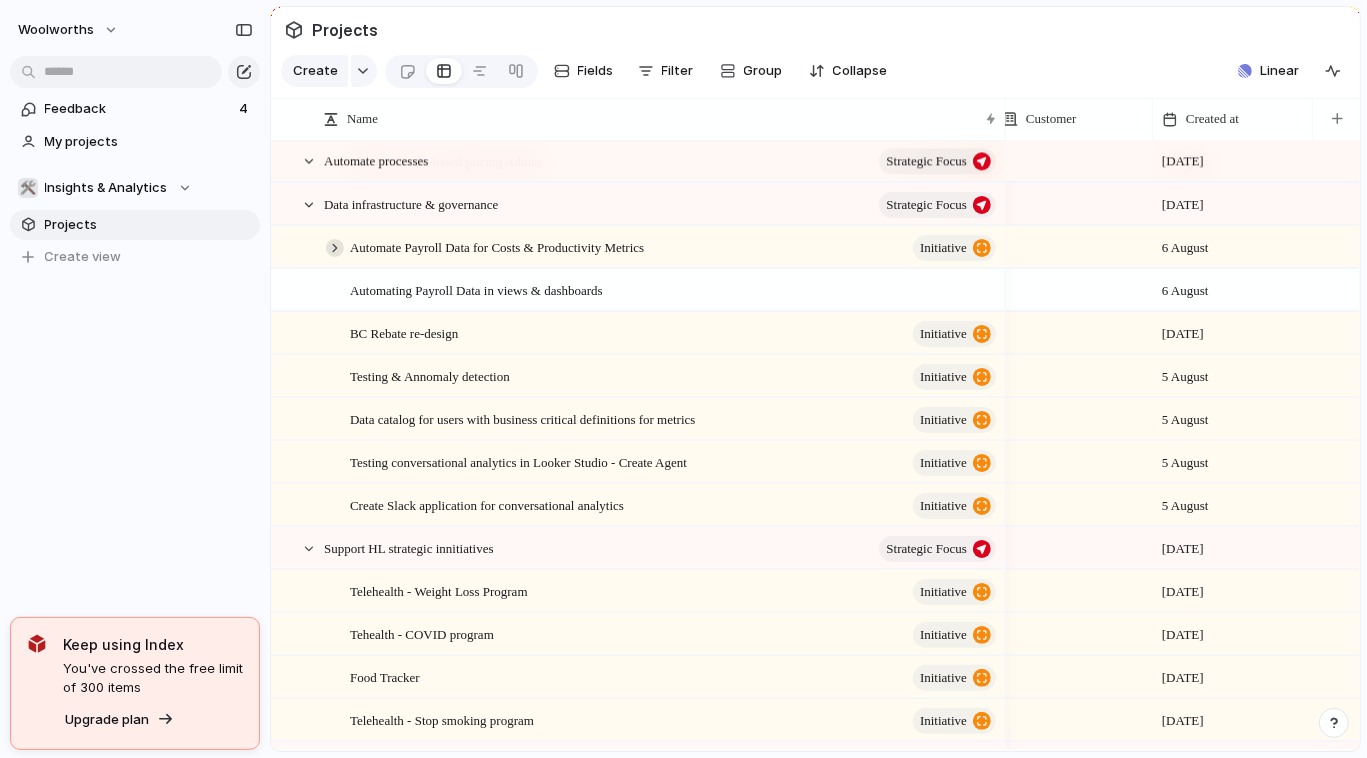 click at bounding box center (335, 248) 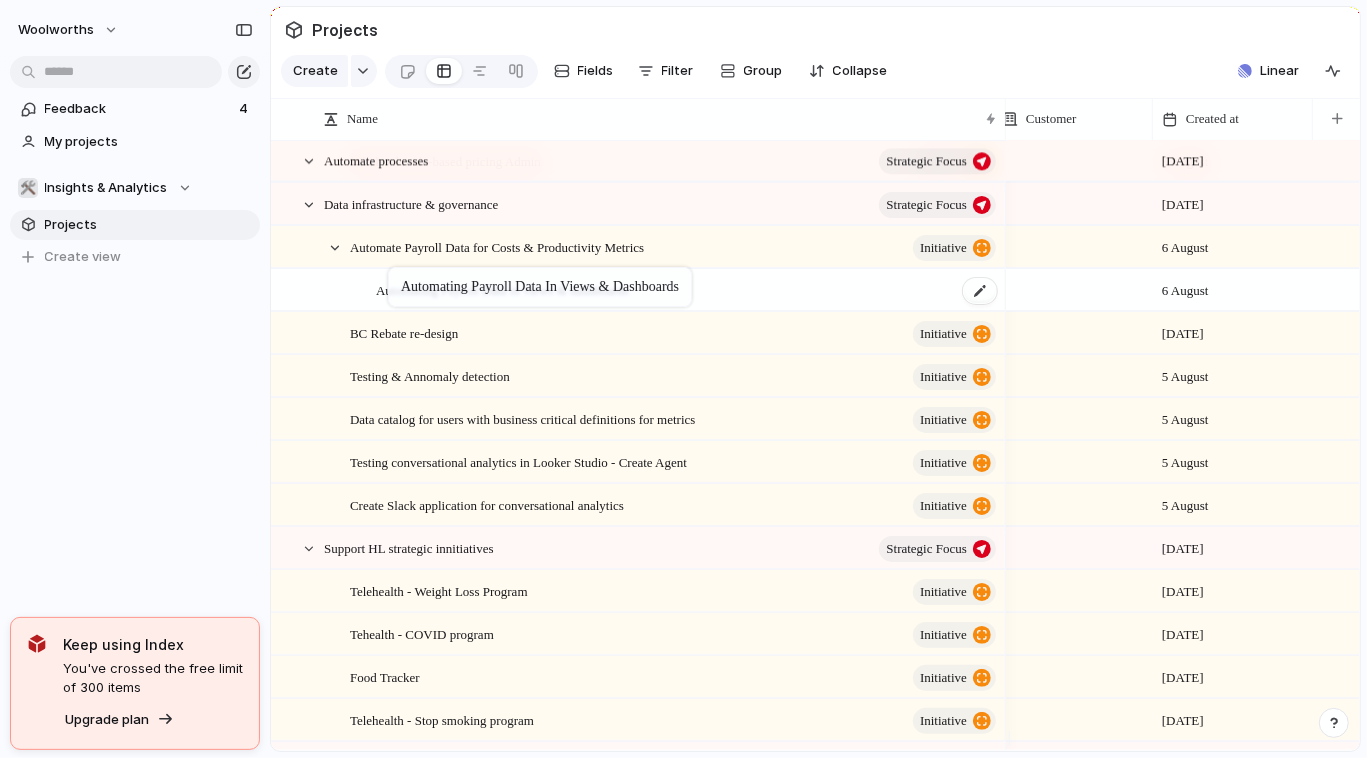 drag, startPoint x: 391, startPoint y: 356, endPoint x: 382, endPoint y: 320, distance: 37.107952 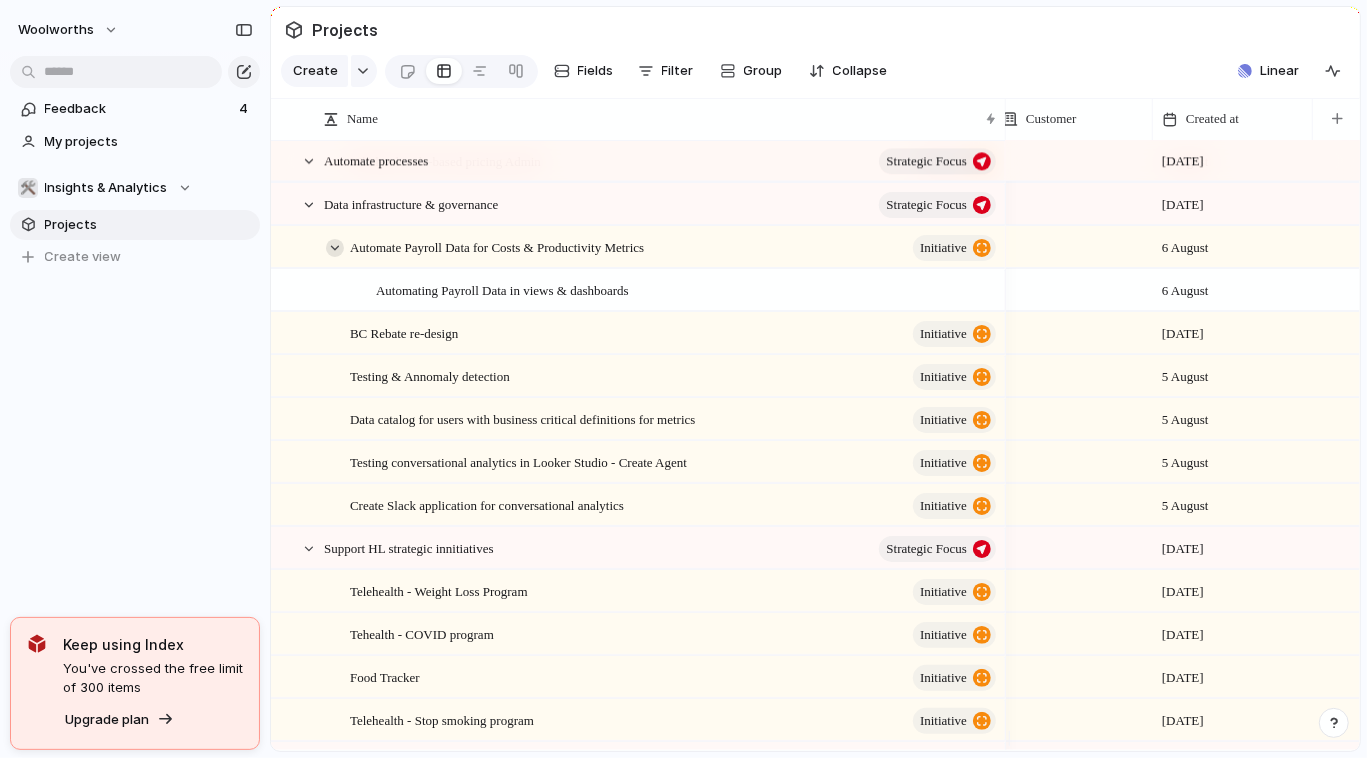 click at bounding box center [335, 248] 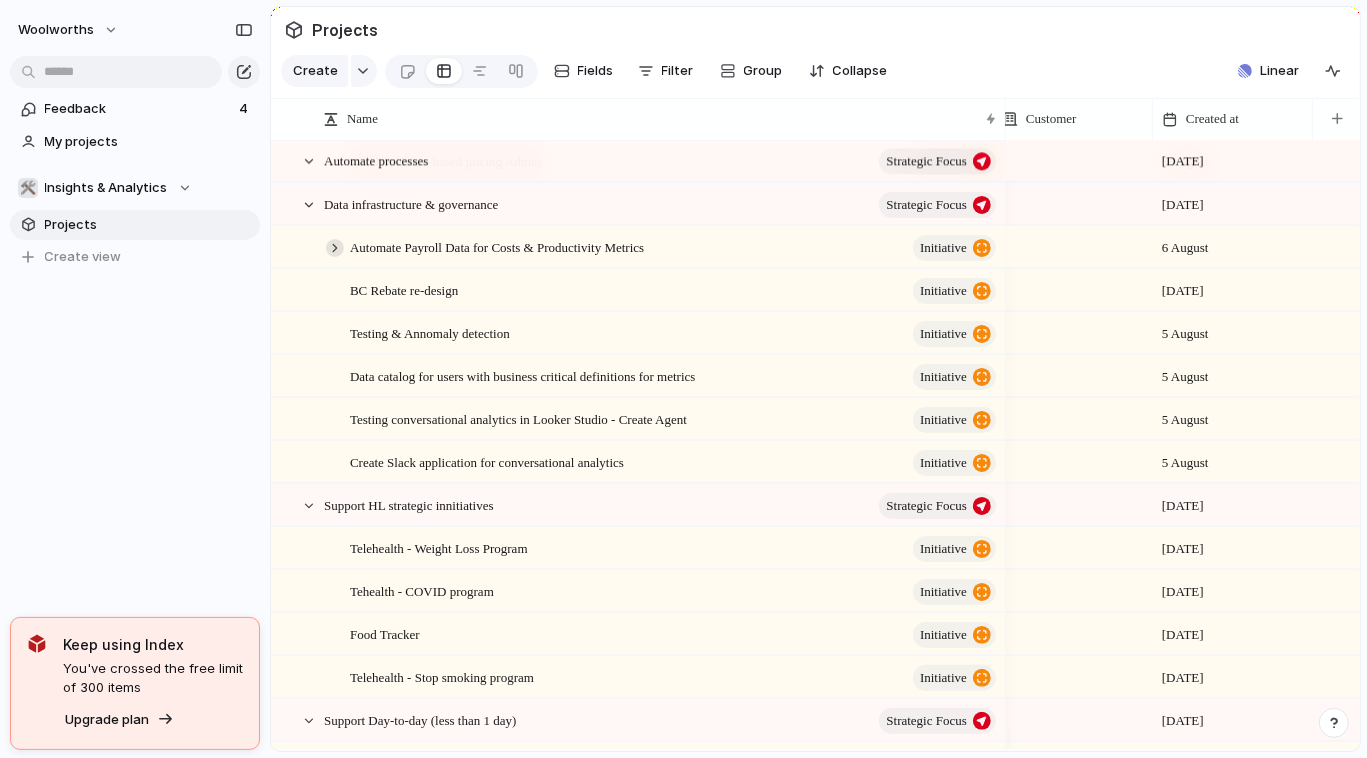 click at bounding box center [335, 248] 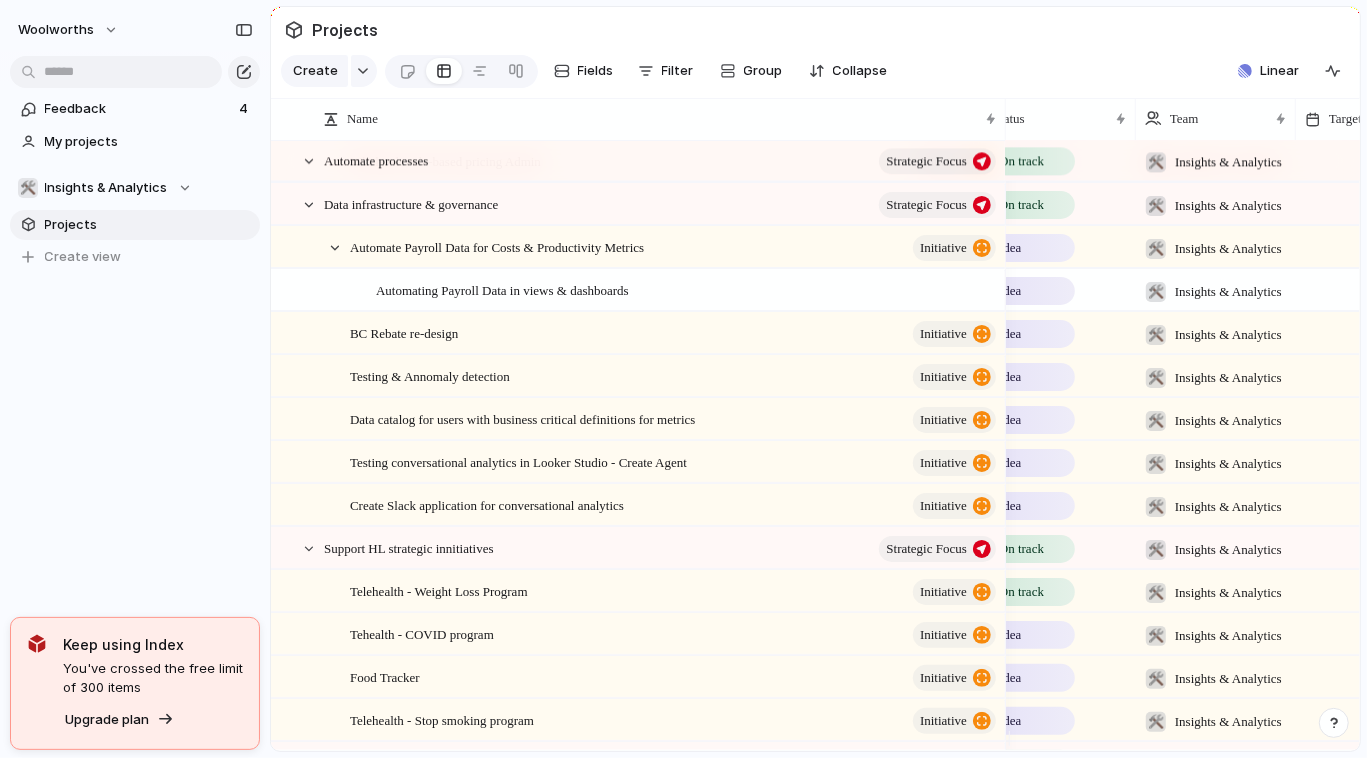 scroll, scrollTop: 0, scrollLeft: 0, axis: both 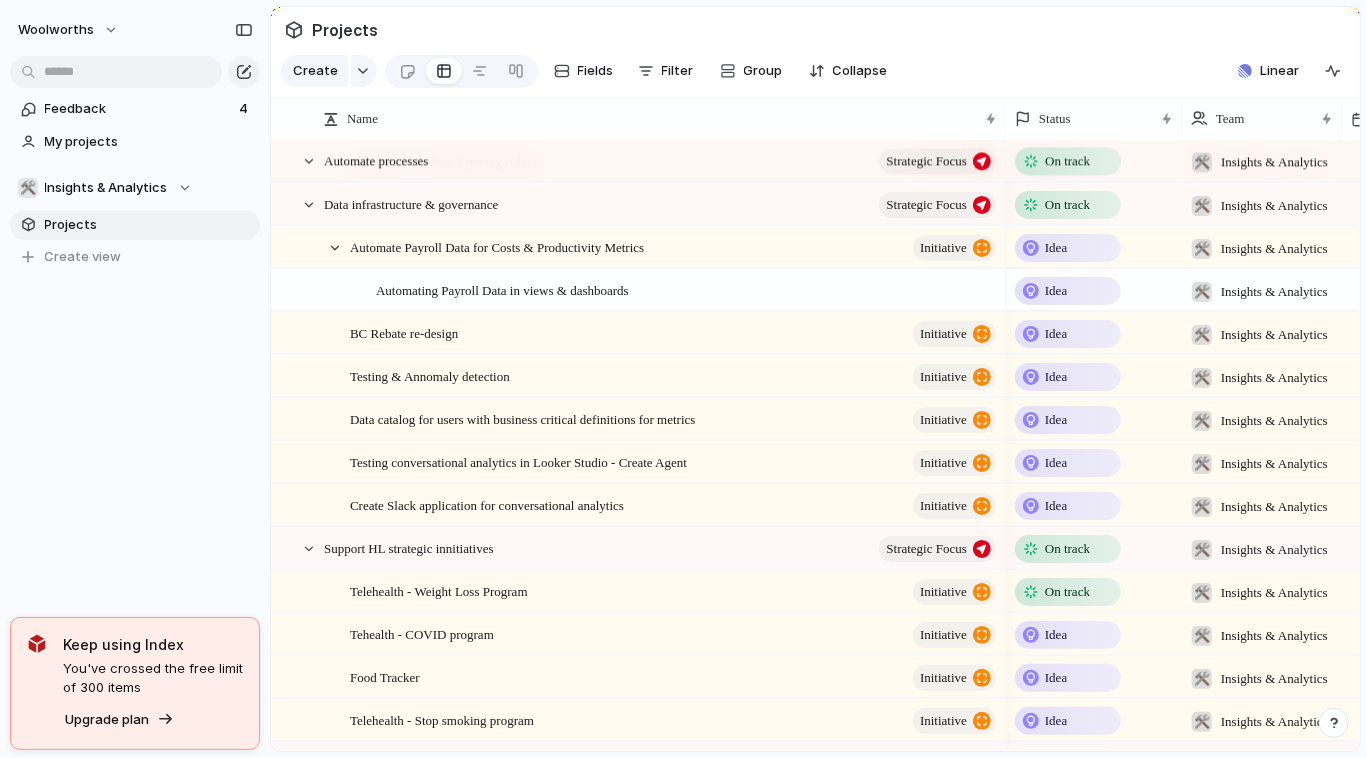click on "Idea" at bounding box center (1056, 291) 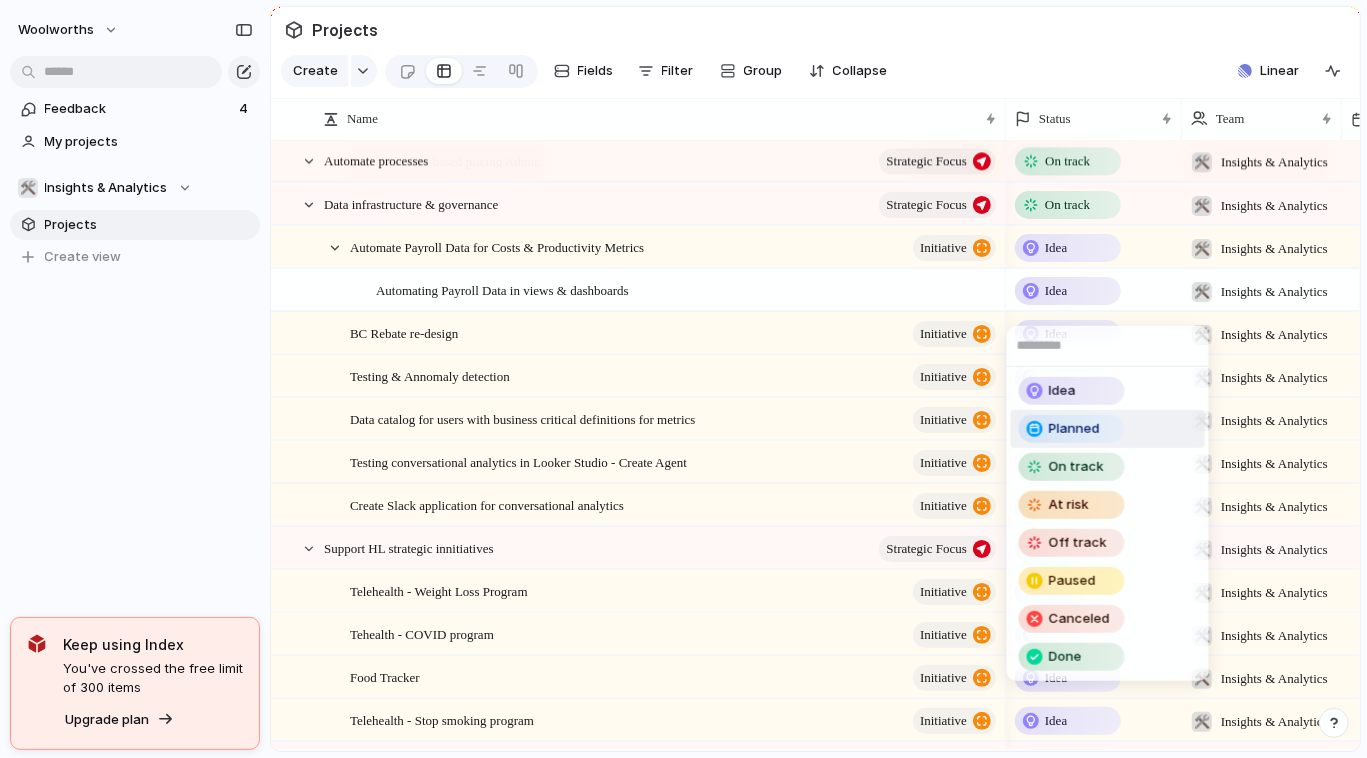click on "Planned" at bounding box center (1076, 429) 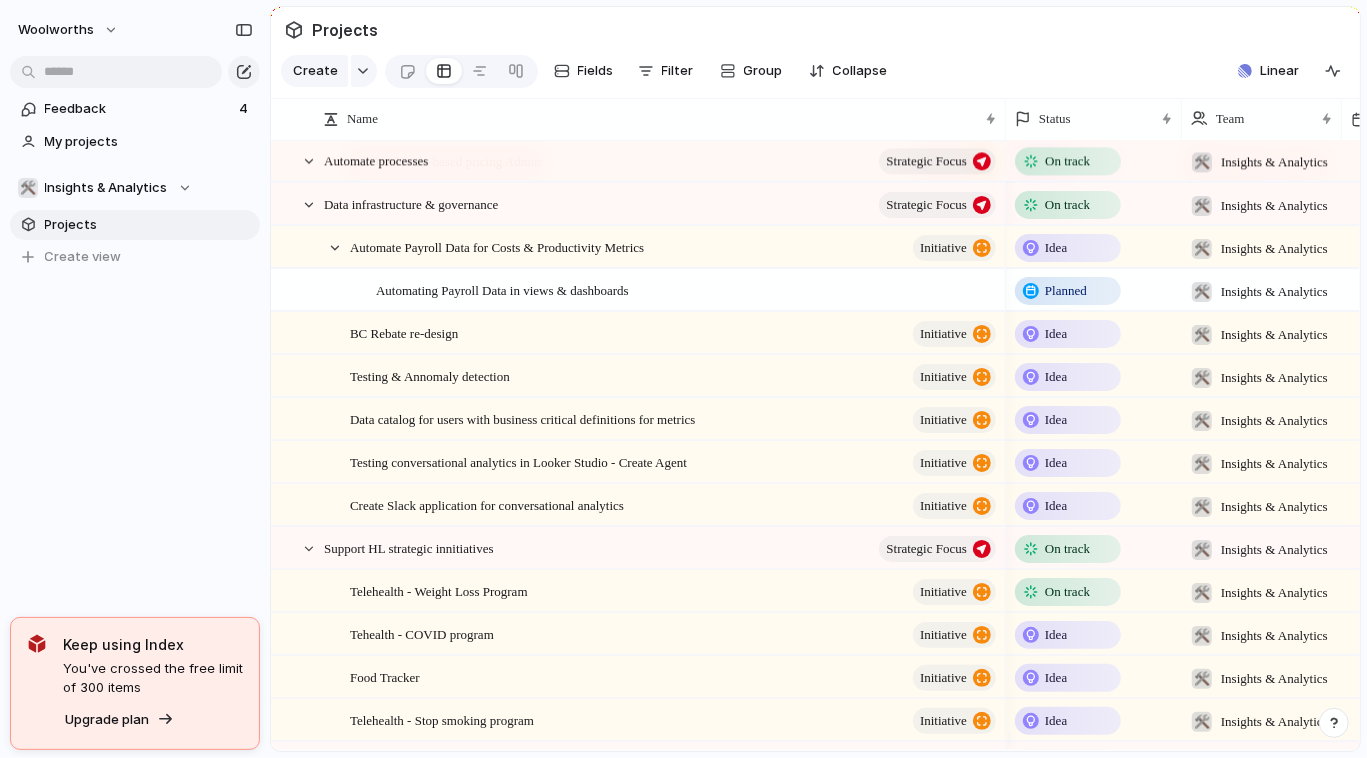 click on "Idea" at bounding box center (1068, 248) 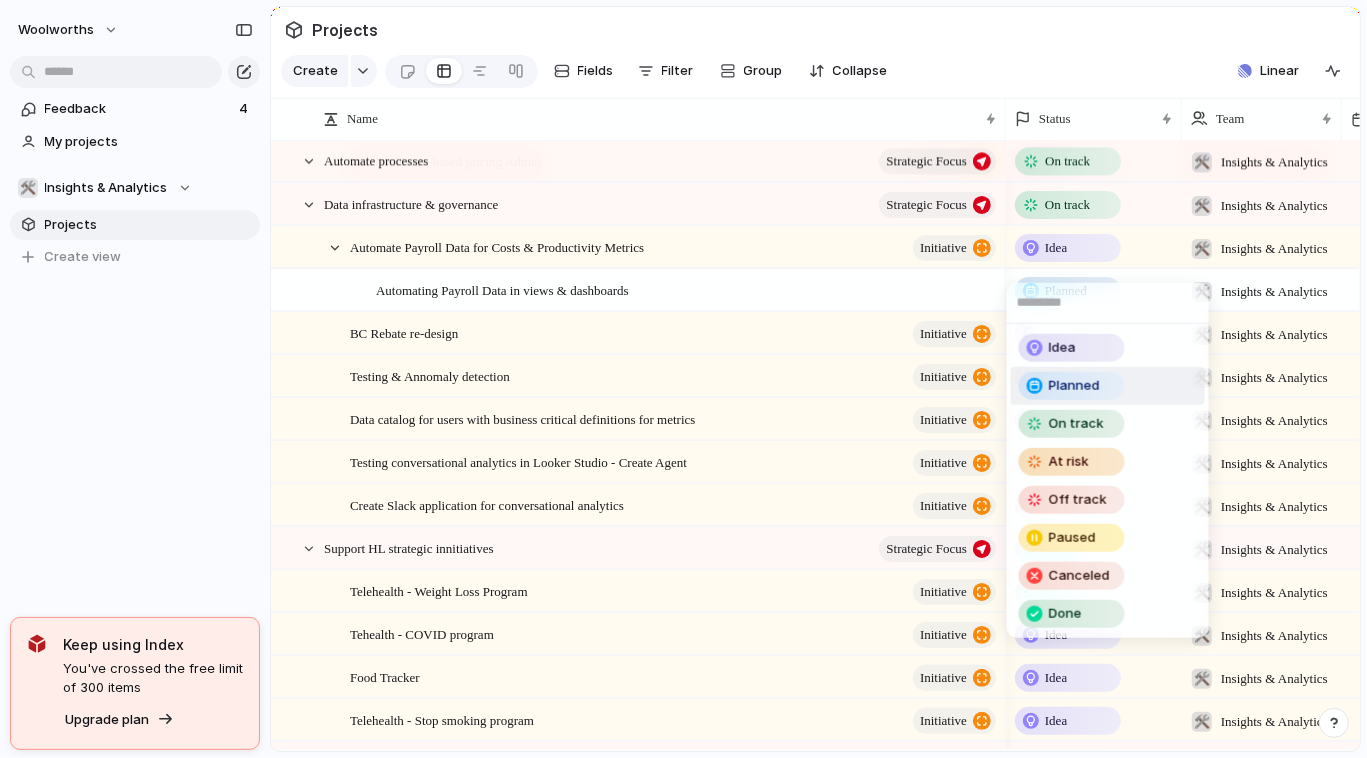 click on "Planned" at bounding box center [1108, 386] 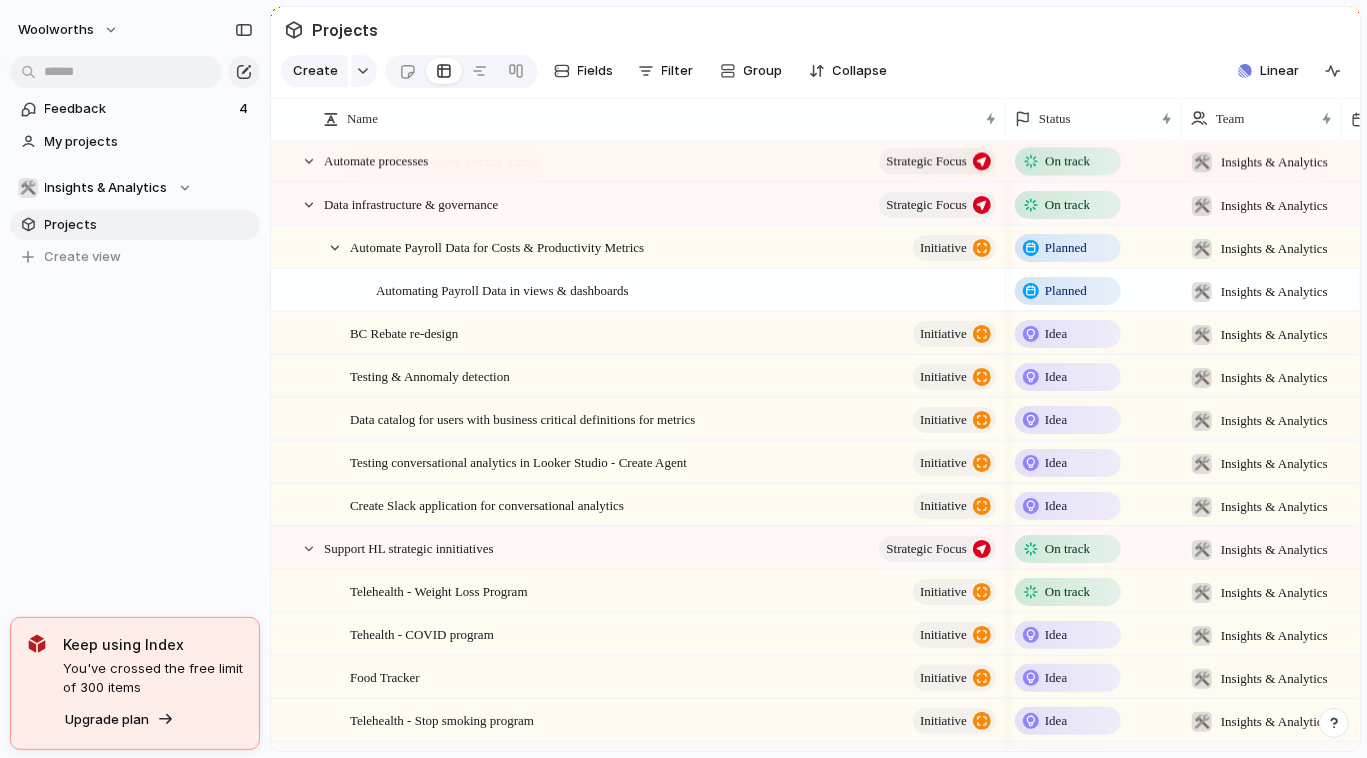 scroll, scrollTop: 0, scrollLeft: 110, axis: horizontal 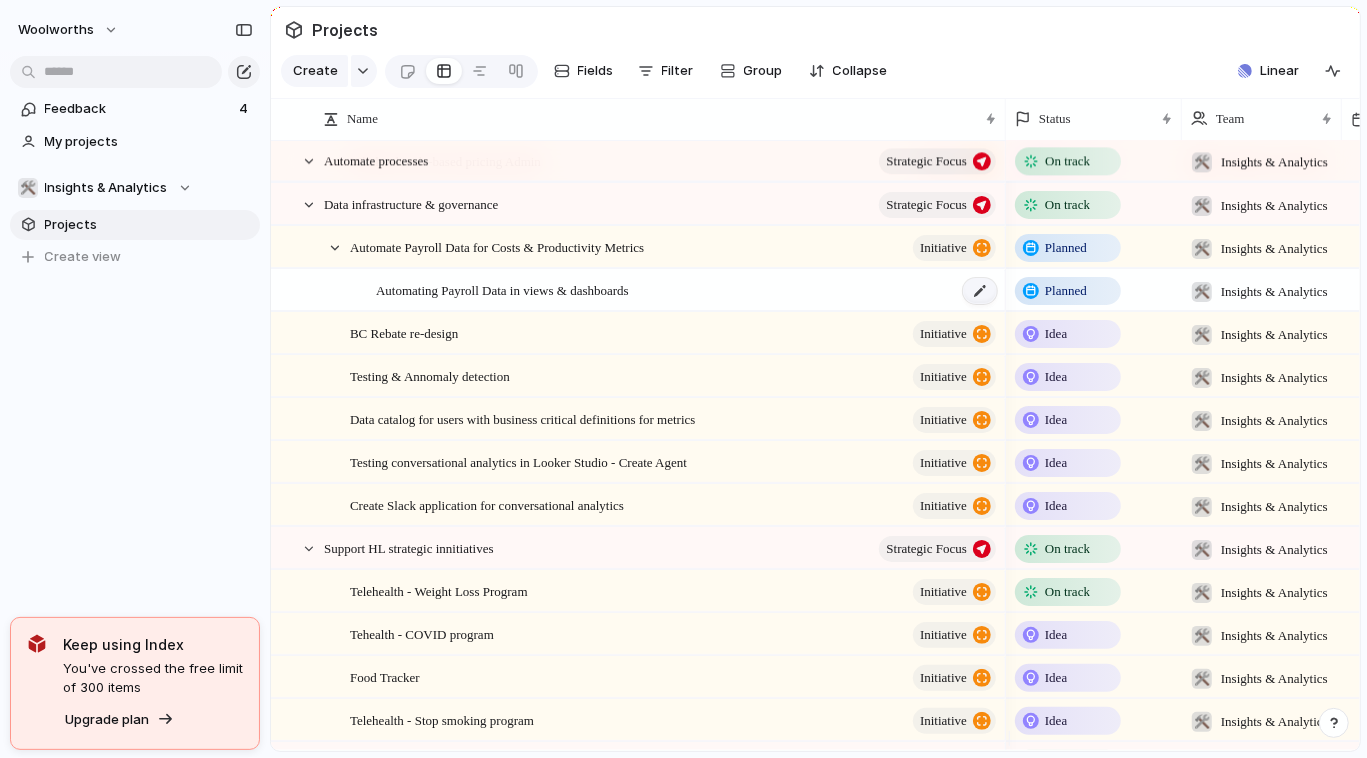 click at bounding box center [980, 291] 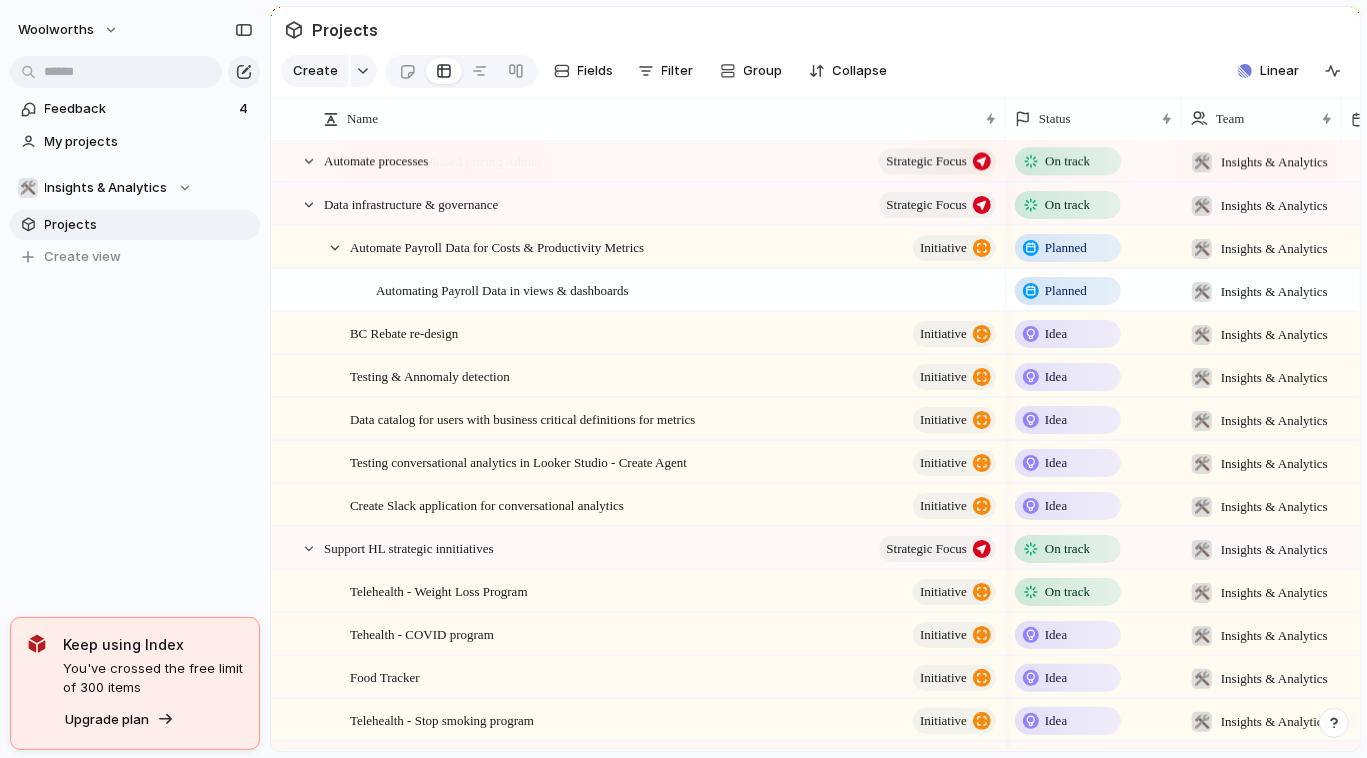 scroll, scrollTop: 0, scrollLeft: 237, axis: horizontal 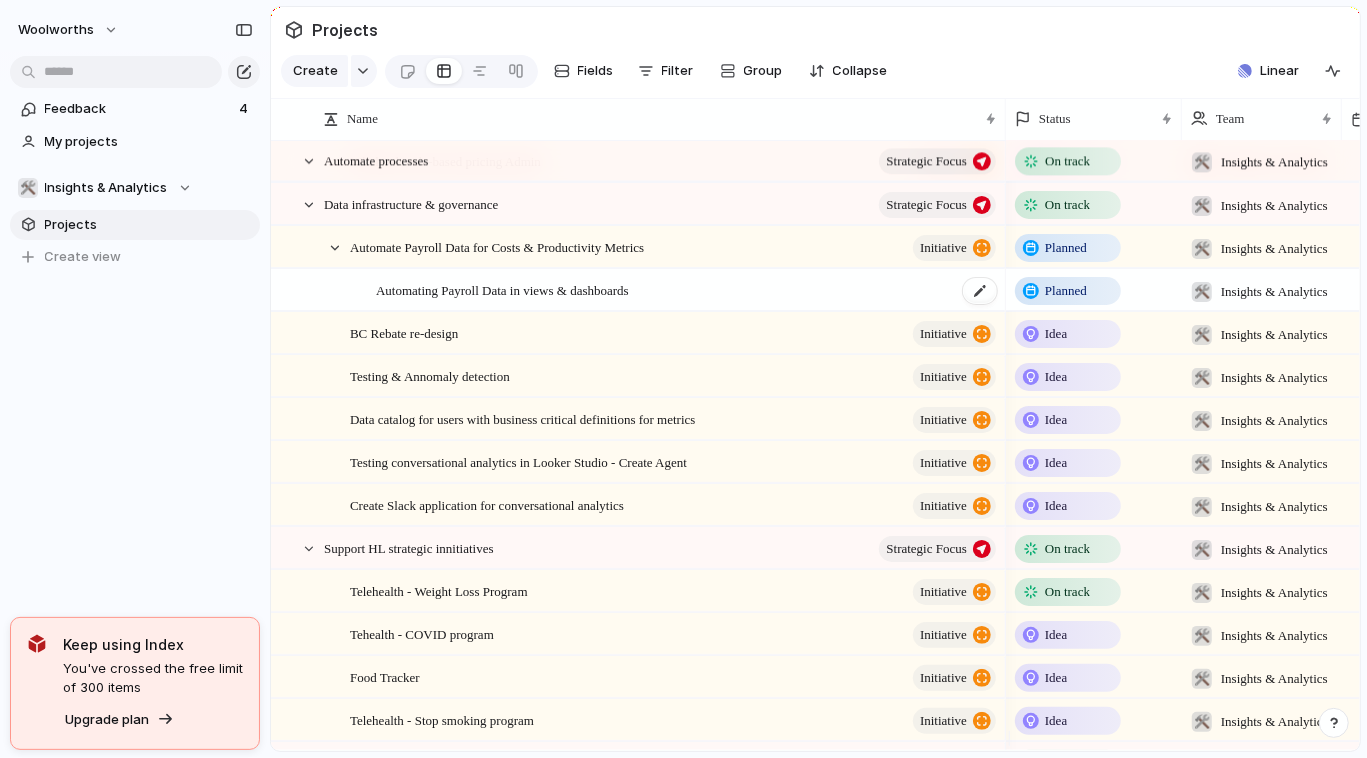 click on "Automating Payroll Data in views & dashboards" at bounding box center [502, 289] 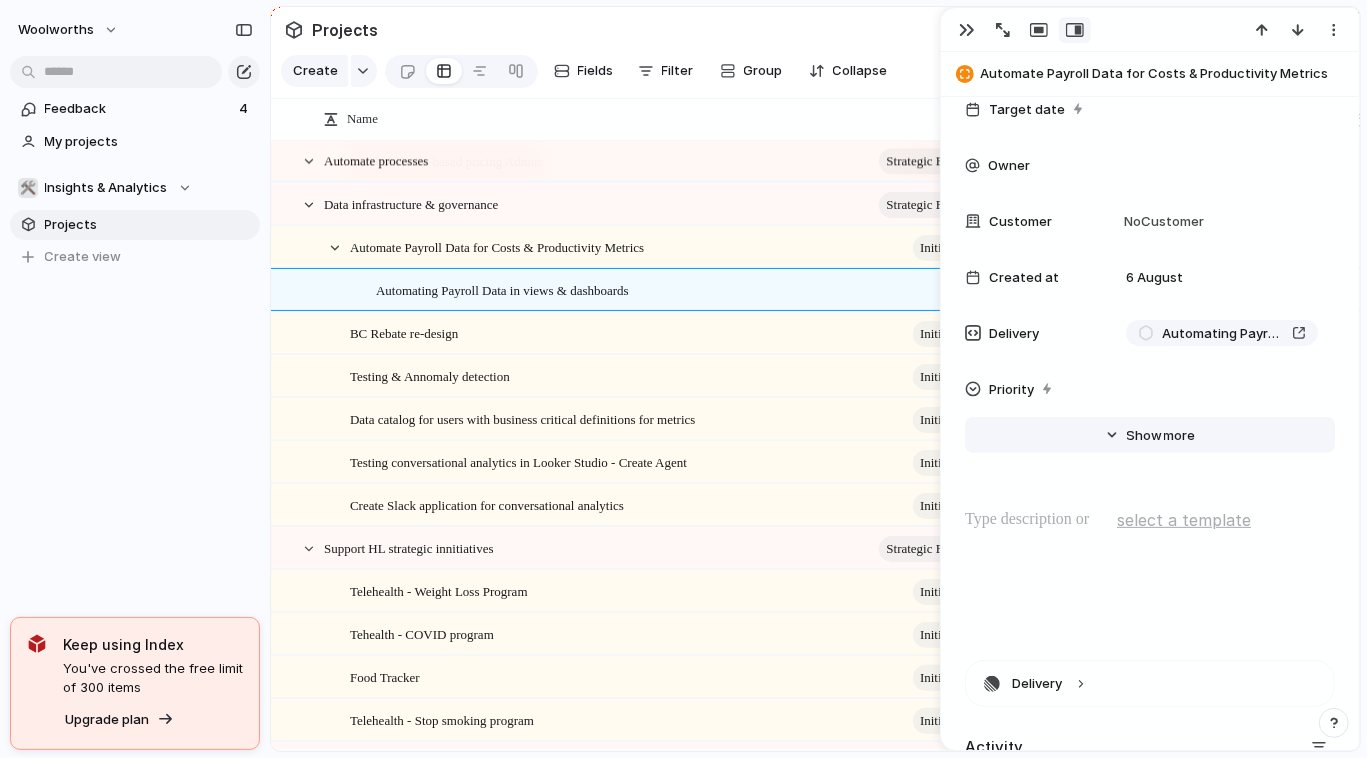 click on "Hide Show more" at bounding box center (1150, 435) 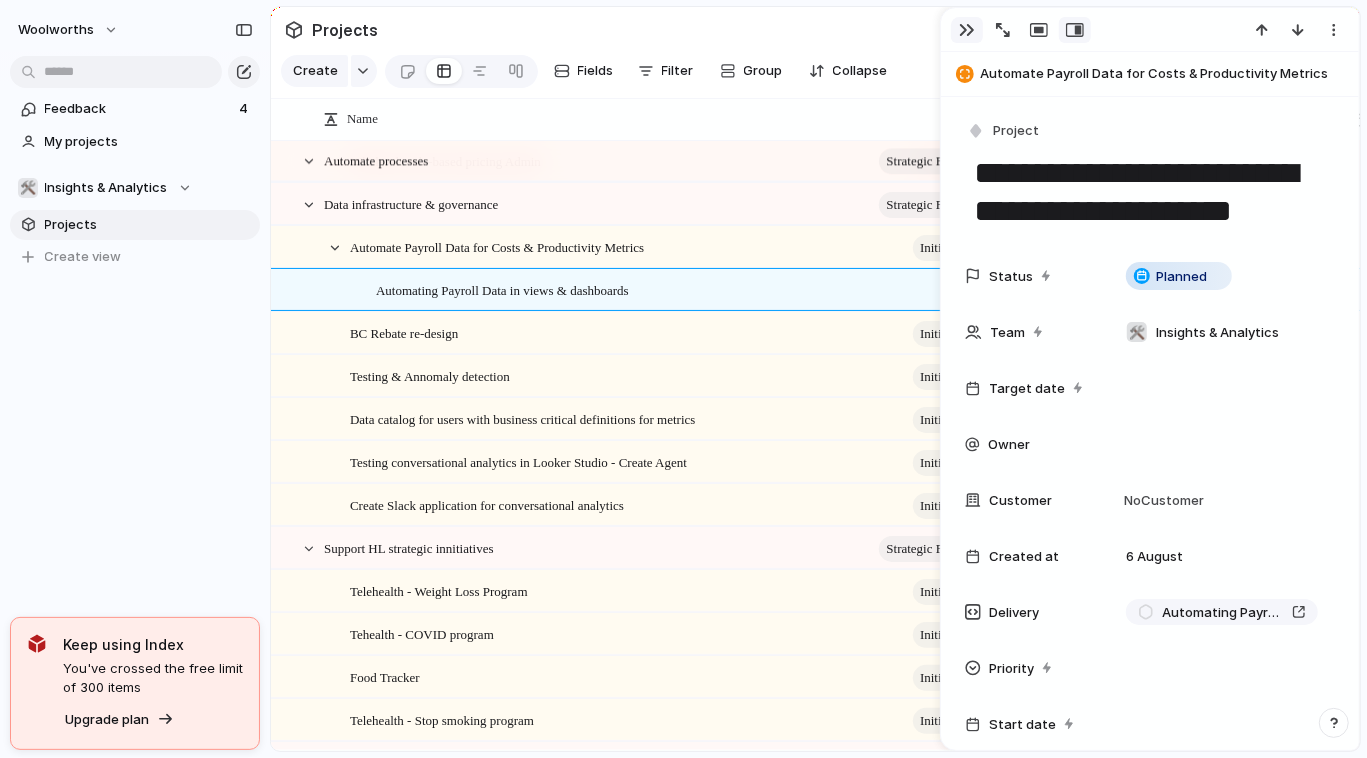click at bounding box center [967, 30] 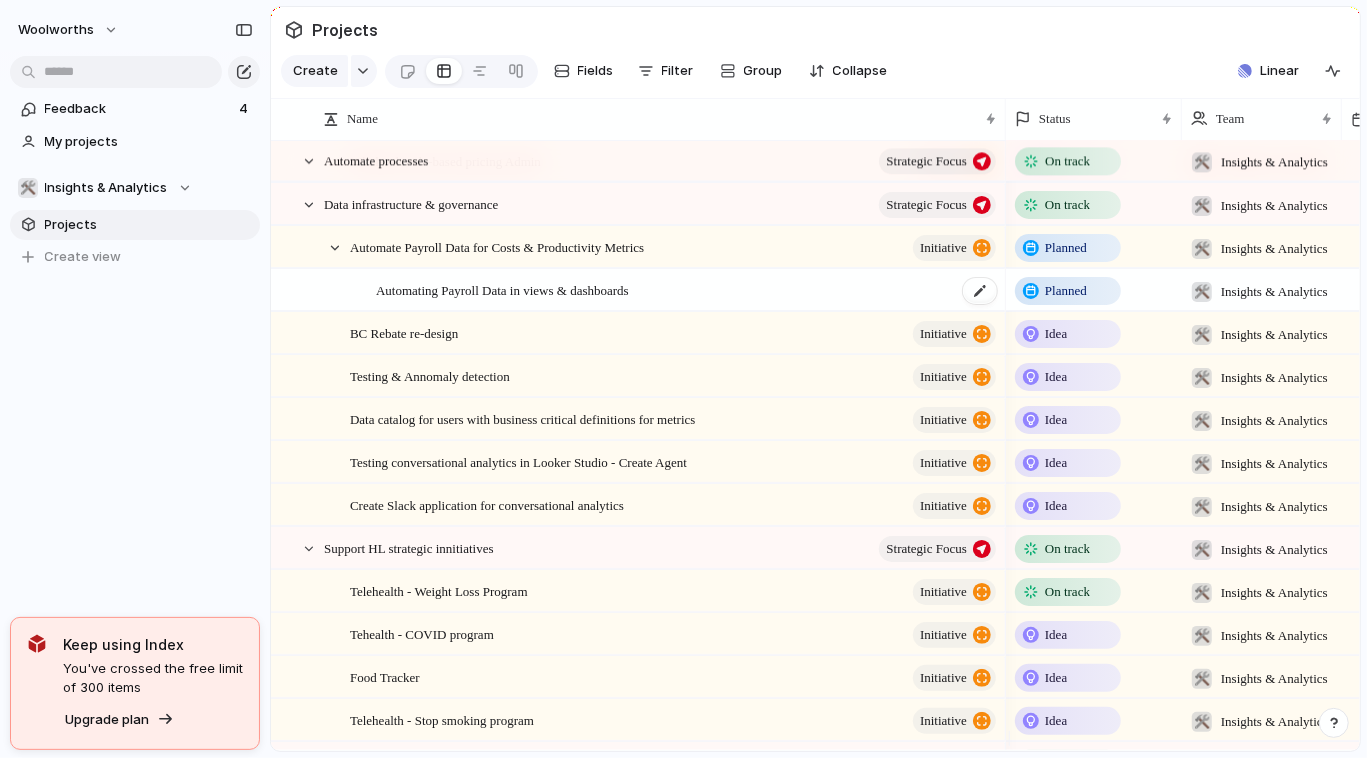 click on "Automating Payroll Data in views & dashboards" at bounding box center [502, 289] 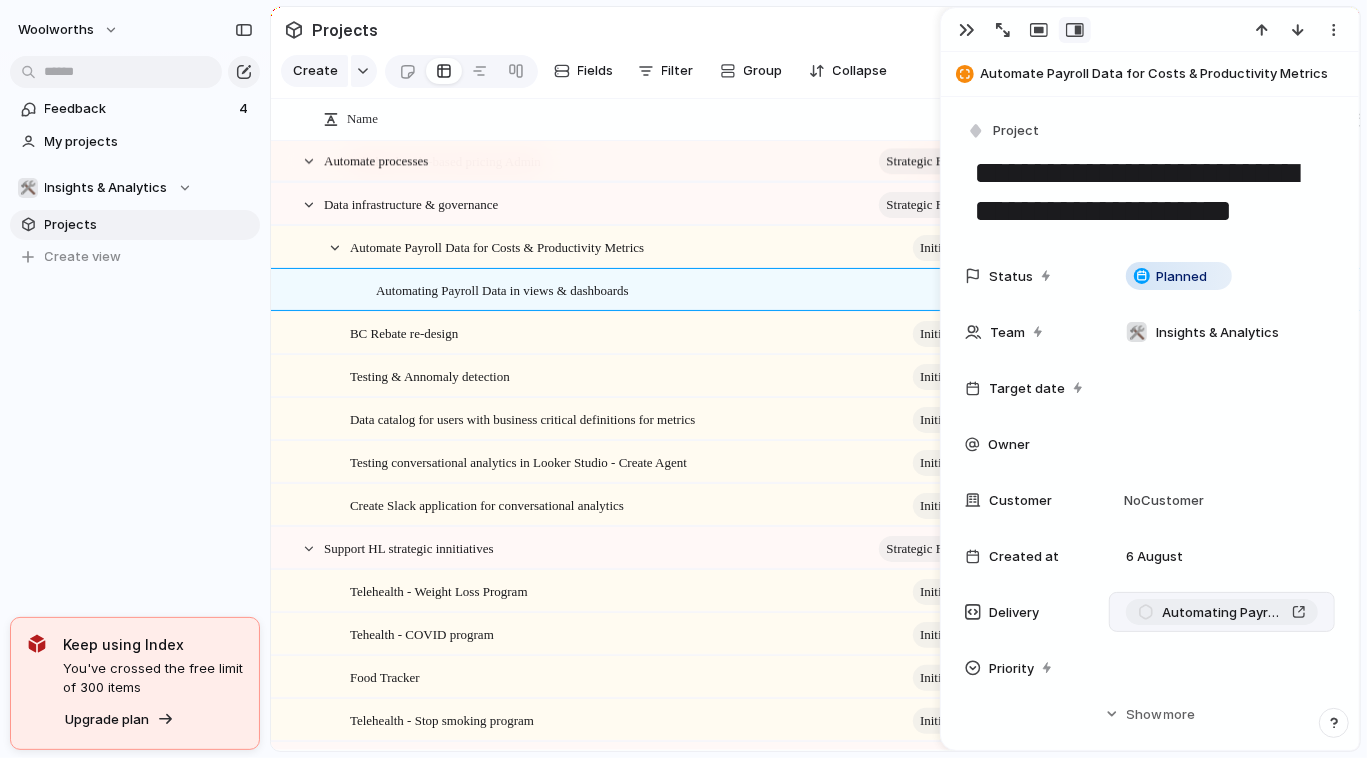 click on "Automating Payroll Data in views & dashboards" at bounding box center (1222, 613) 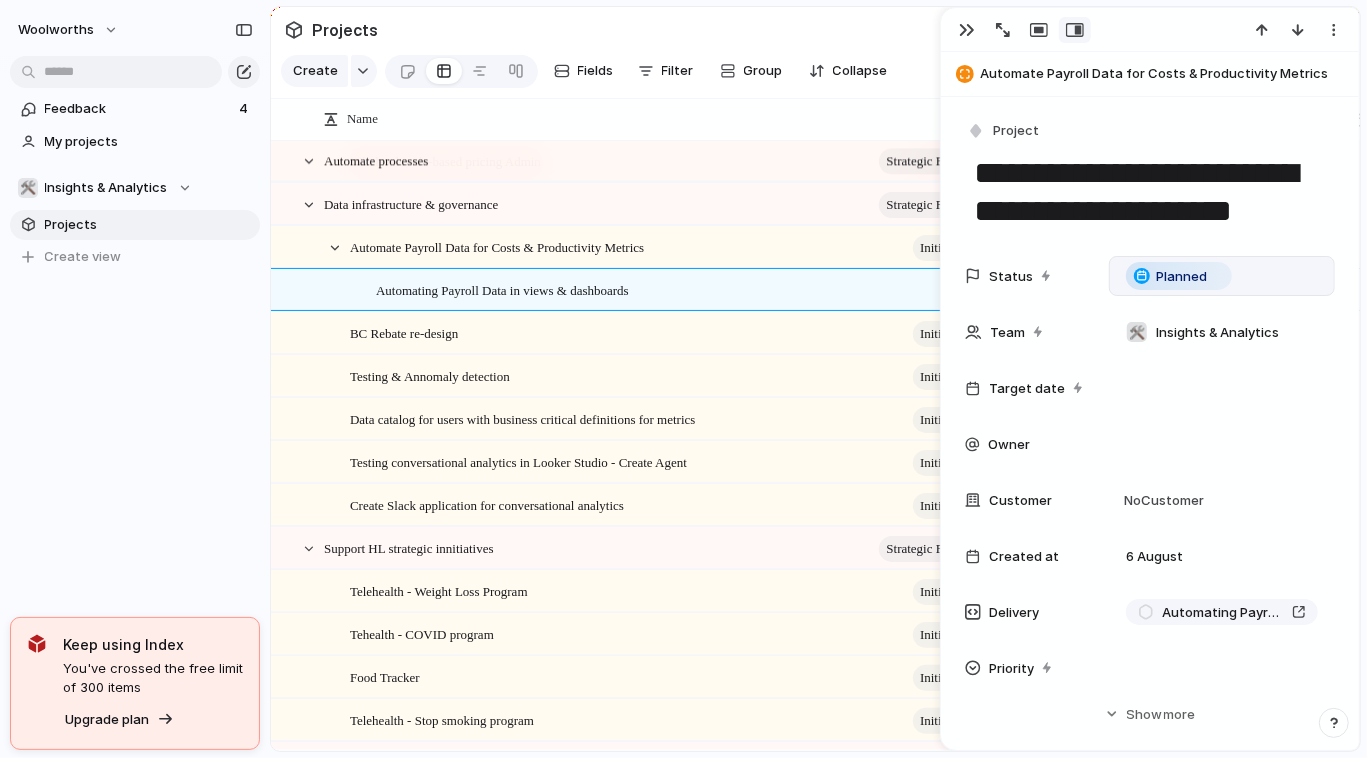 click on "Planned" at bounding box center [1179, 276] 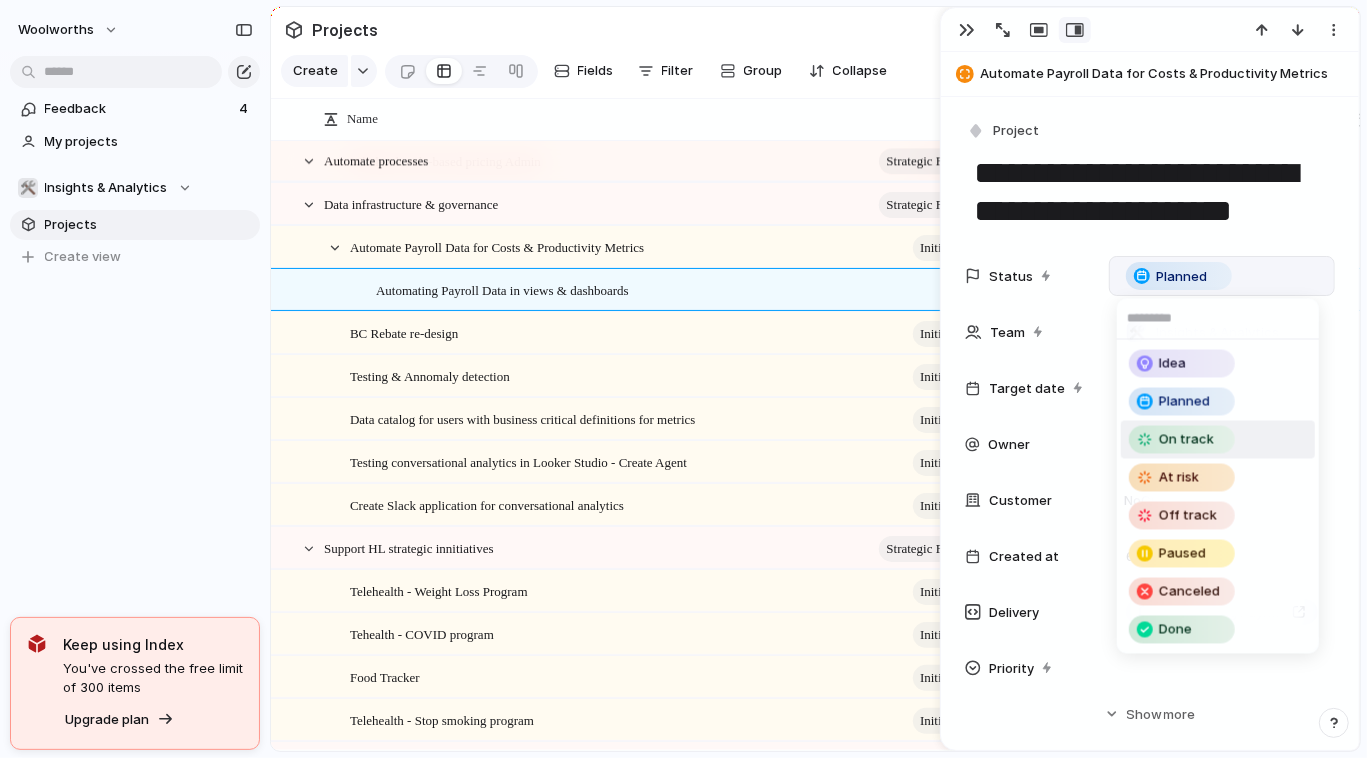 click on "On track" at bounding box center (1218, 440) 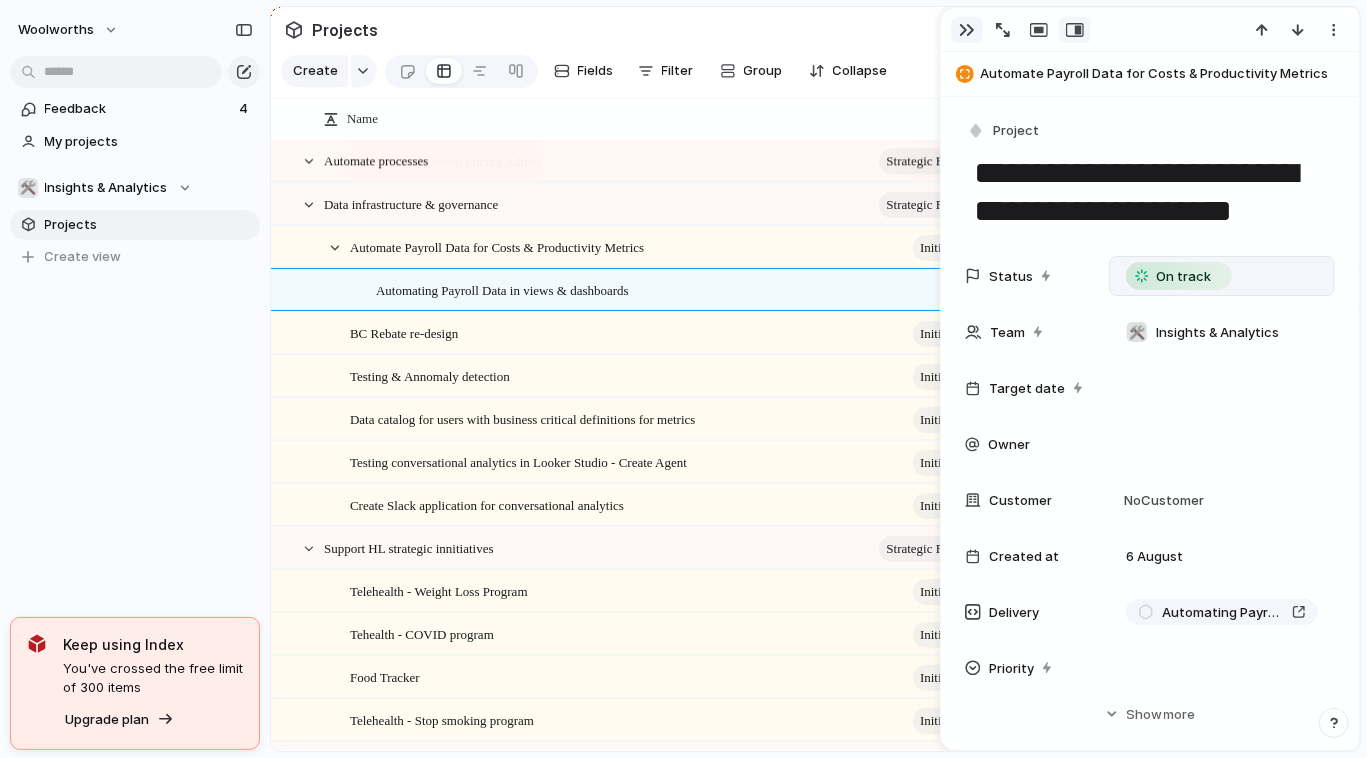 click at bounding box center (967, 30) 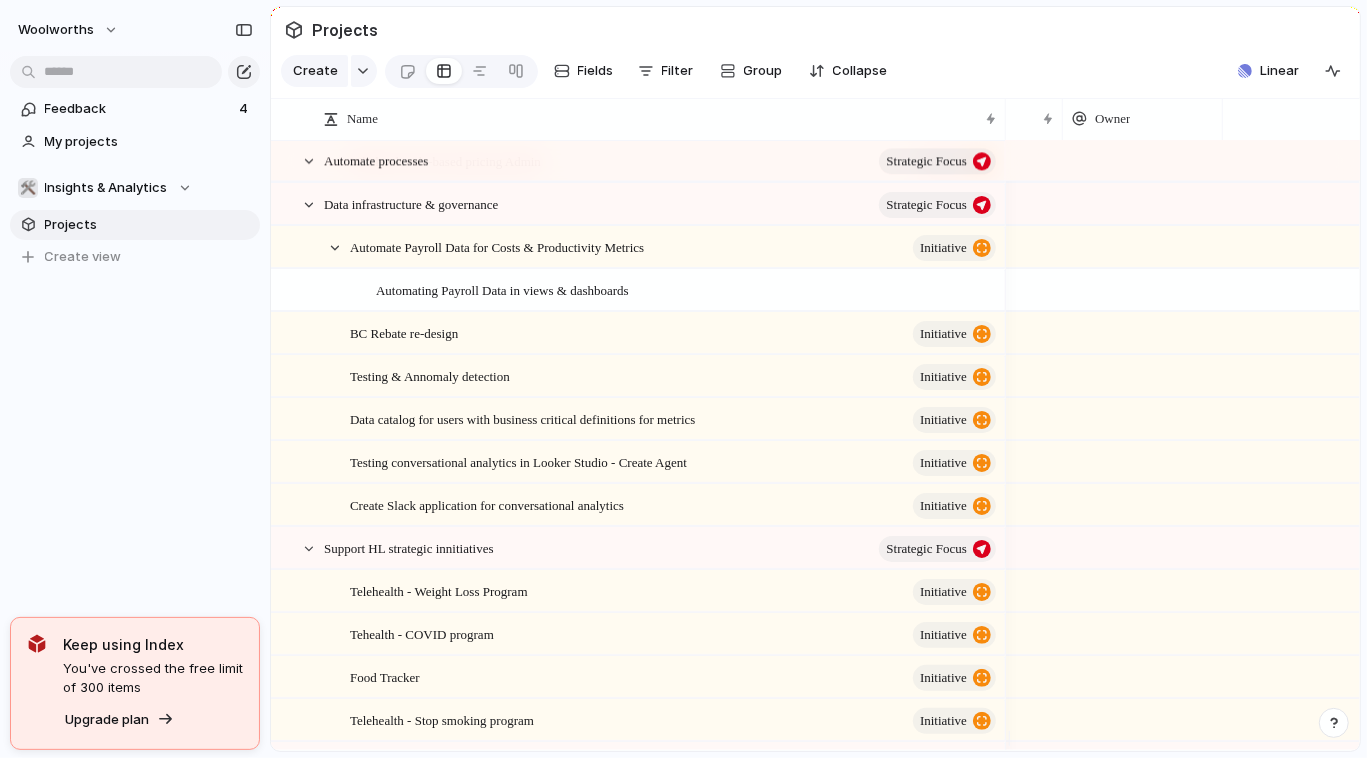 scroll, scrollTop: 0, scrollLeft: 0, axis: both 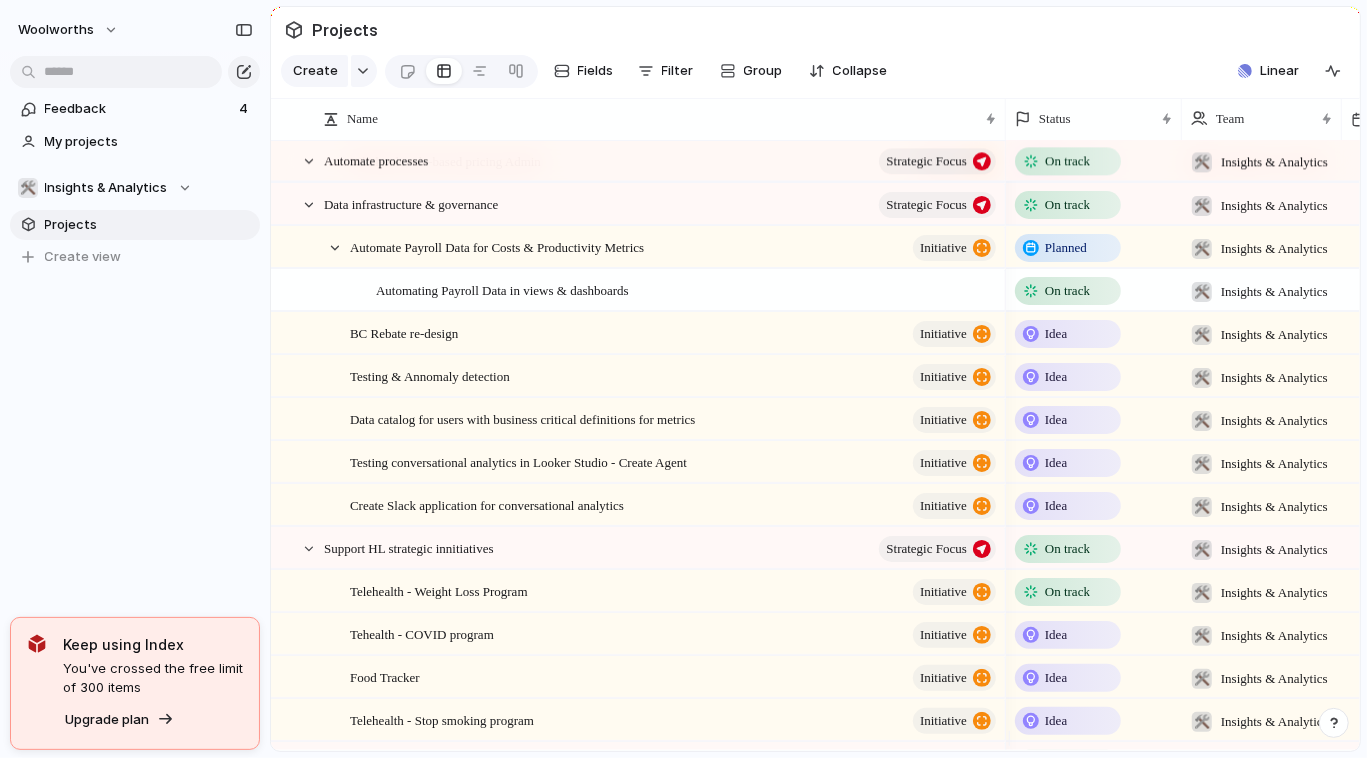click on "Planned" at bounding box center (1066, 248) 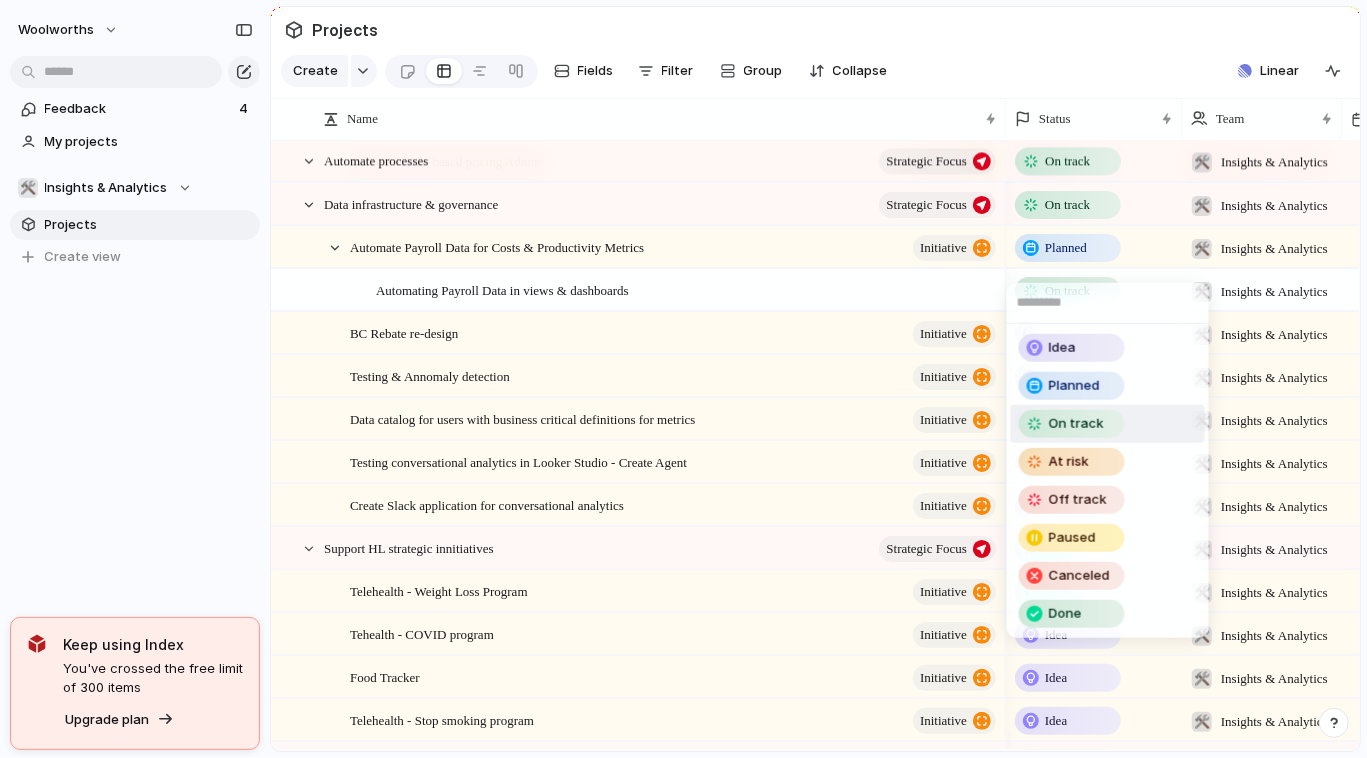 click on "On track" at bounding box center [1108, 424] 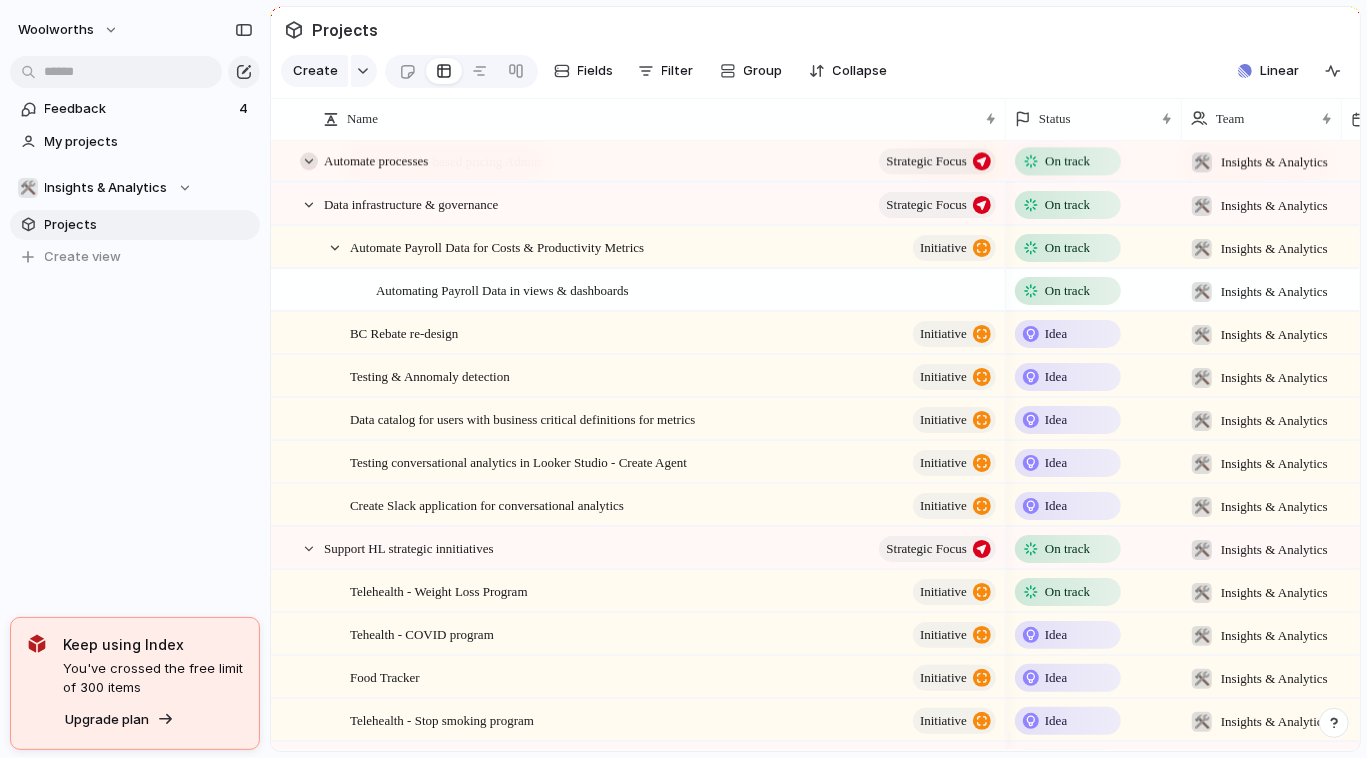 click at bounding box center (309, 161) 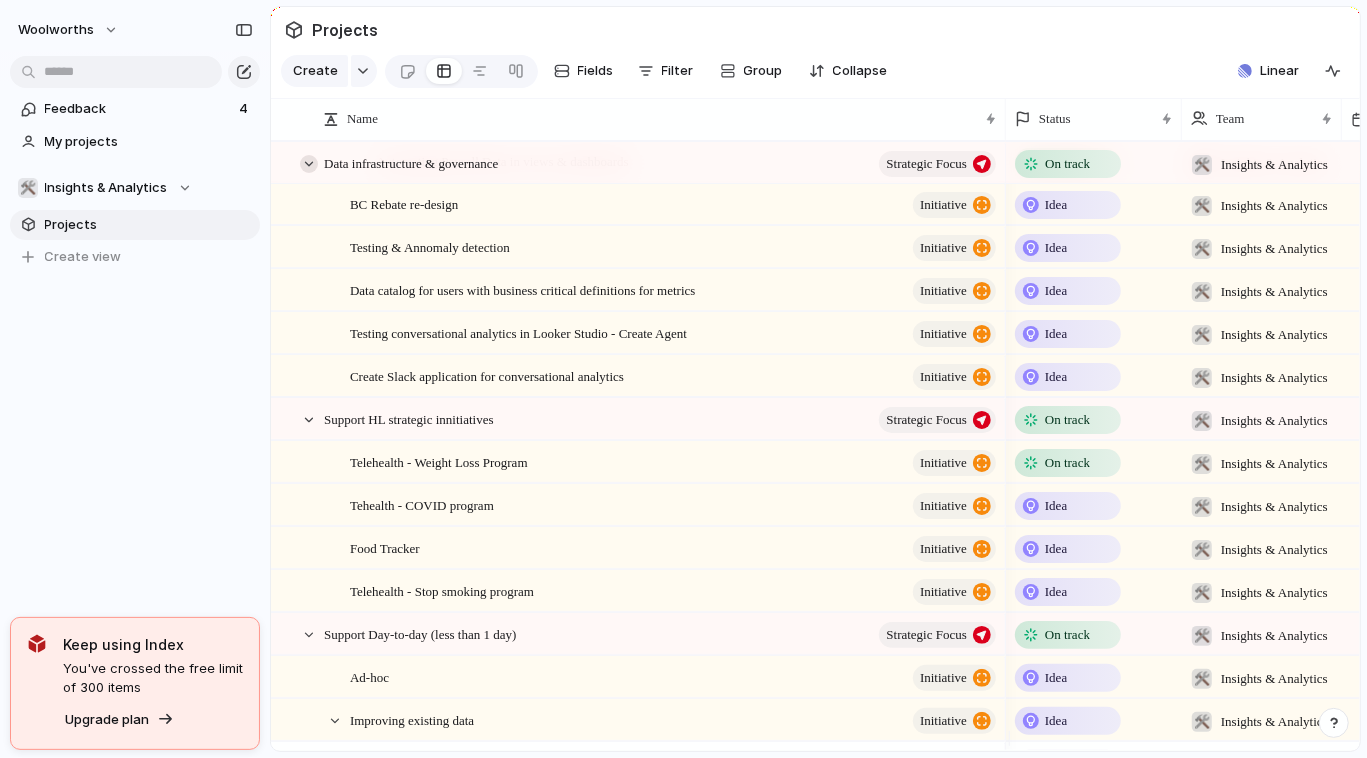 click at bounding box center [309, 164] 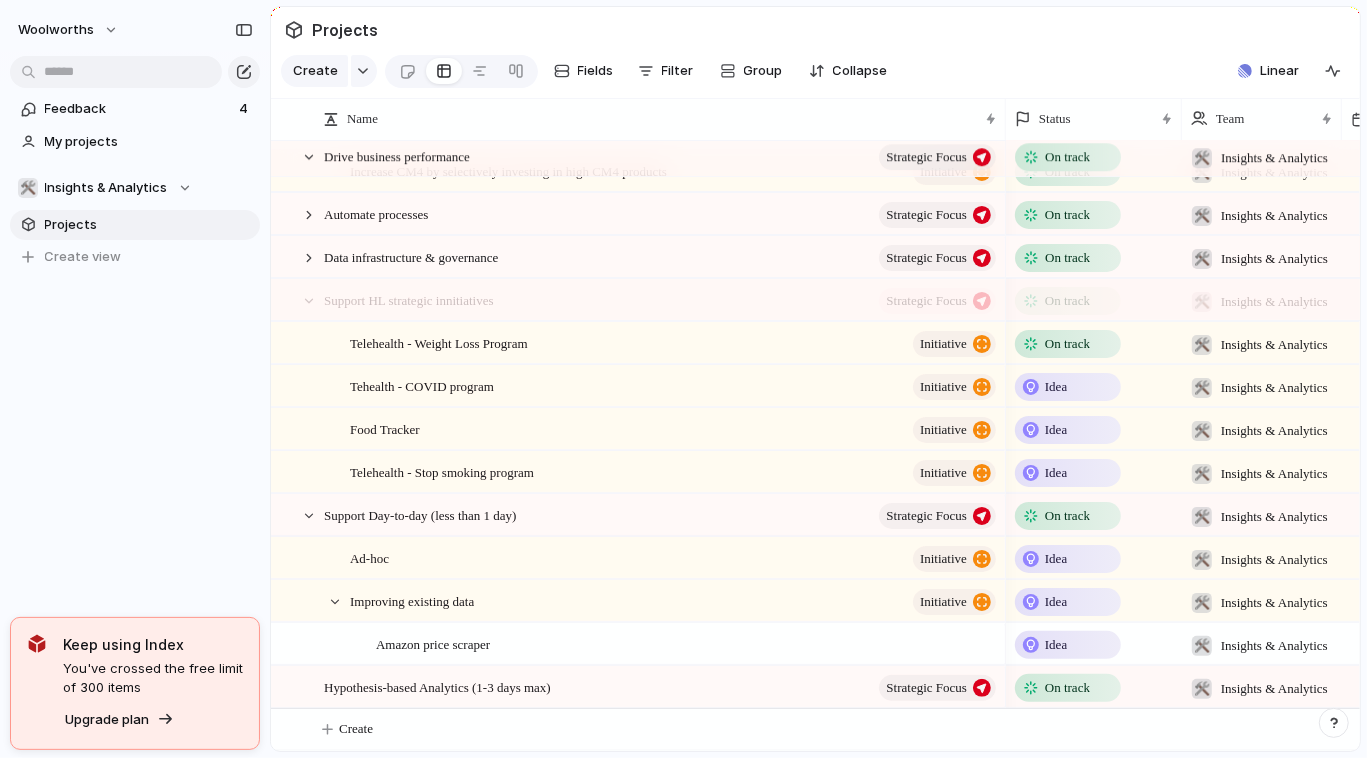 scroll, scrollTop: 135, scrollLeft: 0, axis: vertical 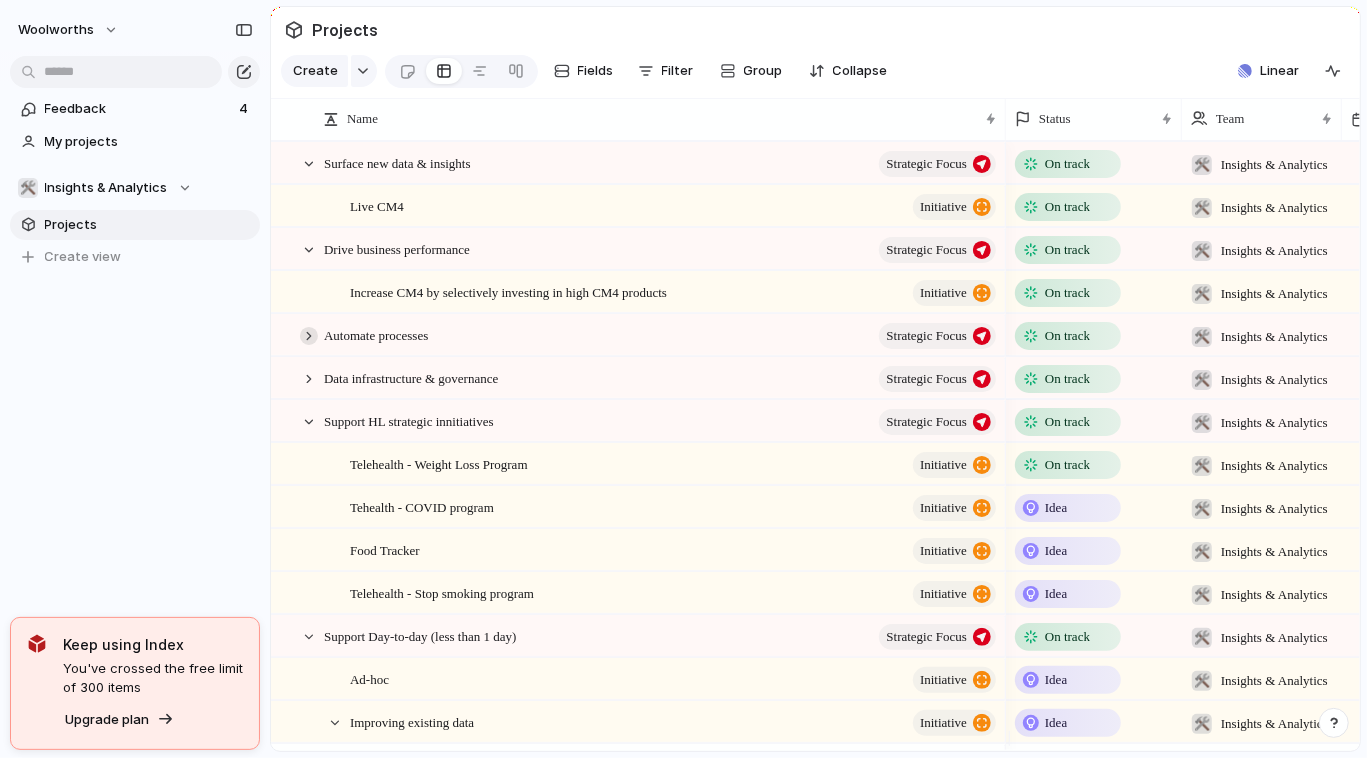 click at bounding box center [309, 336] 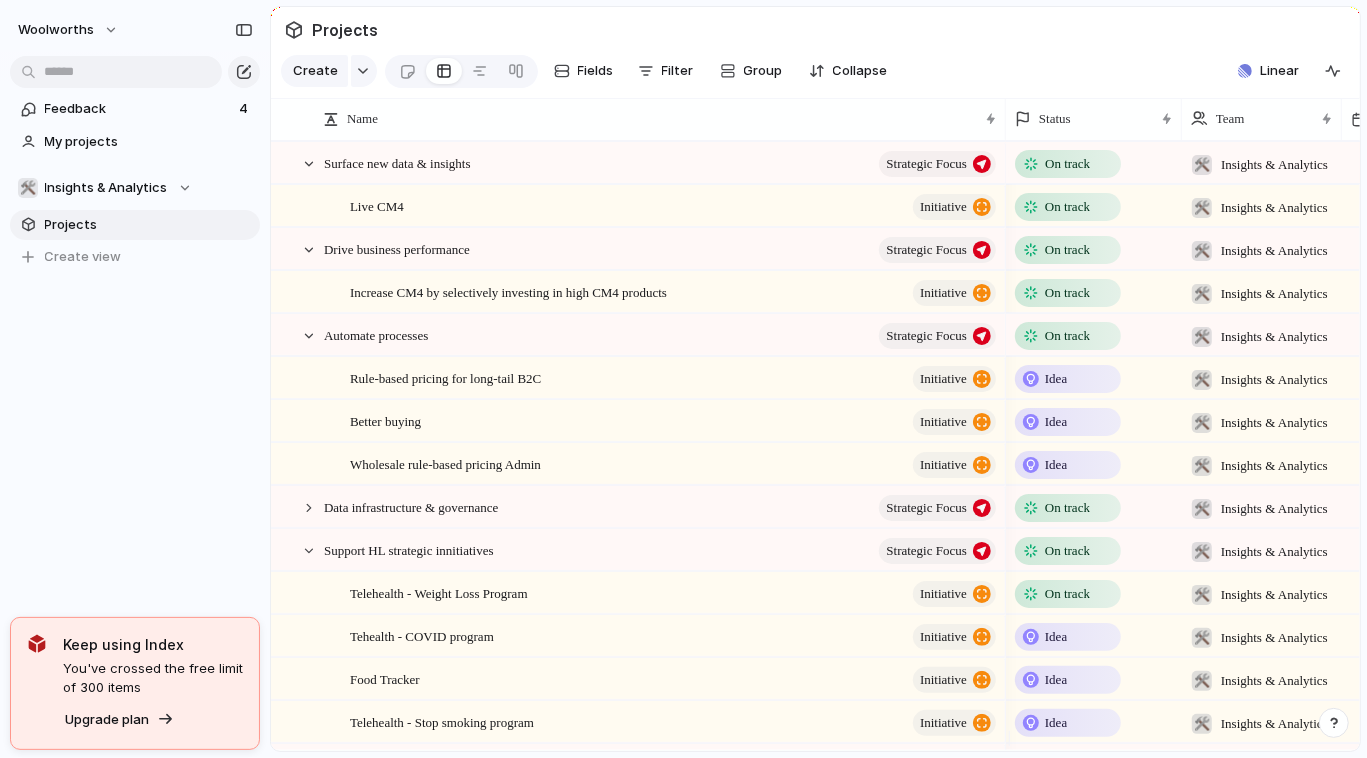 scroll, scrollTop: 36, scrollLeft: 0, axis: vertical 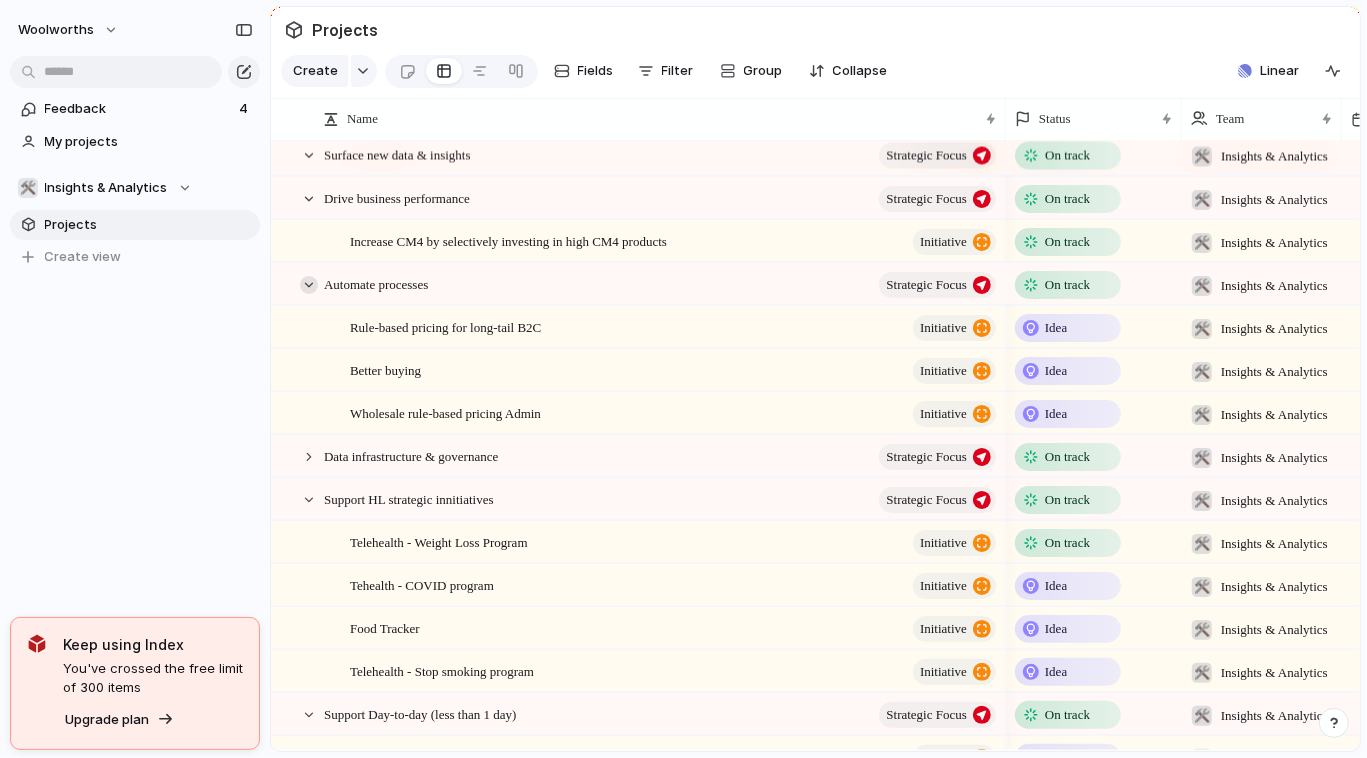 click at bounding box center [309, 285] 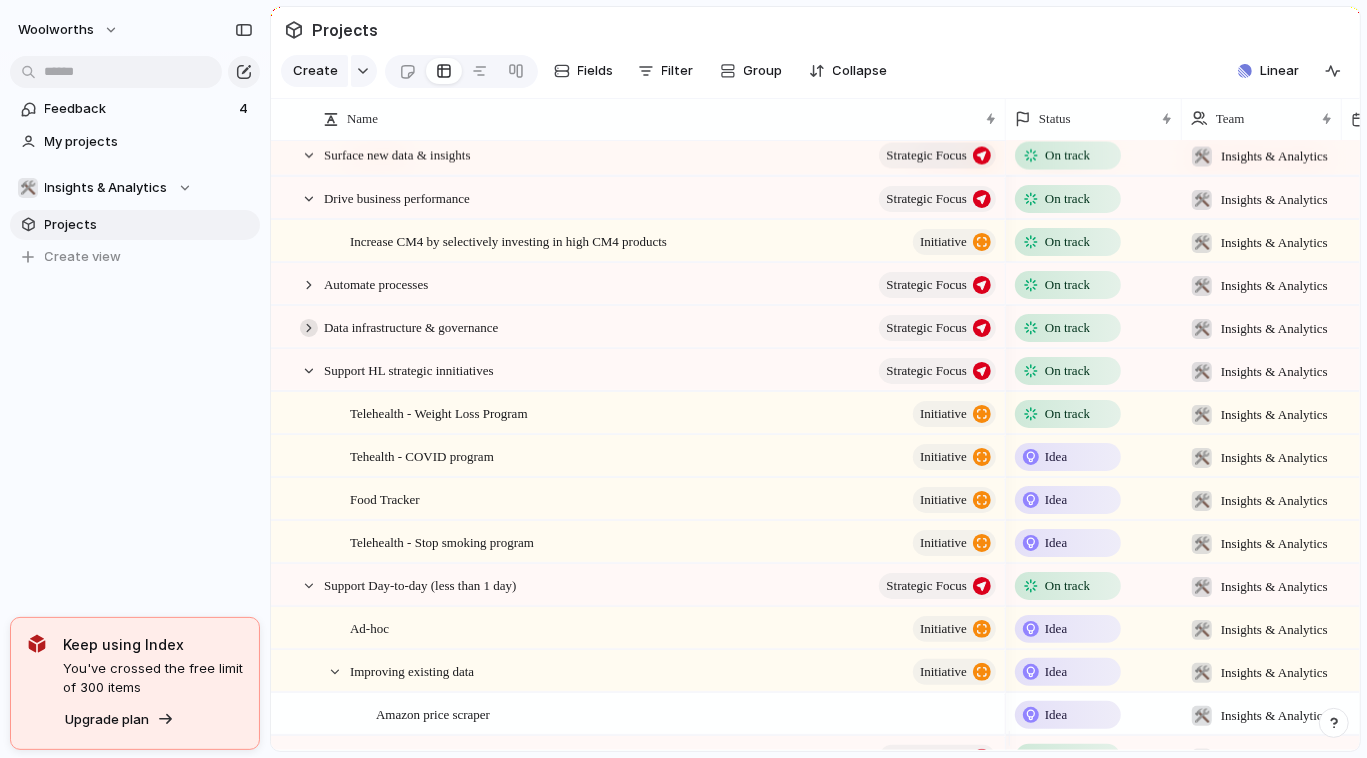 click at bounding box center [309, 328] 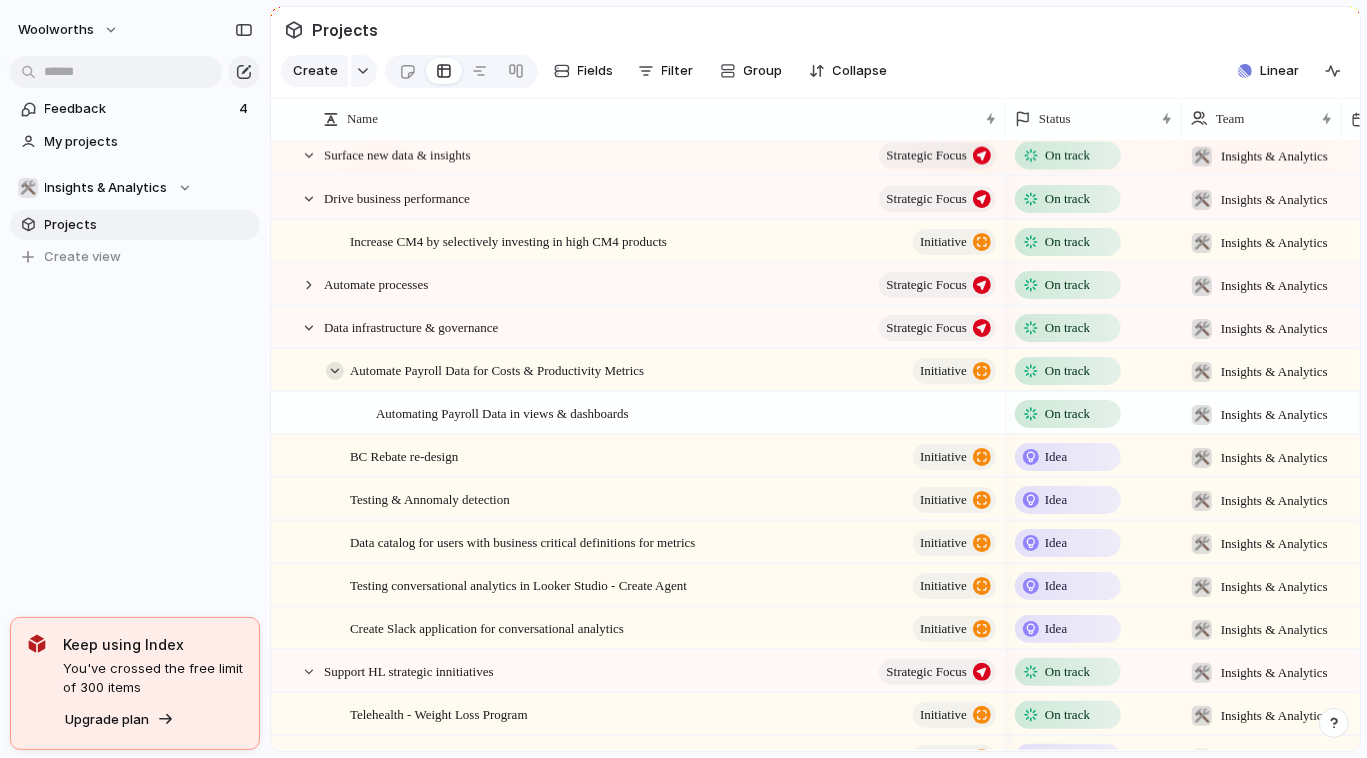 click at bounding box center [335, 371] 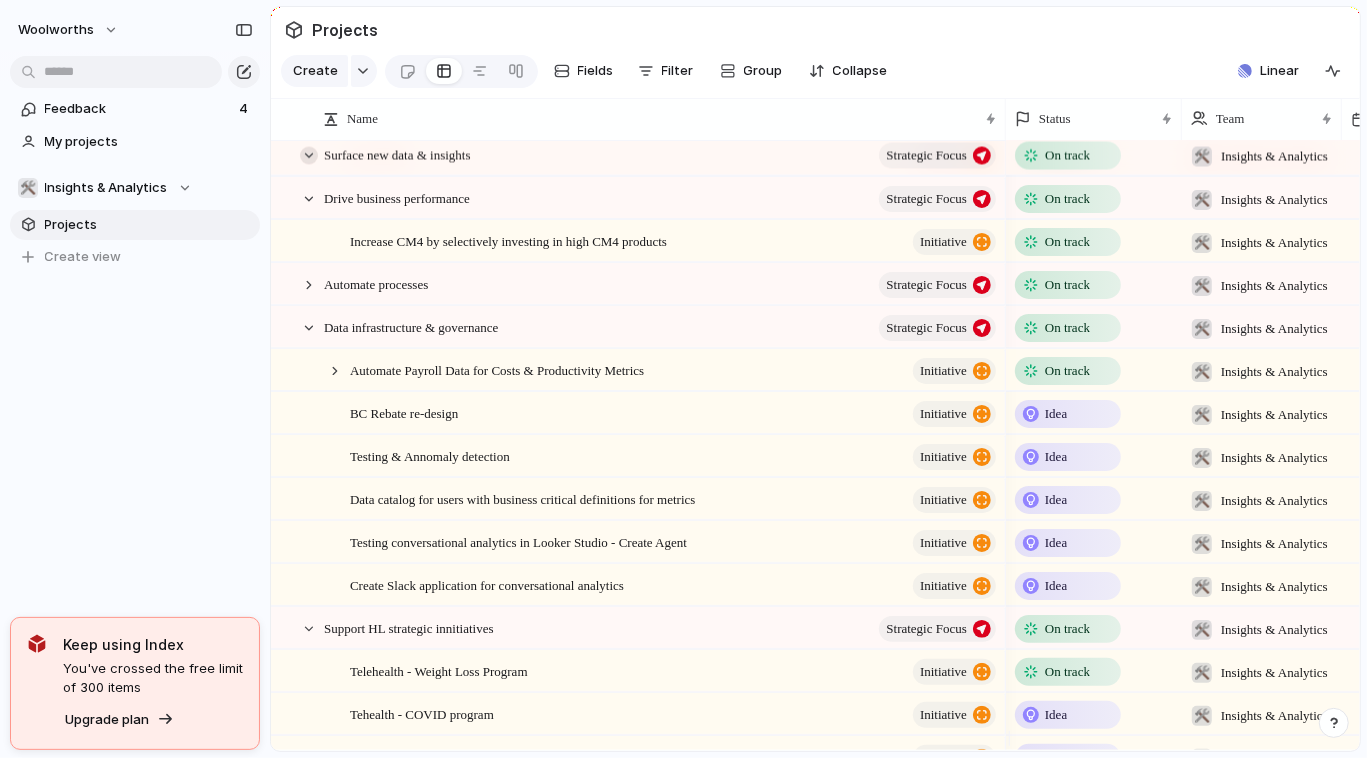 click at bounding box center (309, 155) 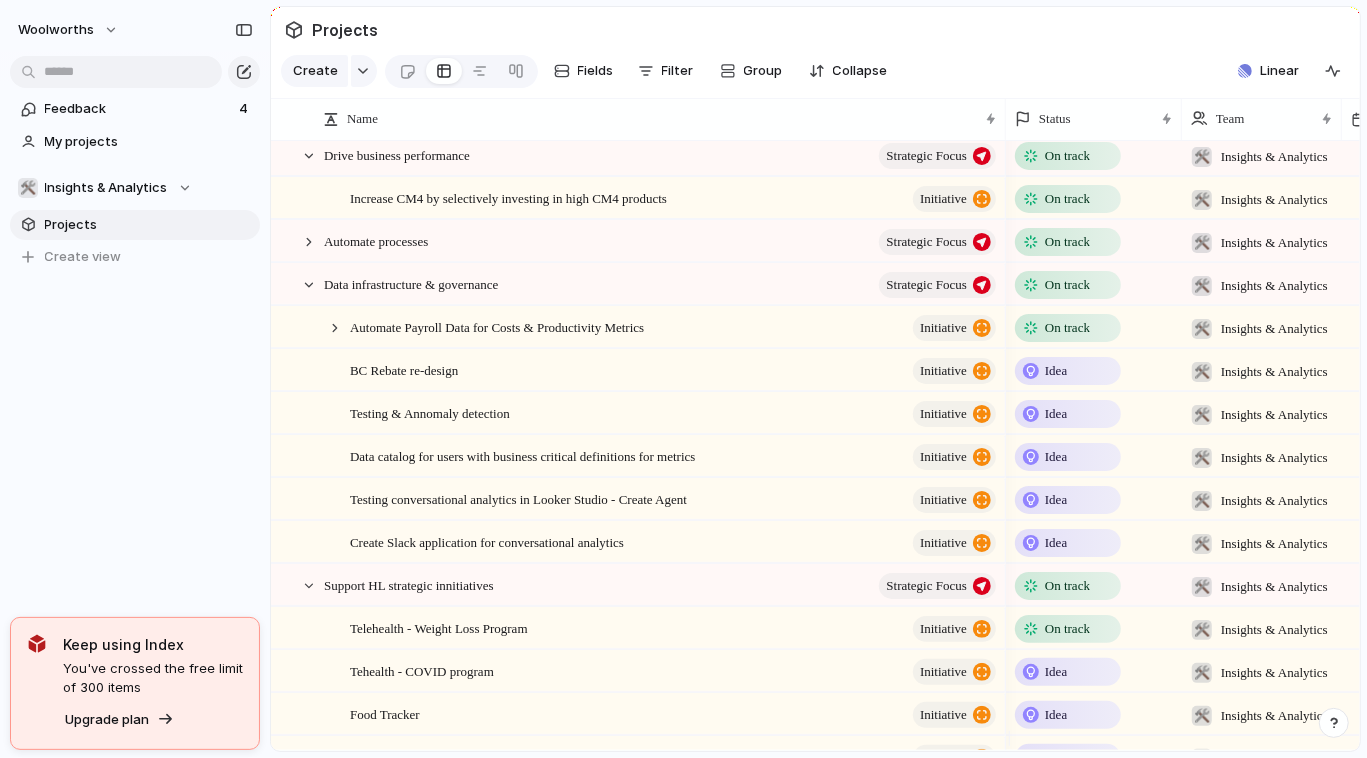scroll, scrollTop: 0, scrollLeft: 0, axis: both 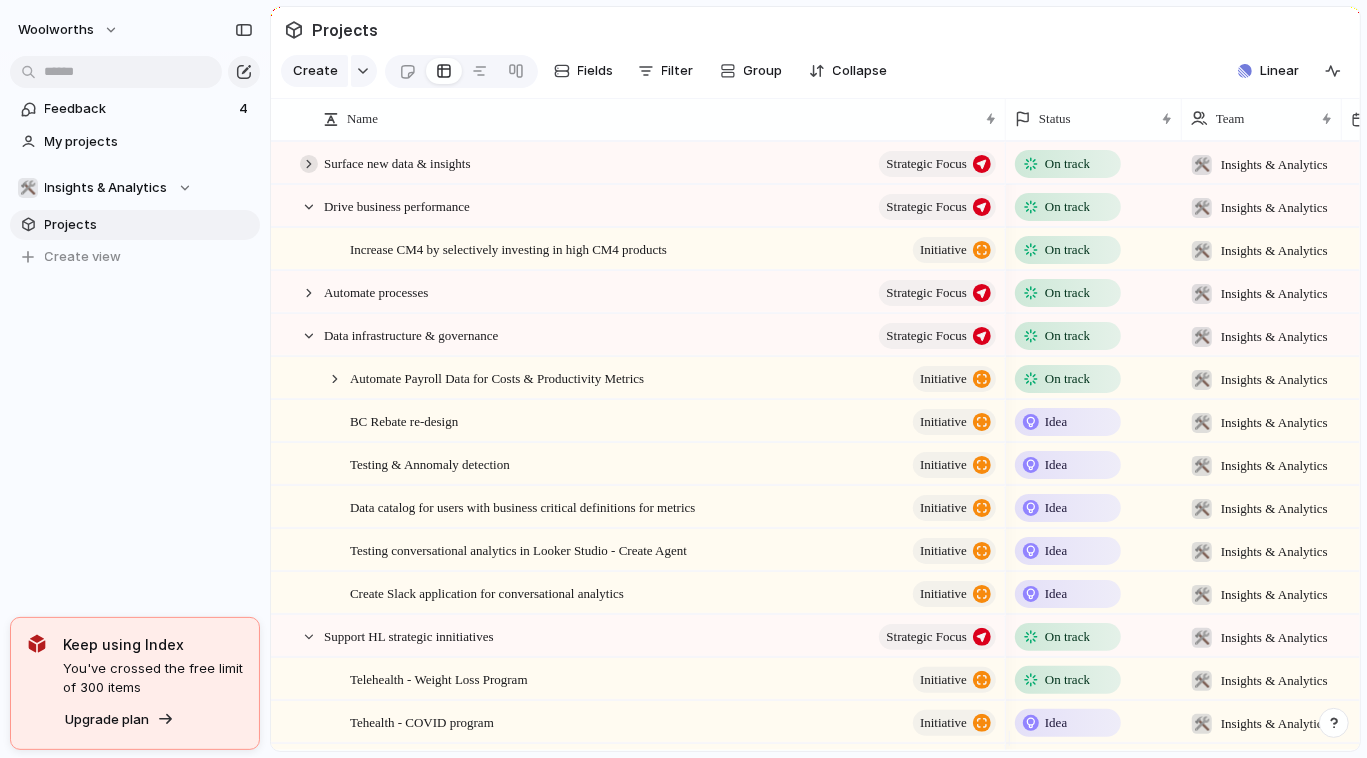 click at bounding box center (309, 164) 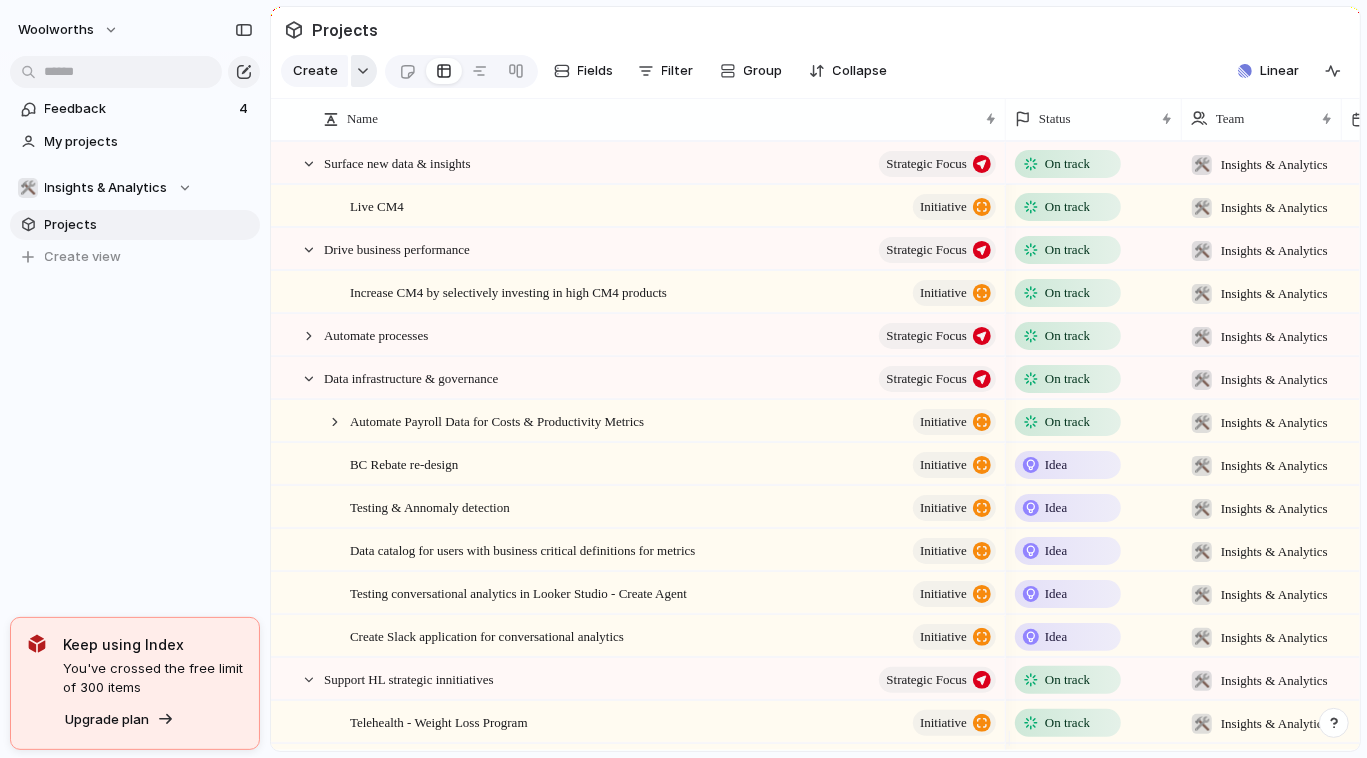click at bounding box center (363, 71) 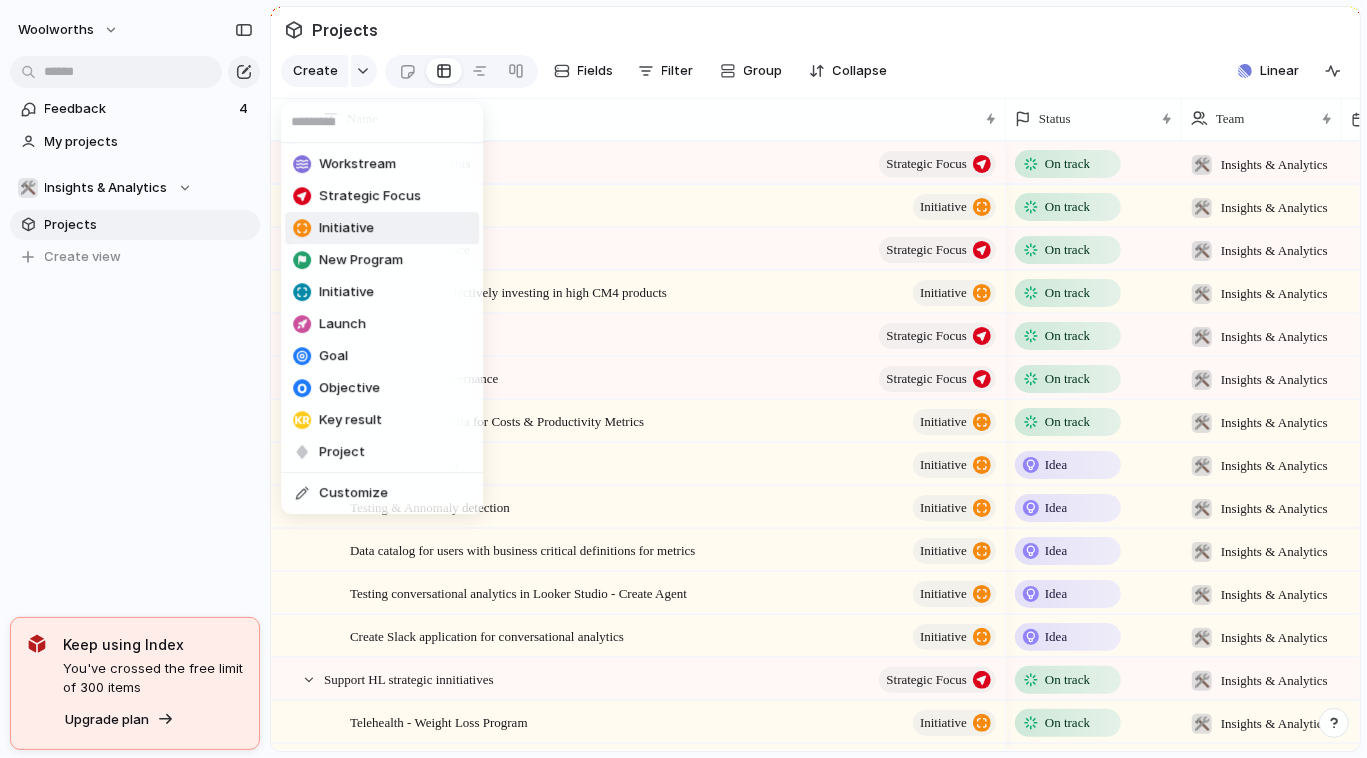 click on "Initiative" at bounding box center (382, 228) 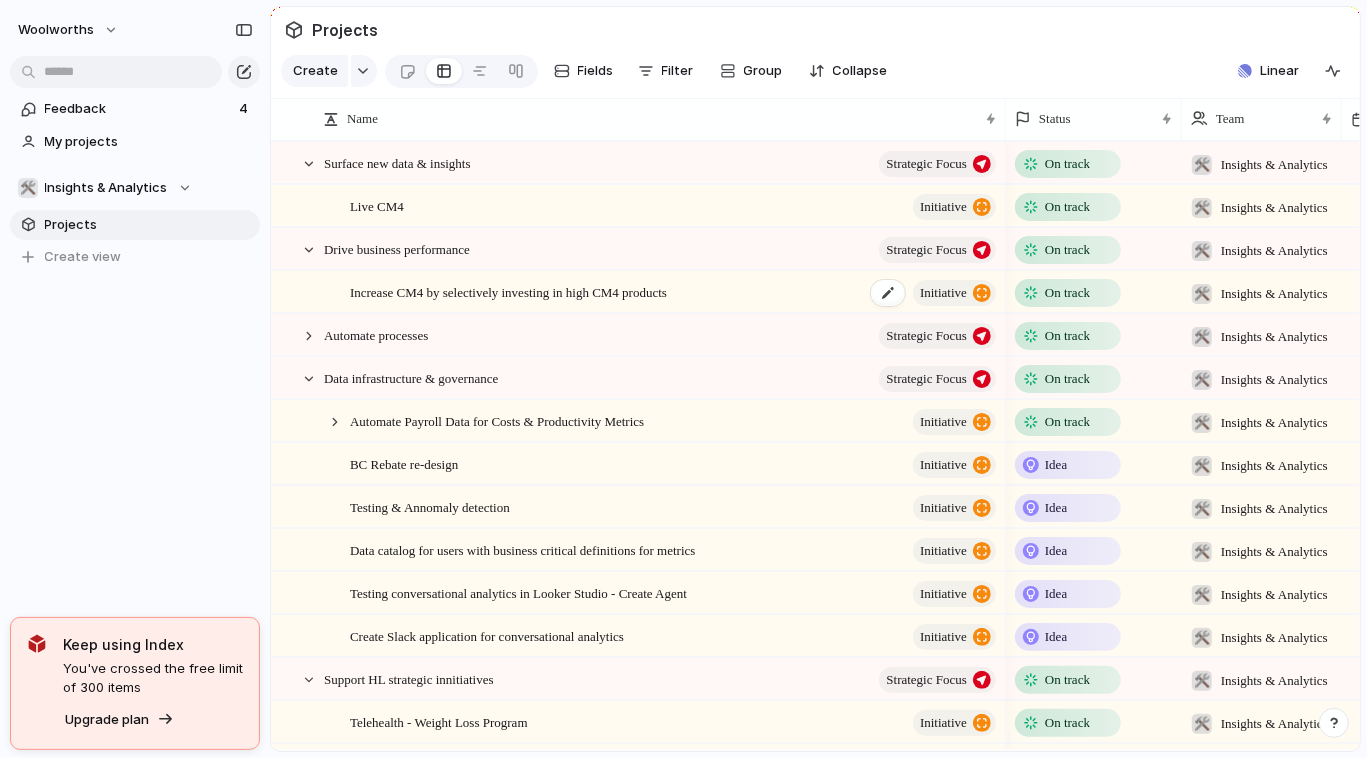 scroll, scrollTop: 393, scrollLeft: 0, axis: vertical 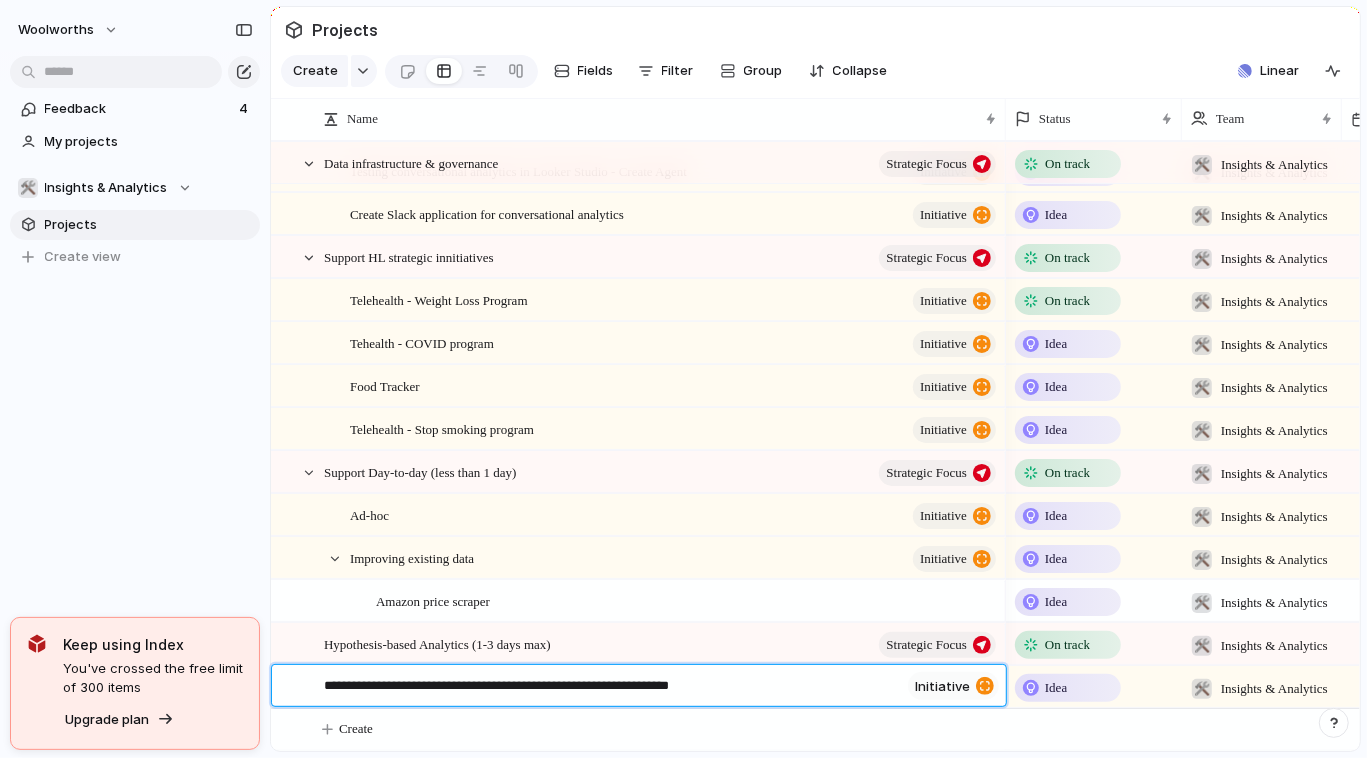type on "**********" 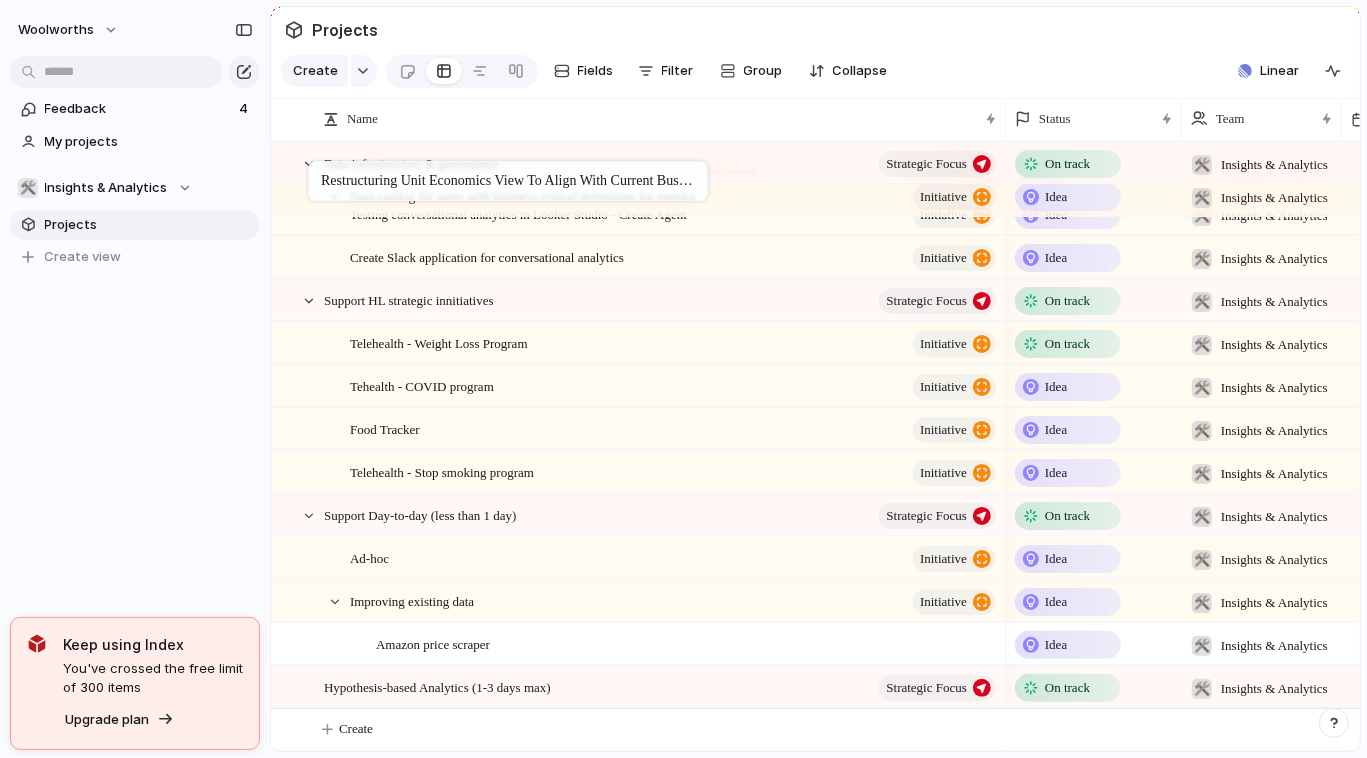scroll, scrollTop: 356, scrollLeft: 0, axis: vertical 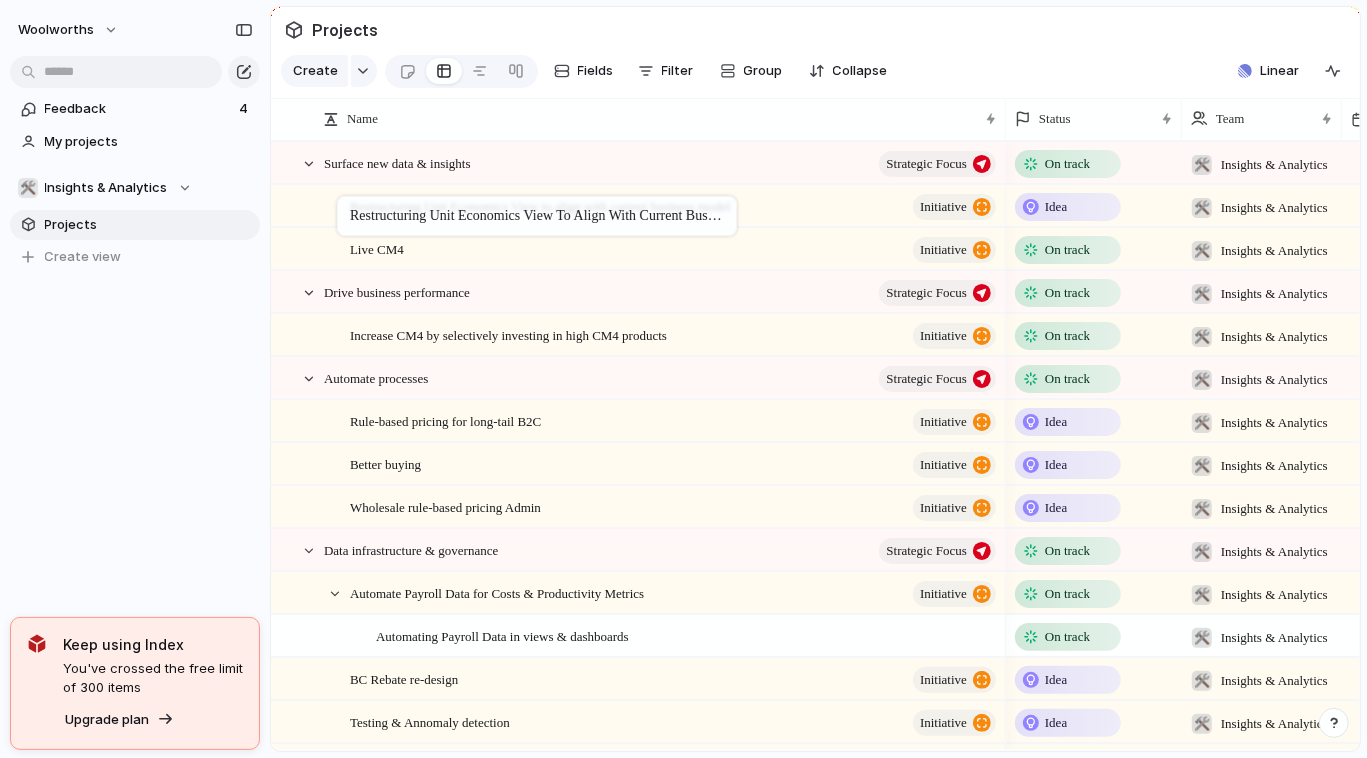 drag, startPoint x: 349, startPoint y: 686, endPoint x: 347, endPoint y: 200, distance: 486.00412 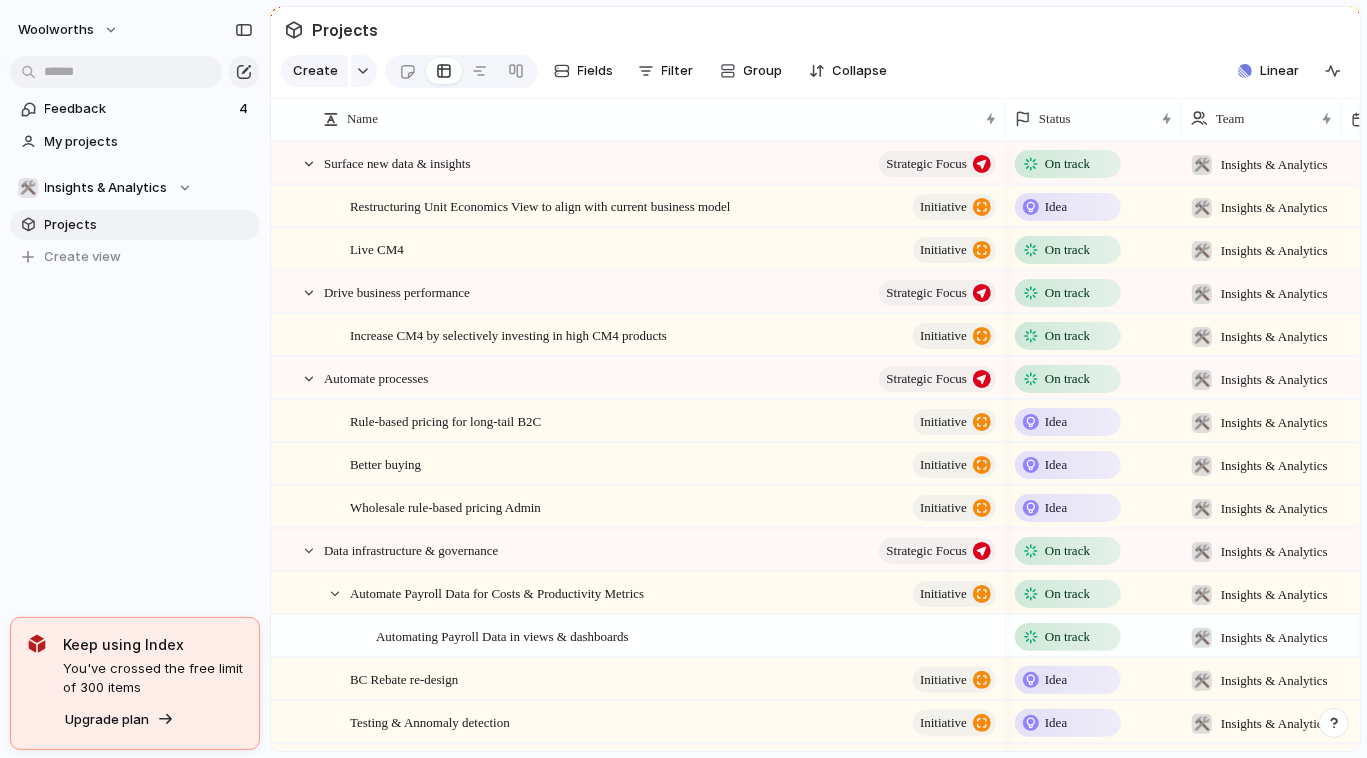click on "Idea" at bounding box center (1056, 207) 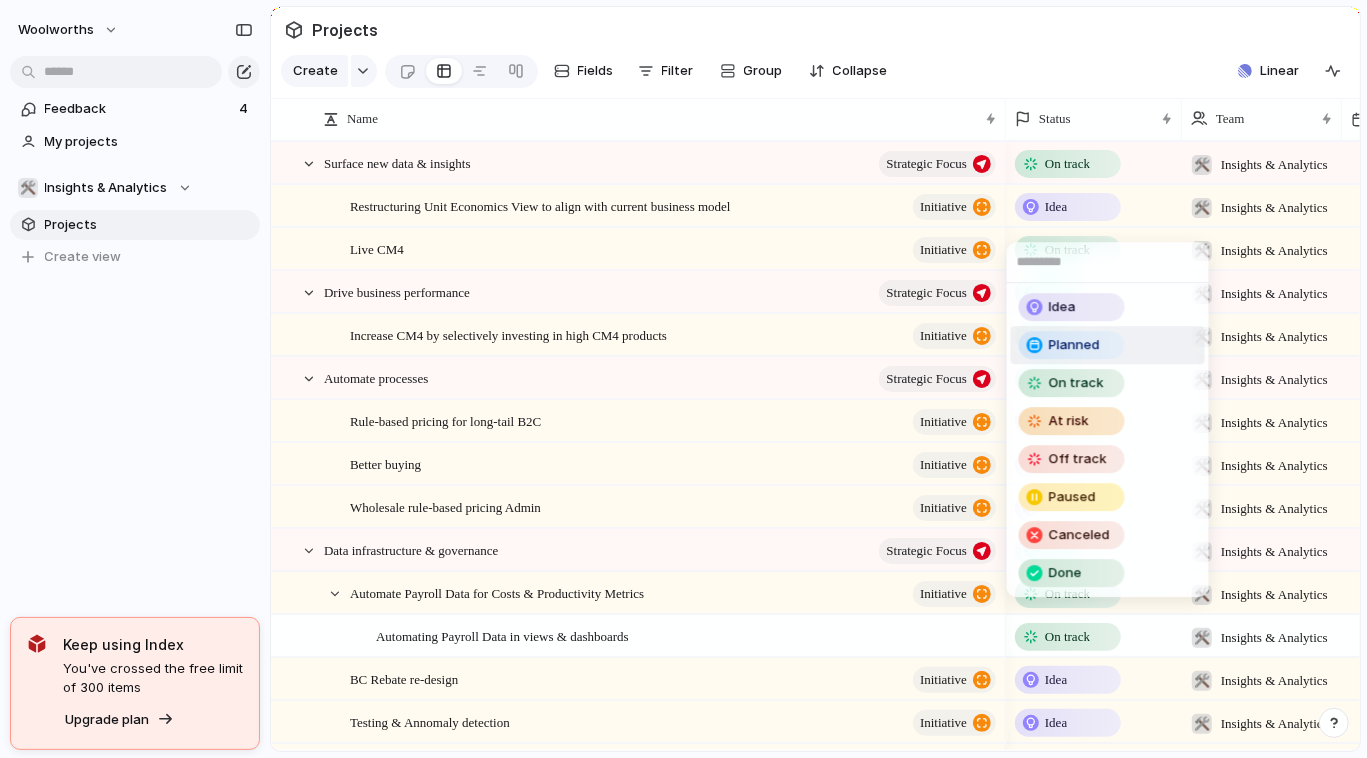 click on "Planned" at bounding box center (1108, 345) 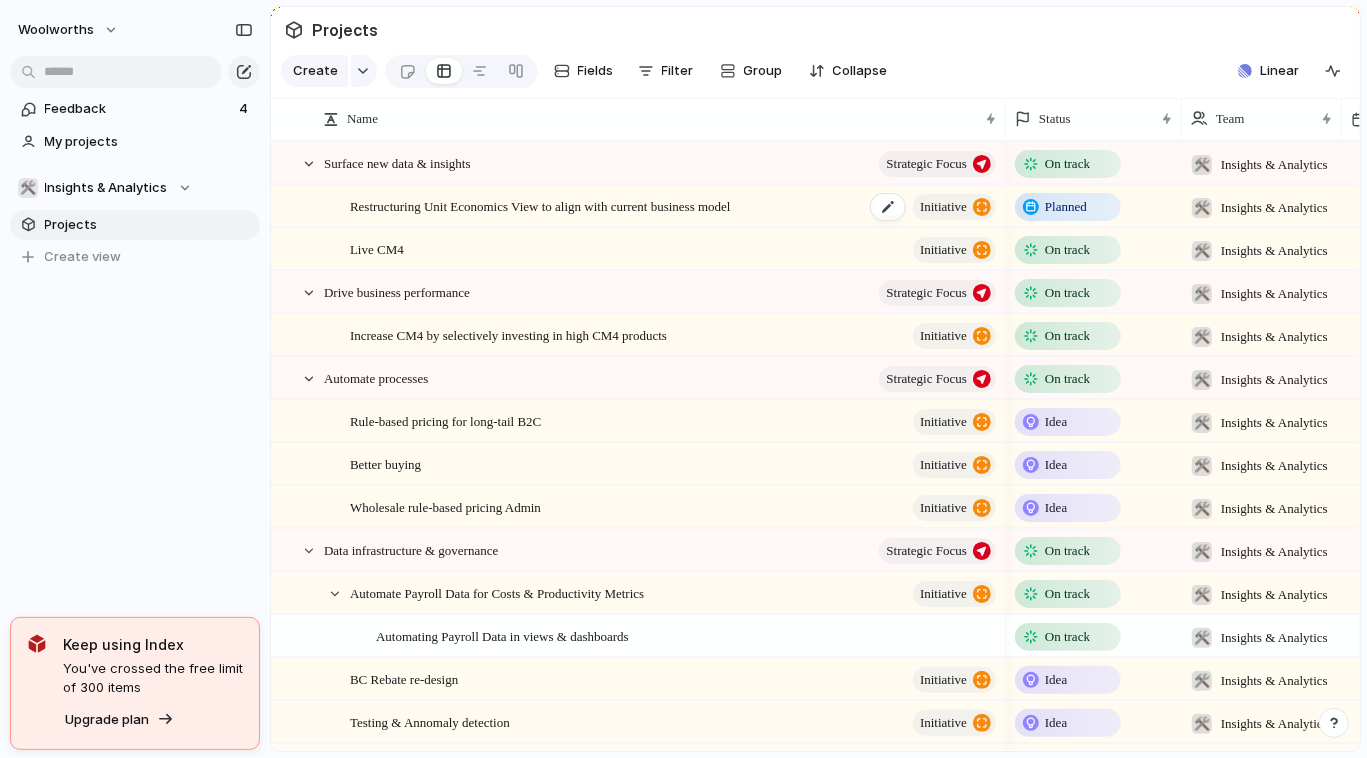 click on "Restructuring Unit Economics View to align with current business model" at bounding box center [540, 205] 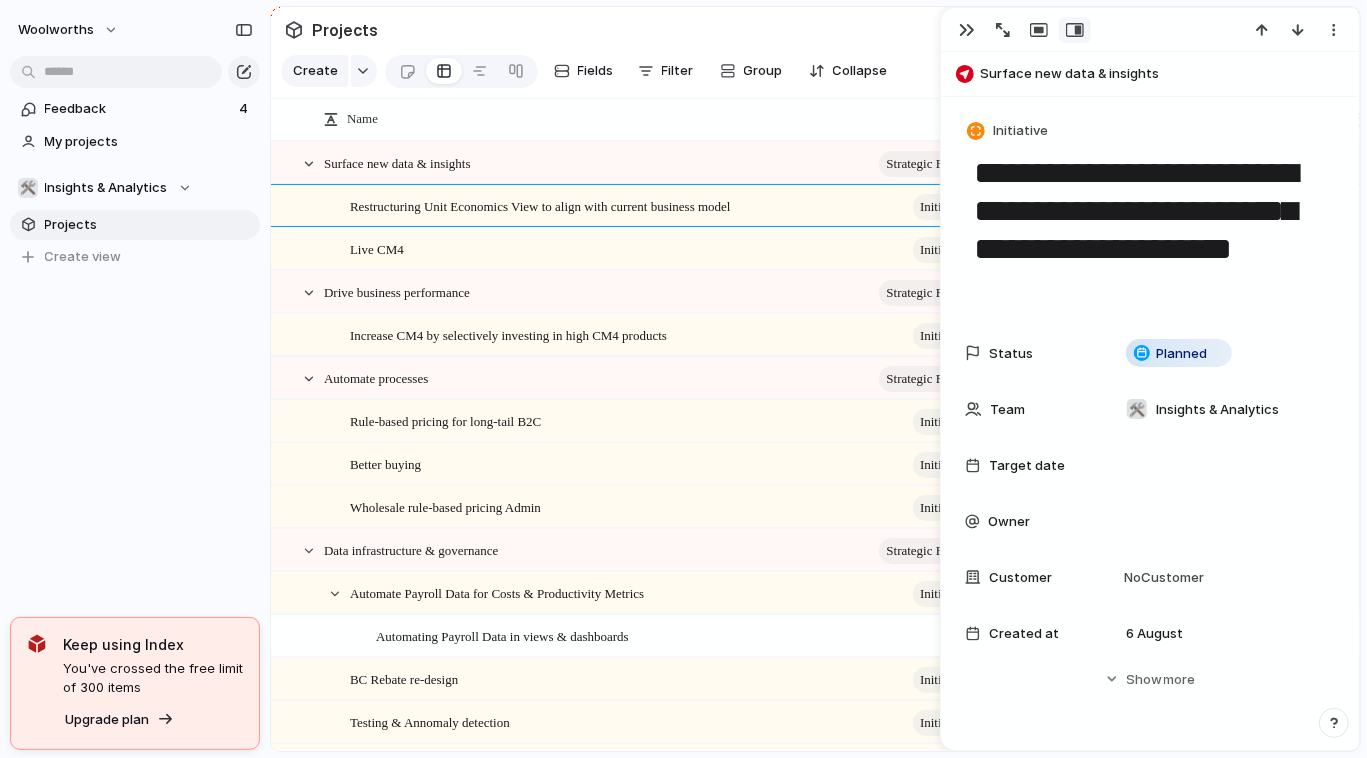 click on "**********" at bounding box center (1149, 231) 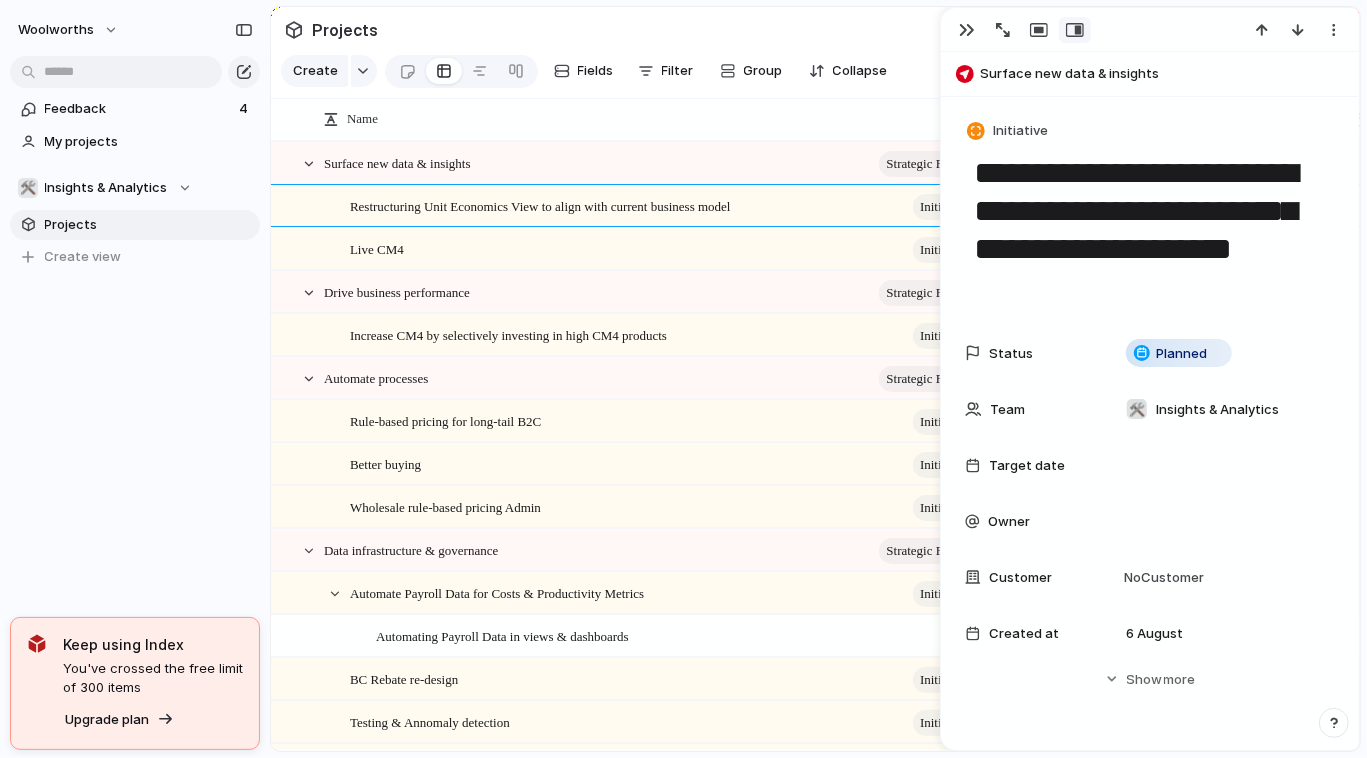 click on "**********" at bounding box center (1149, 231) 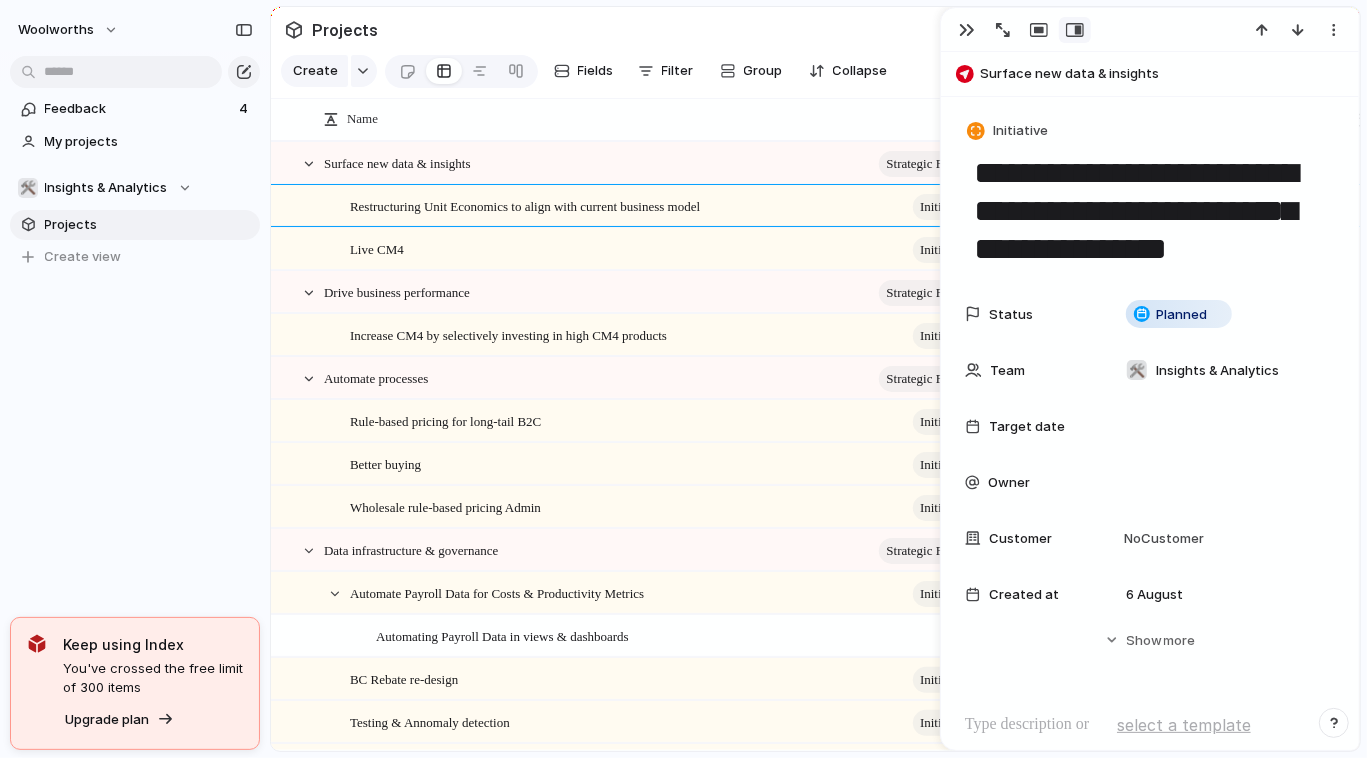 type on "**********" 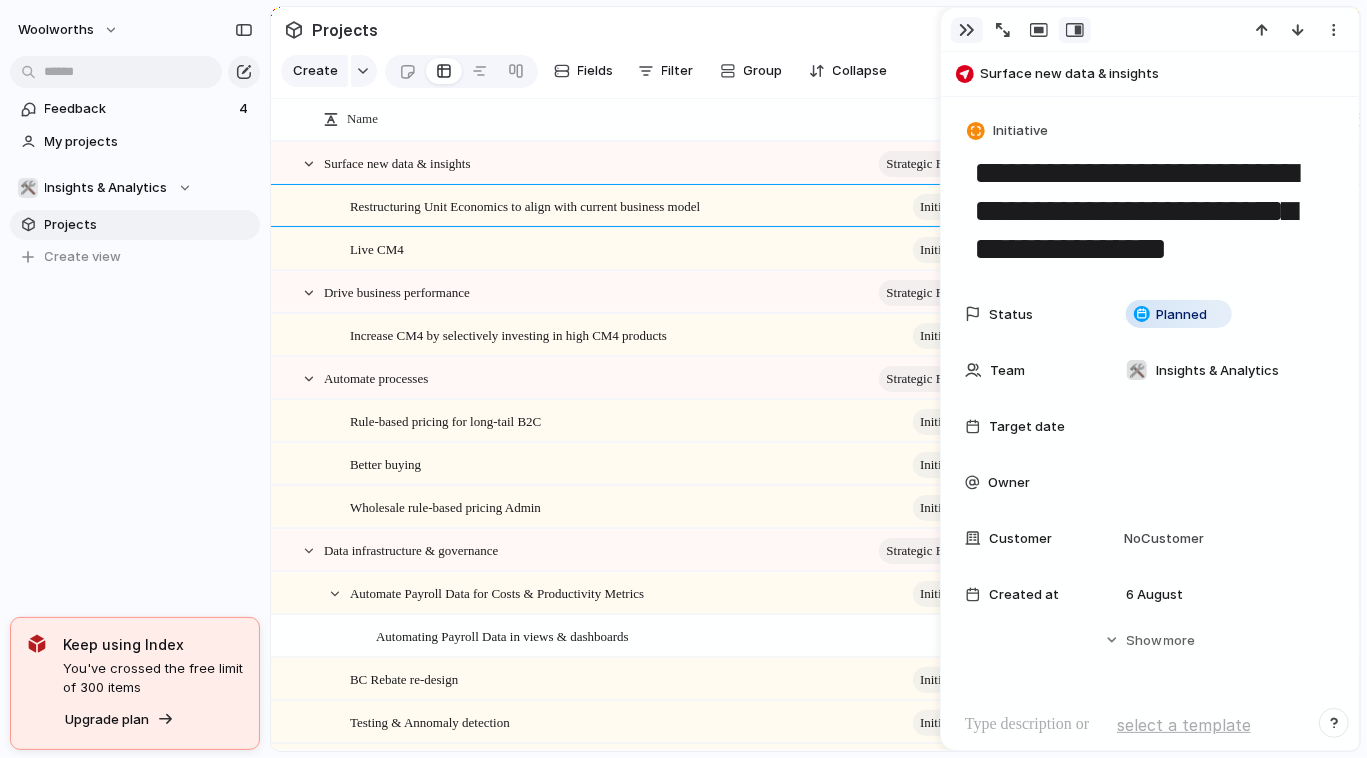 click at bounding box center [967, 30] 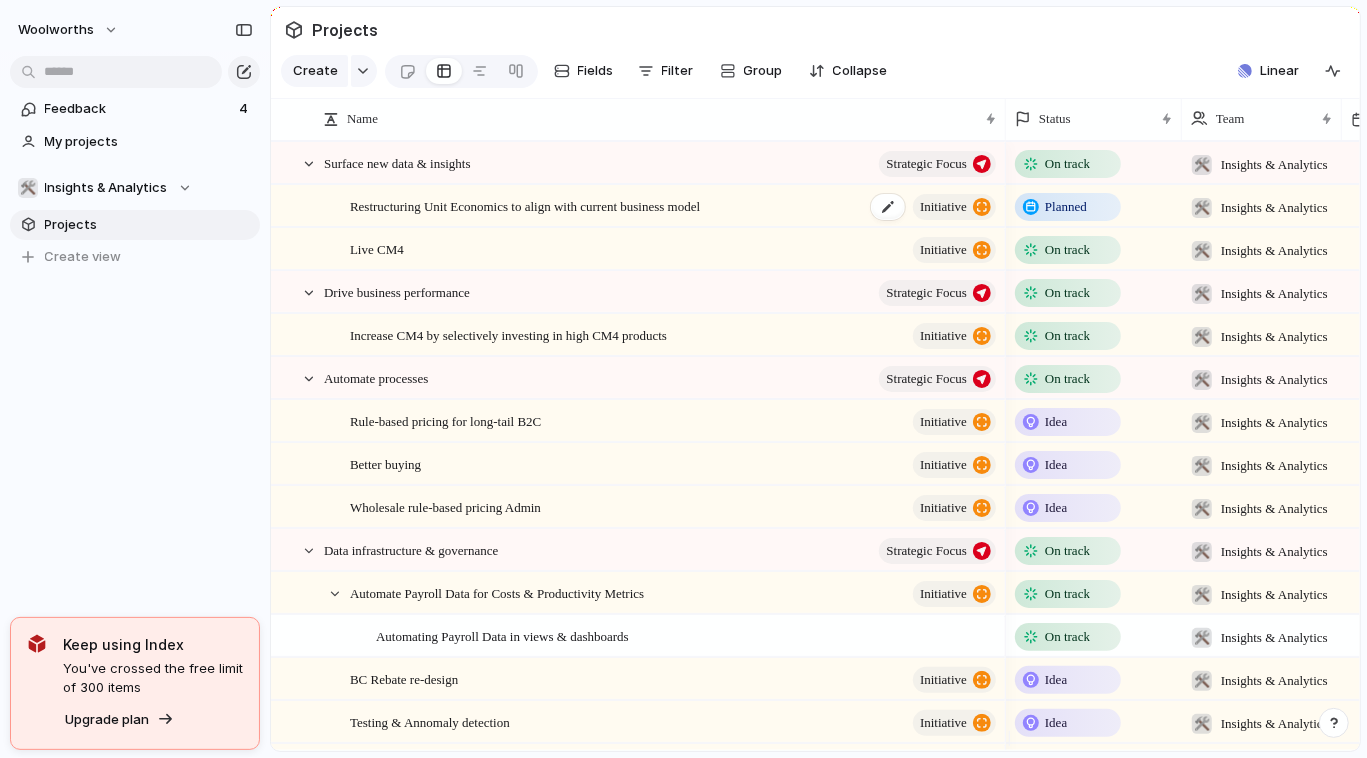 click on "Restructuring Unit Economics to align with current business model" at bounding box center (525, 205) 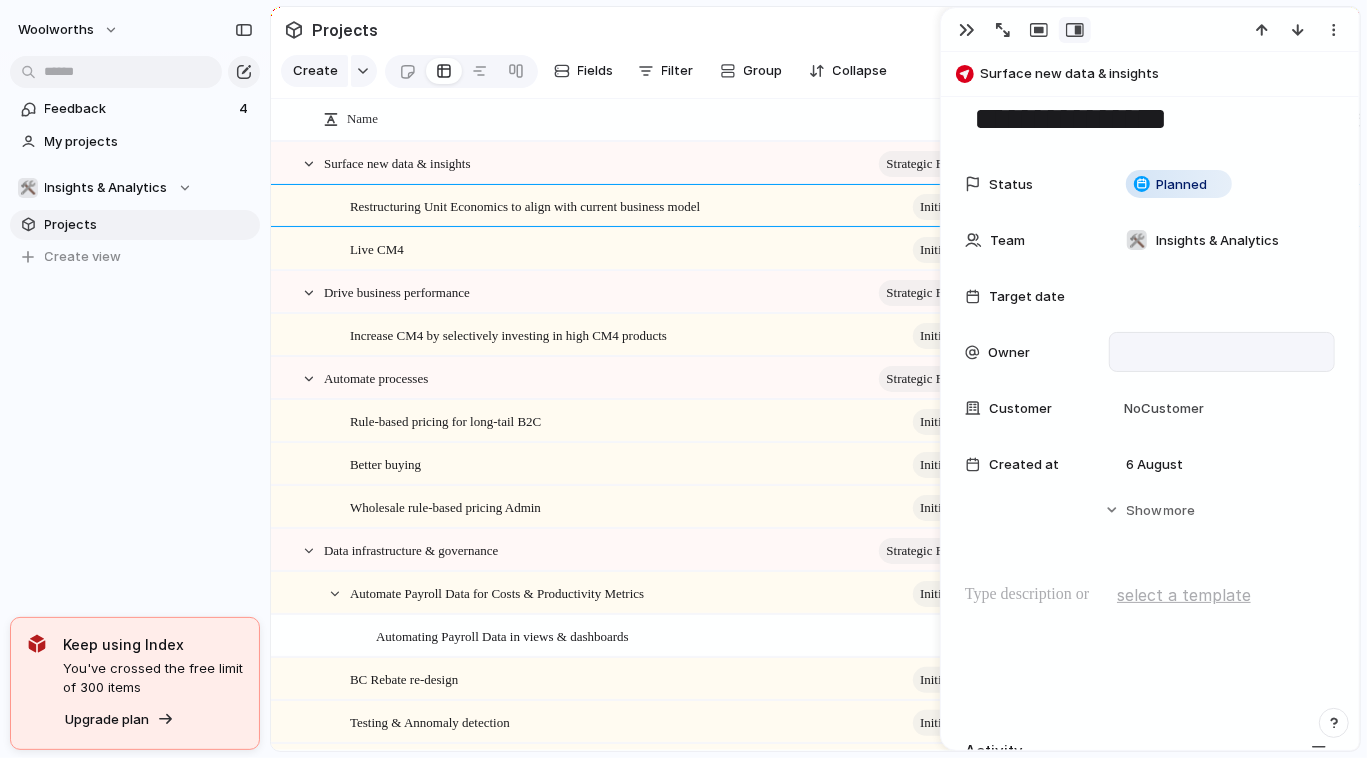 scroll, scrollTop: 161, scrollLeft: 0, axis: vertical 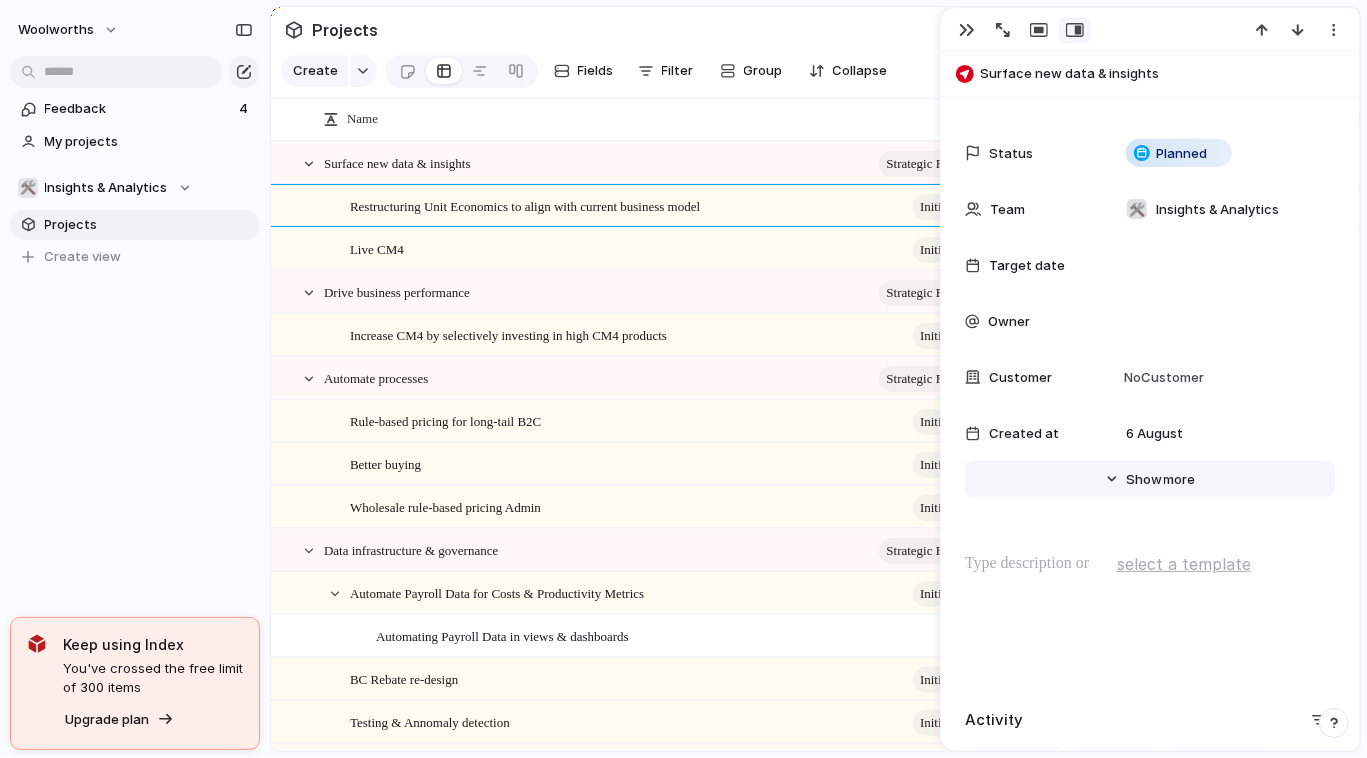 click on "Show" at bounding box center (1145, 480) 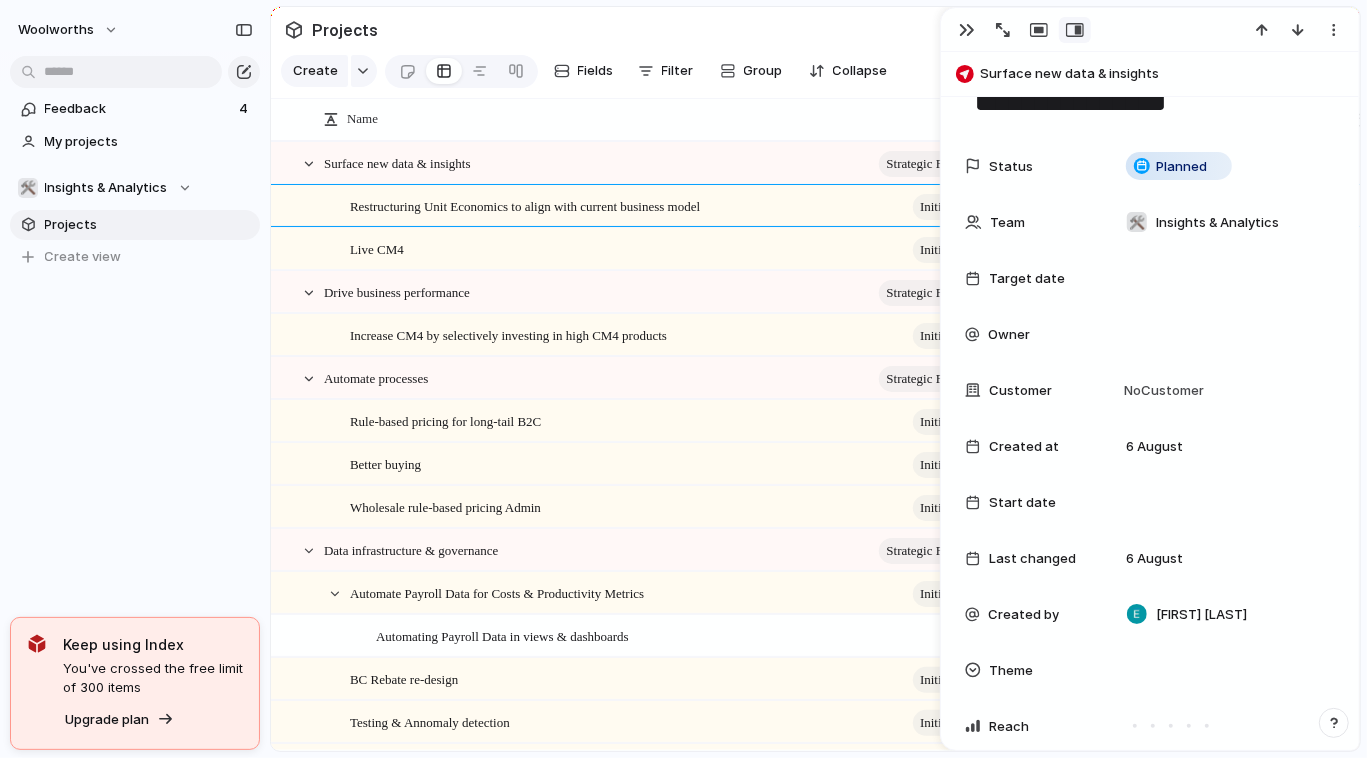scroll, scrollTop: 0, scrollLeft: 0, axis: both 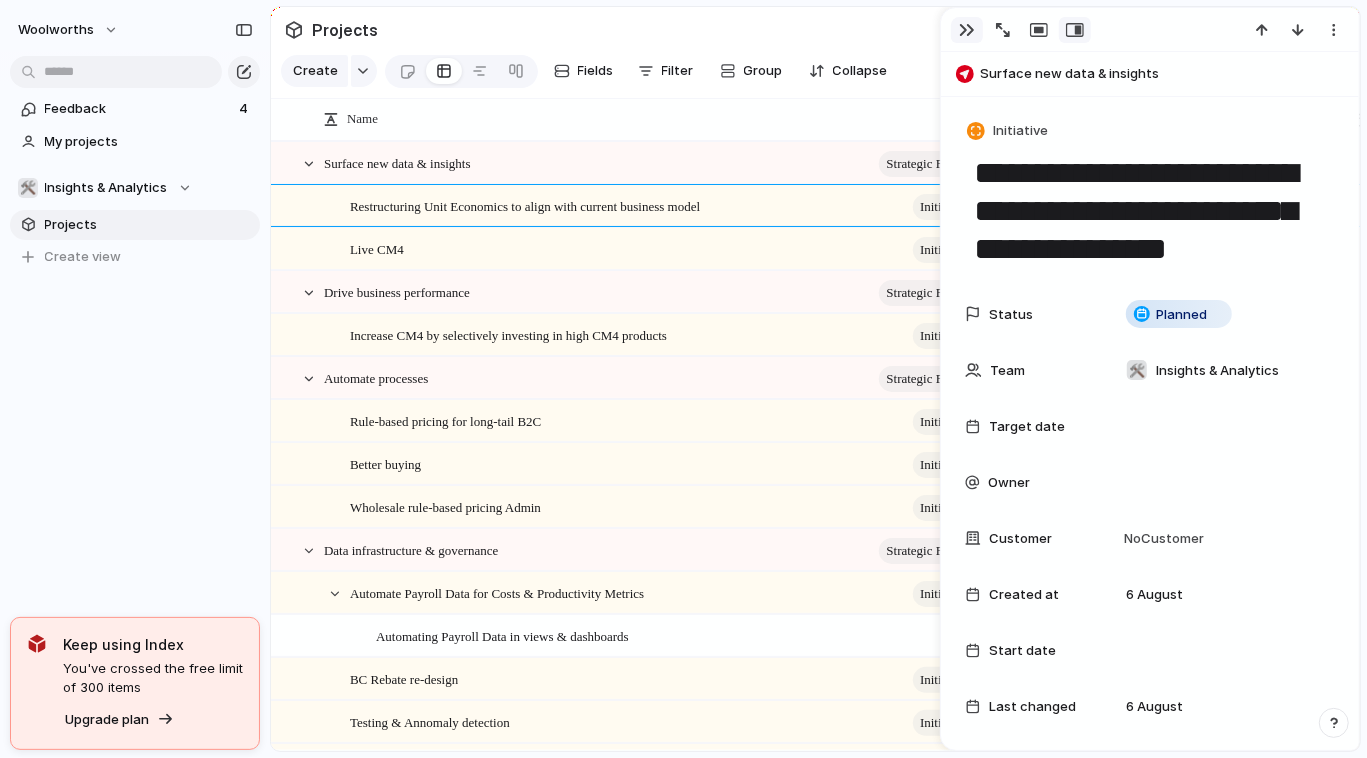 click at bounding box center (967, 30) 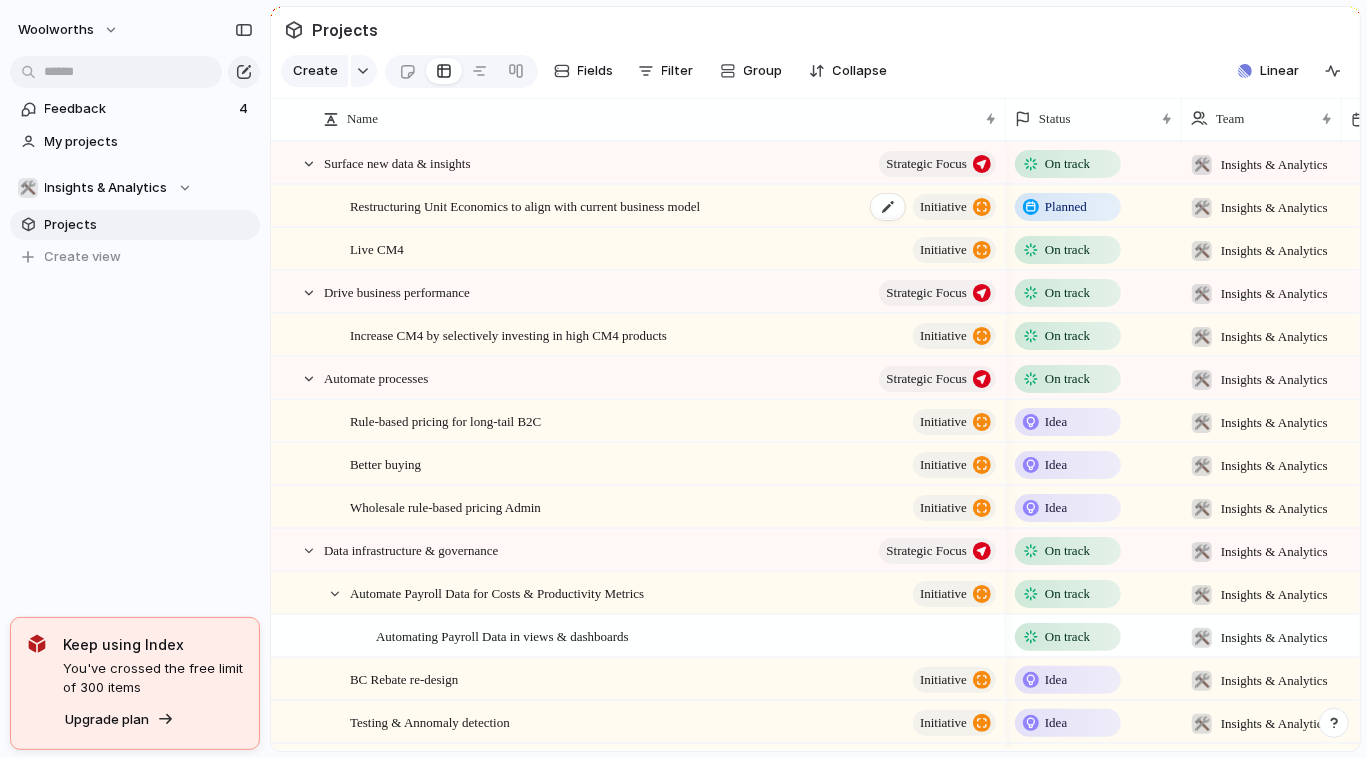 scroll, scrollTop: 0, scrollLeft: 83, axis: horizontal 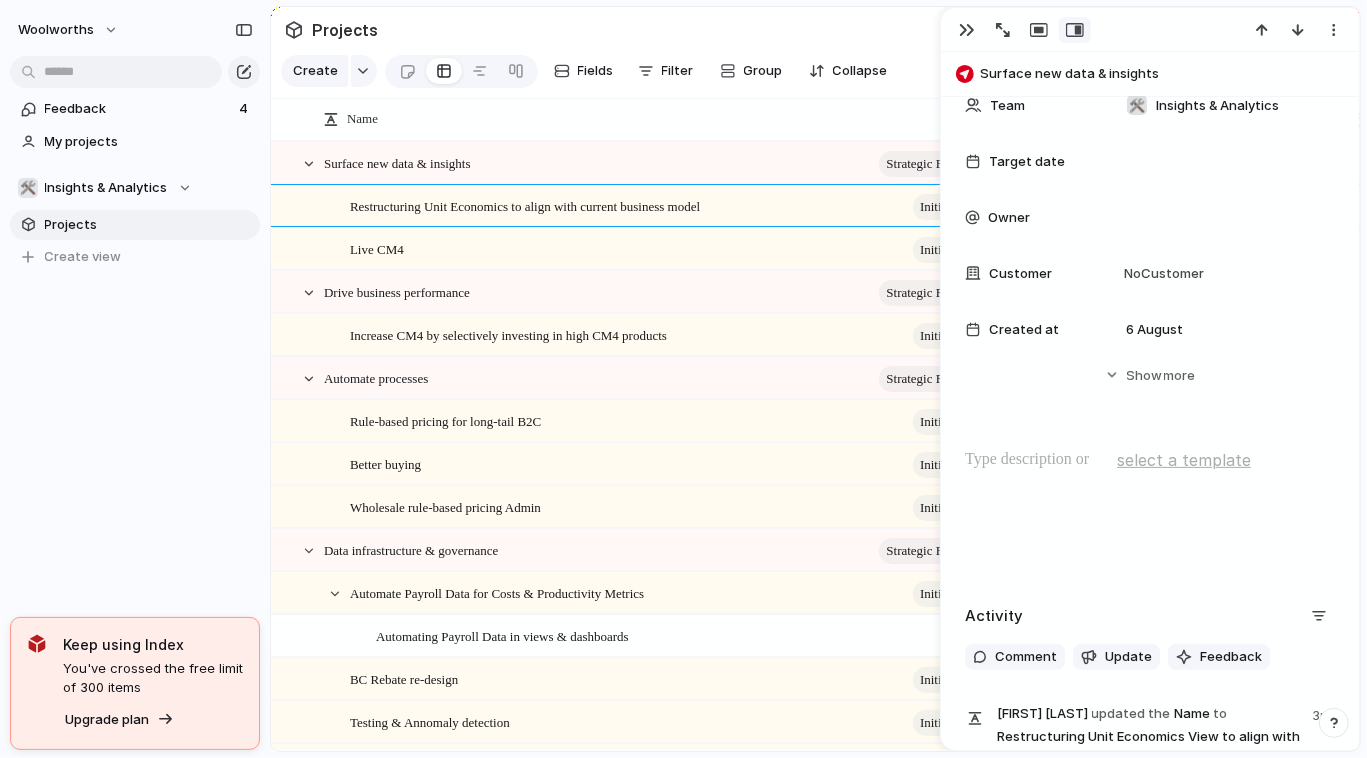 click at bounding box center [1150, 460] 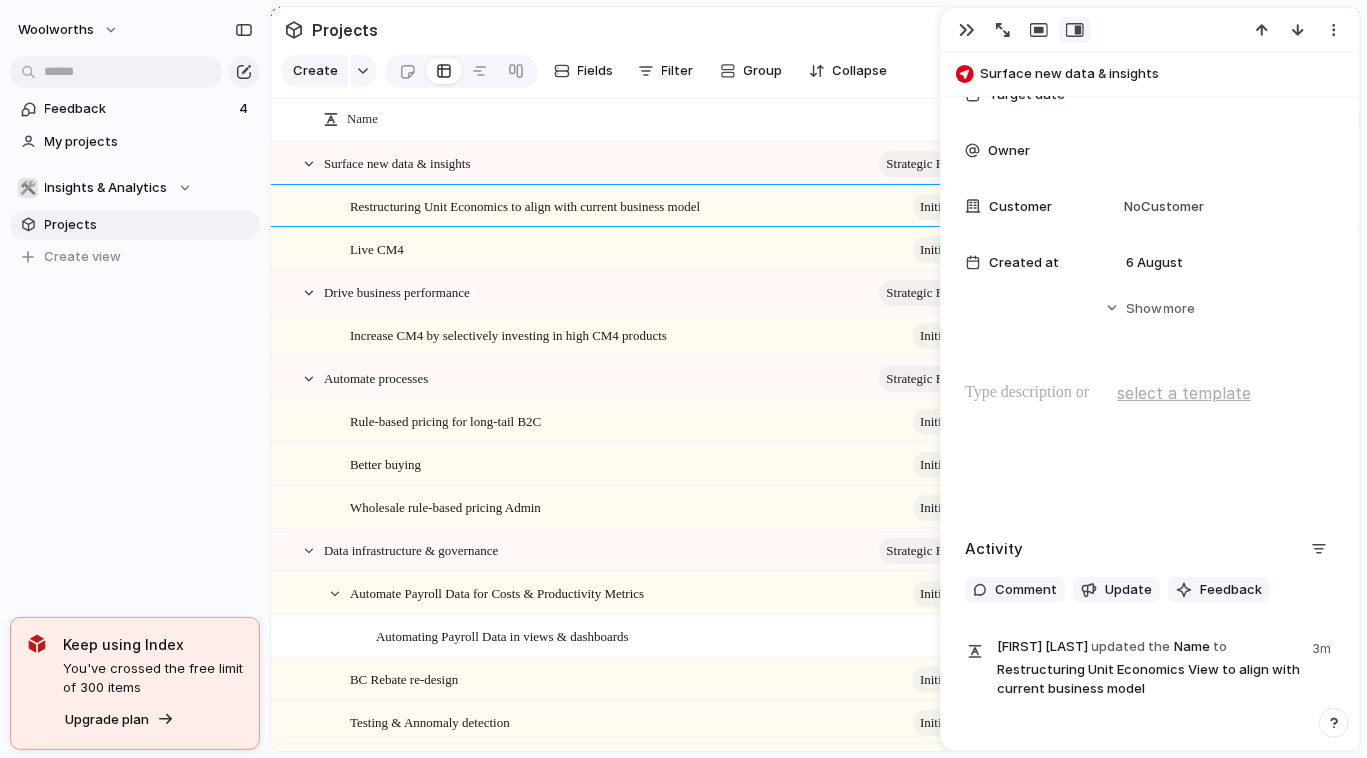 scroll, scrollTop: 333, scrollLeft: 0, axis: vertical 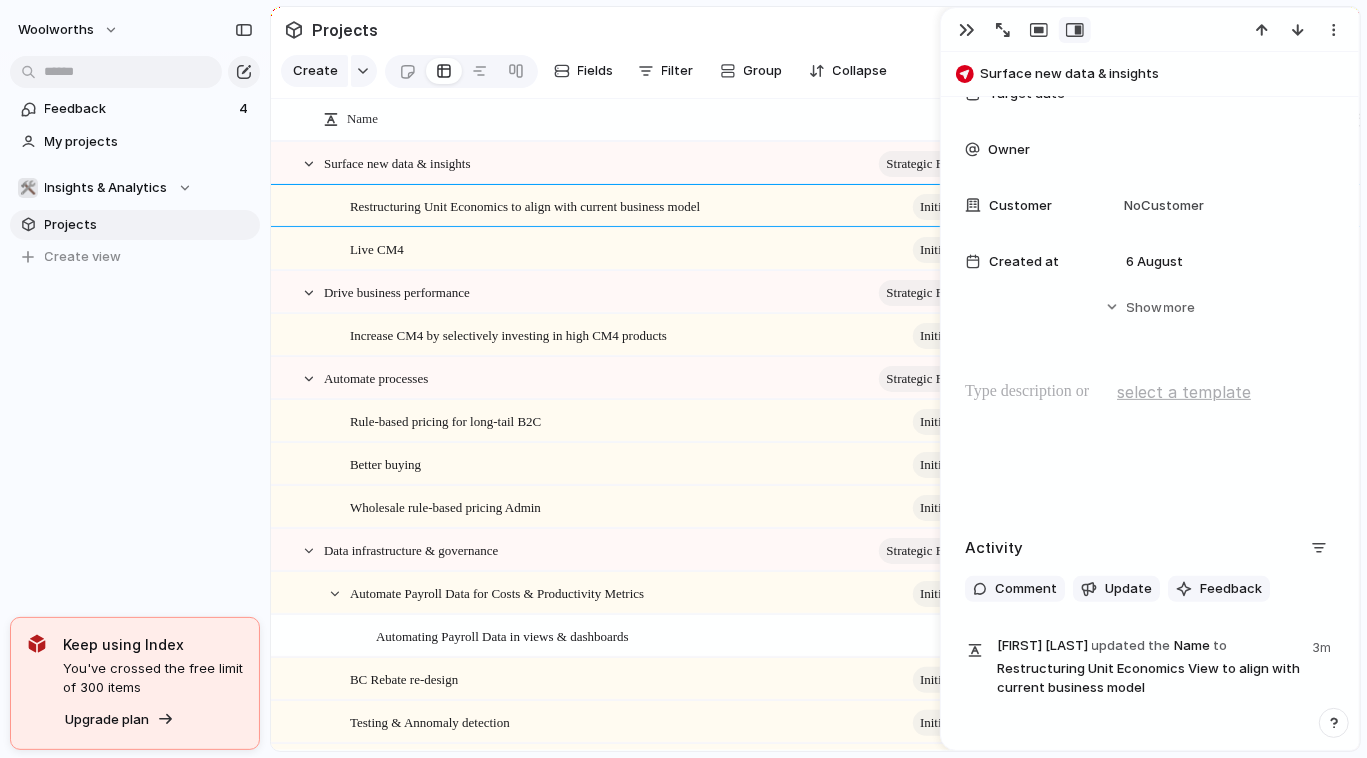 type 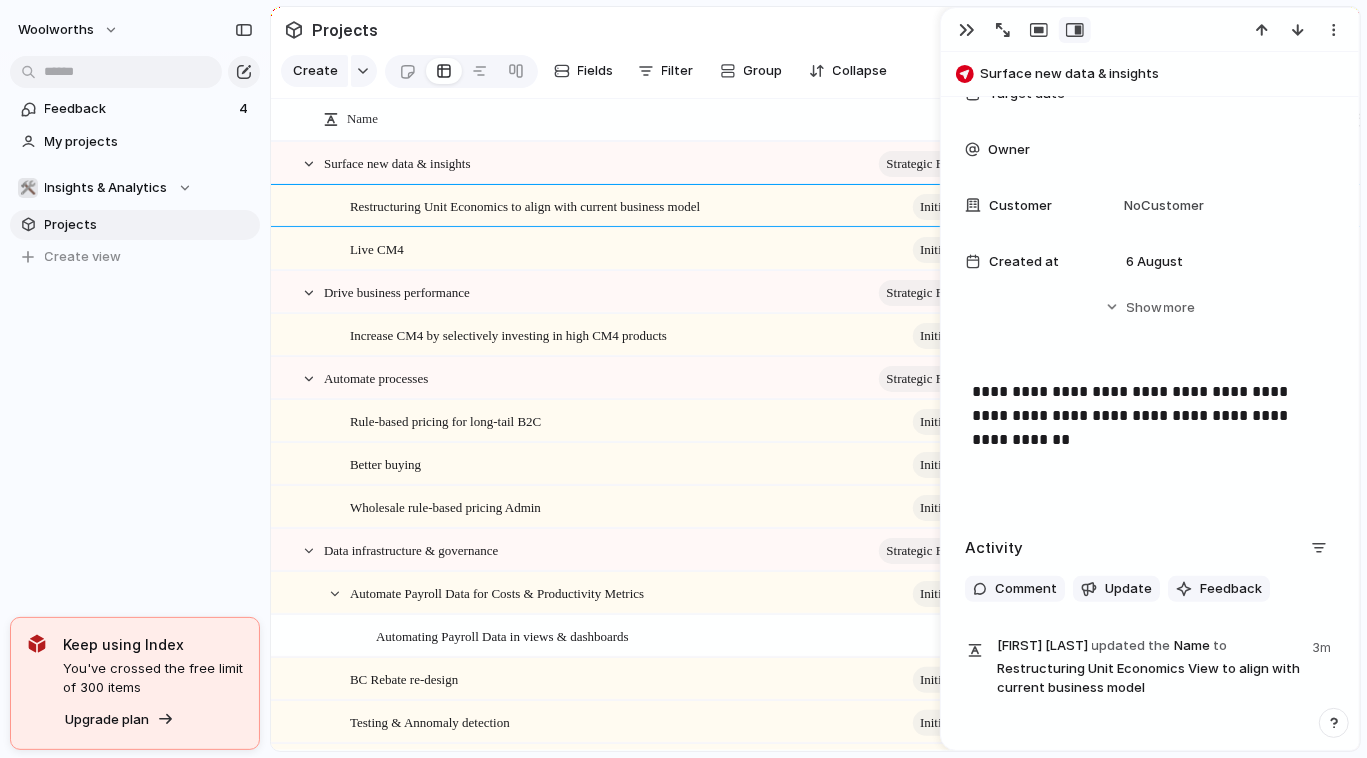 click on "**********" at bounding box center [1149, 416] 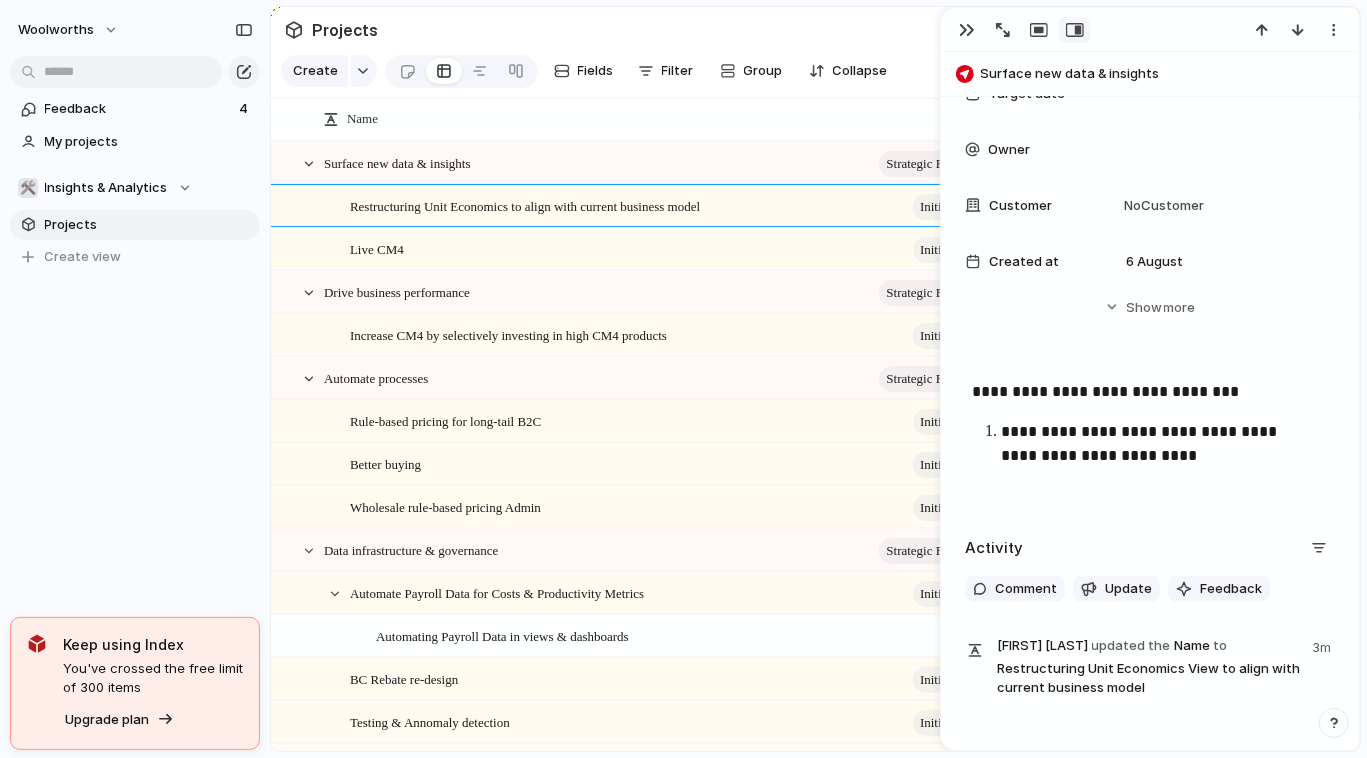 click on "**********" at bounding box center (1160, 444) 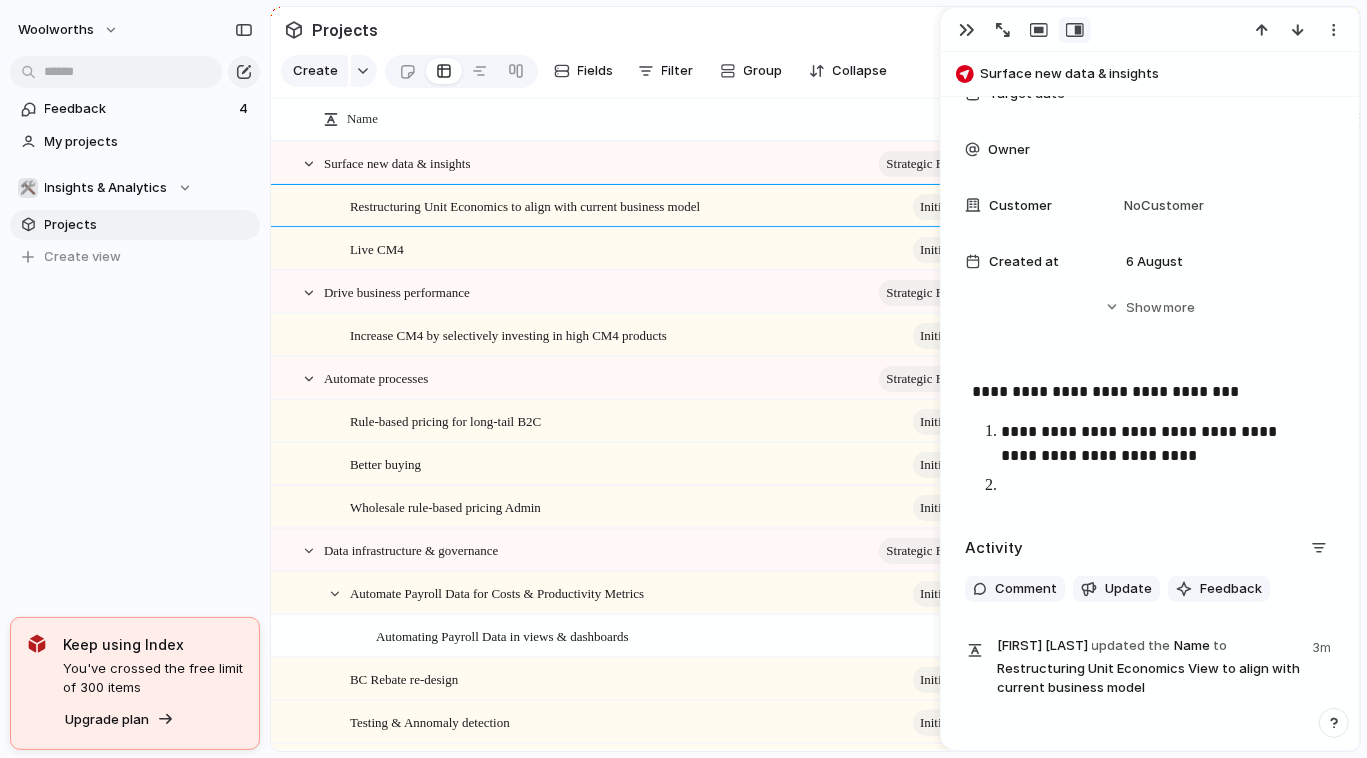 click on "**********" at bounding box center [1160, 444] 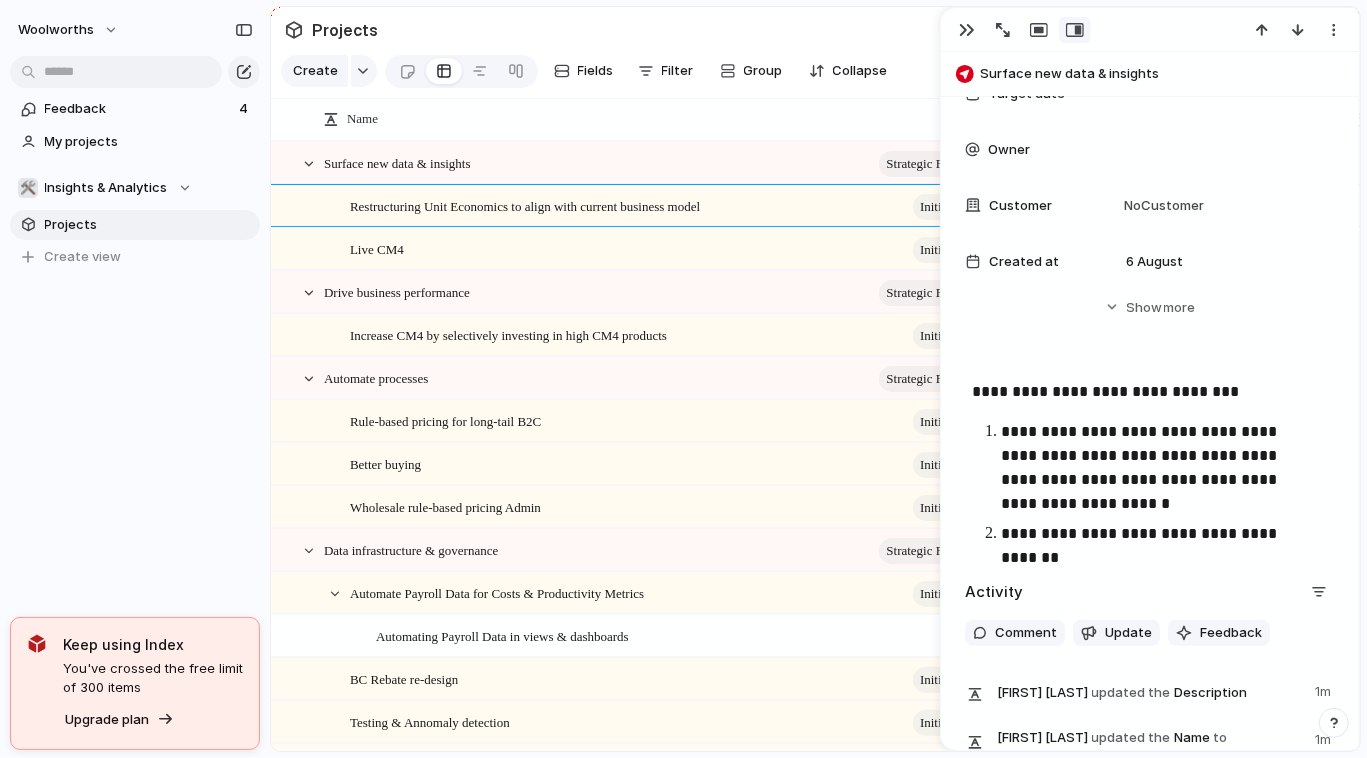 click on "**********" at bounding box center (1160, 534) 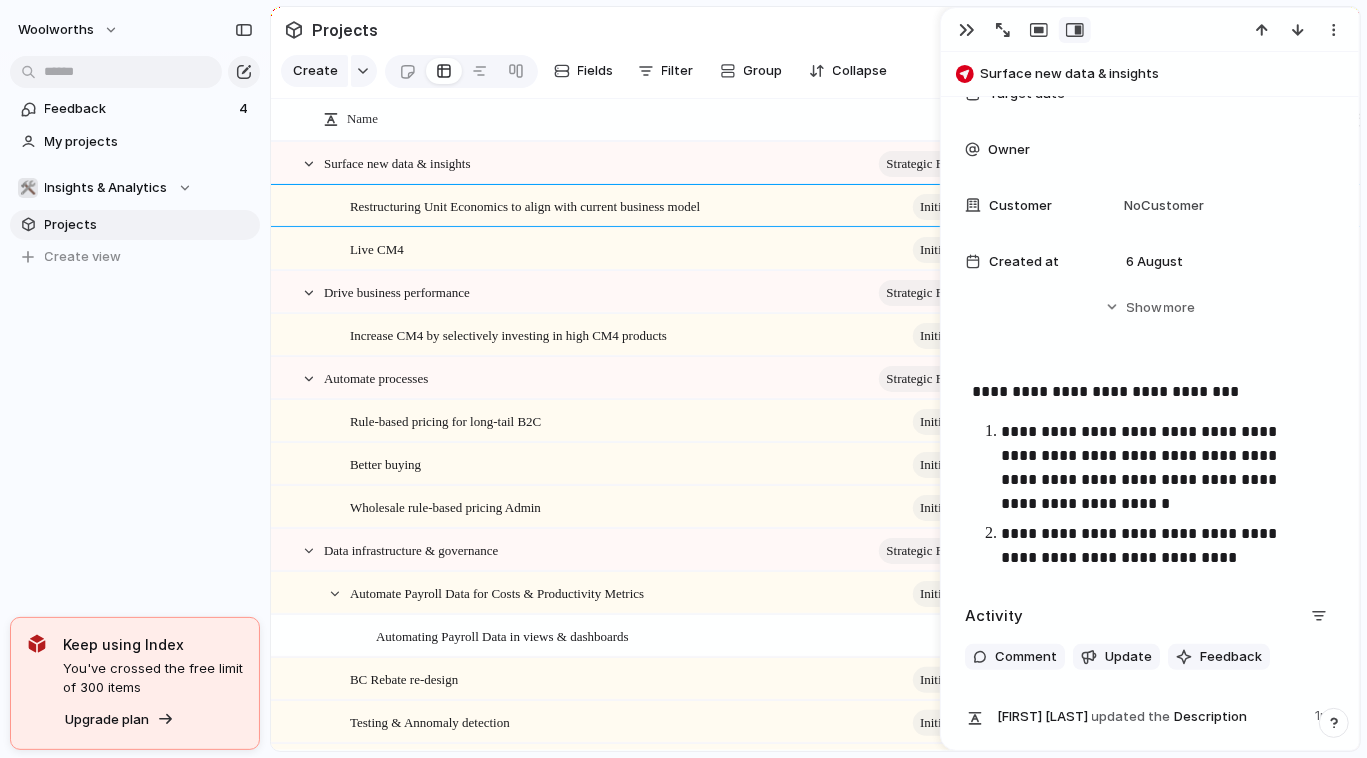 click on "**********" at bounding box center (1160, 546) 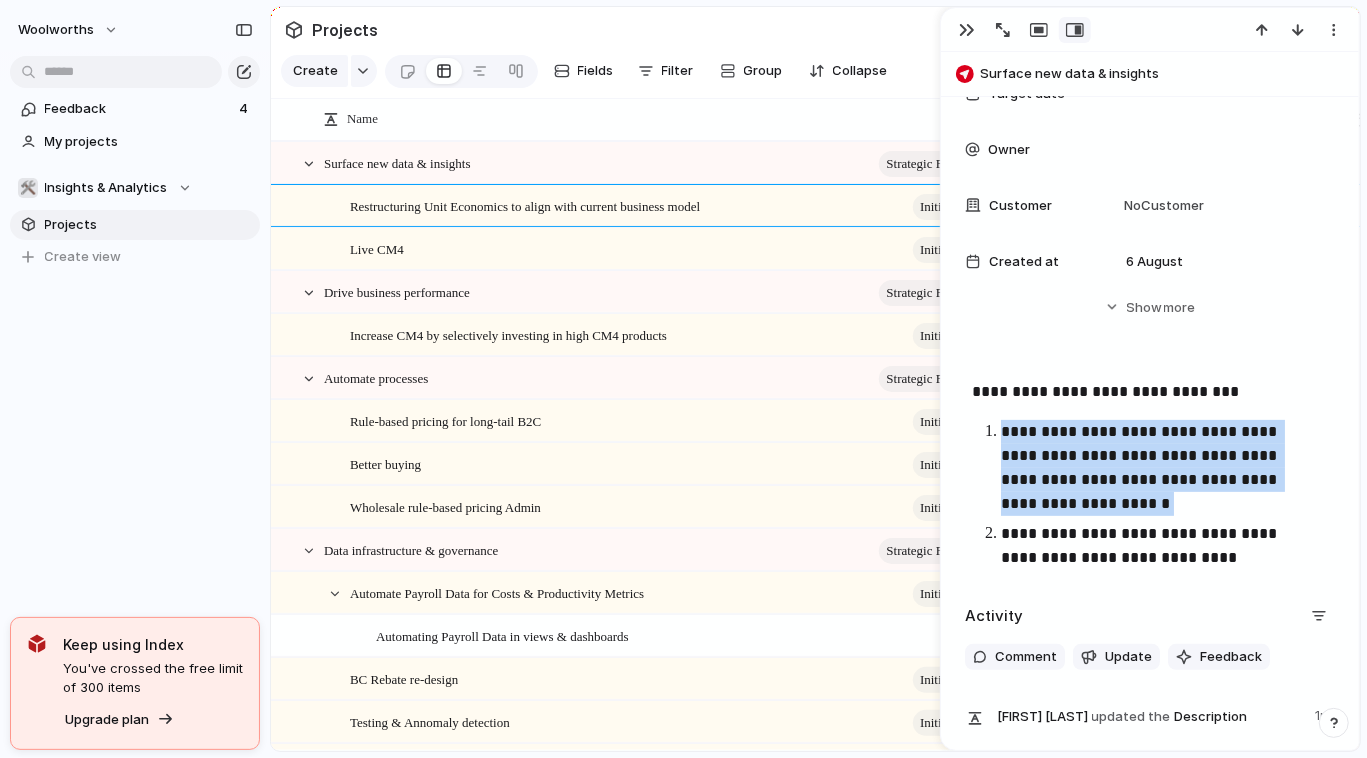 drag, startPoint x: 1140, startPoint y: 497, endPoint x: 1001, endPoint y: 428, distance: 155.18376 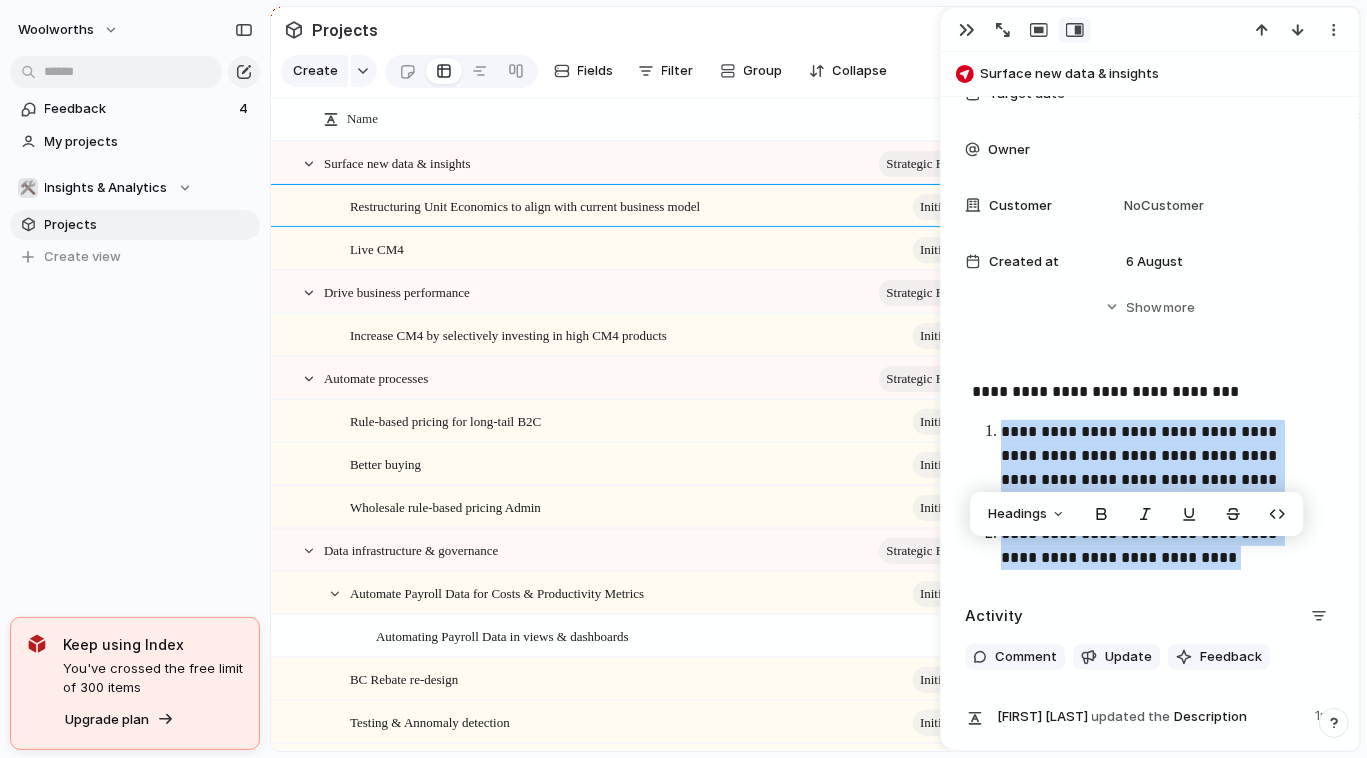 drag, startPoint x: 1241, startPoint y: 564, endPoint x: 995, endPoint y: 436, distance: 277.3085 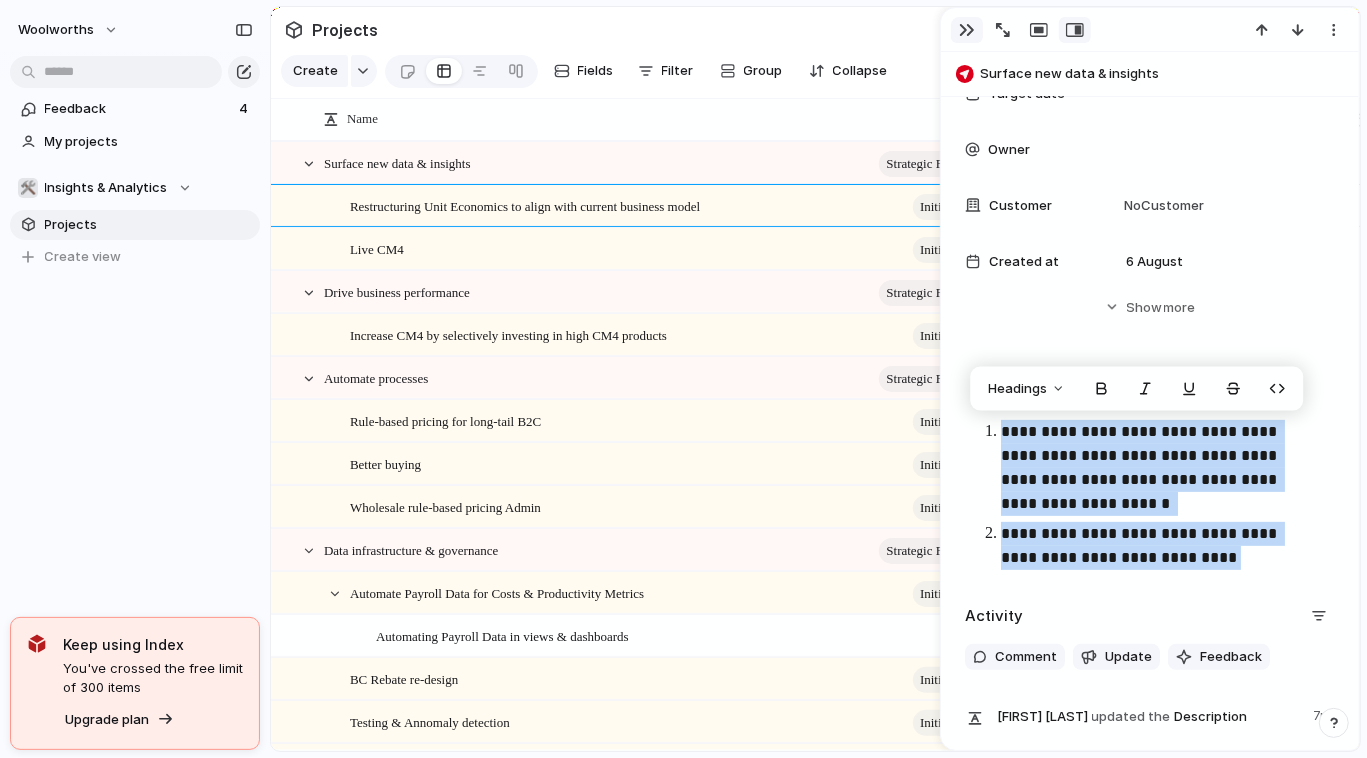 click at bounding box center (967, 30) 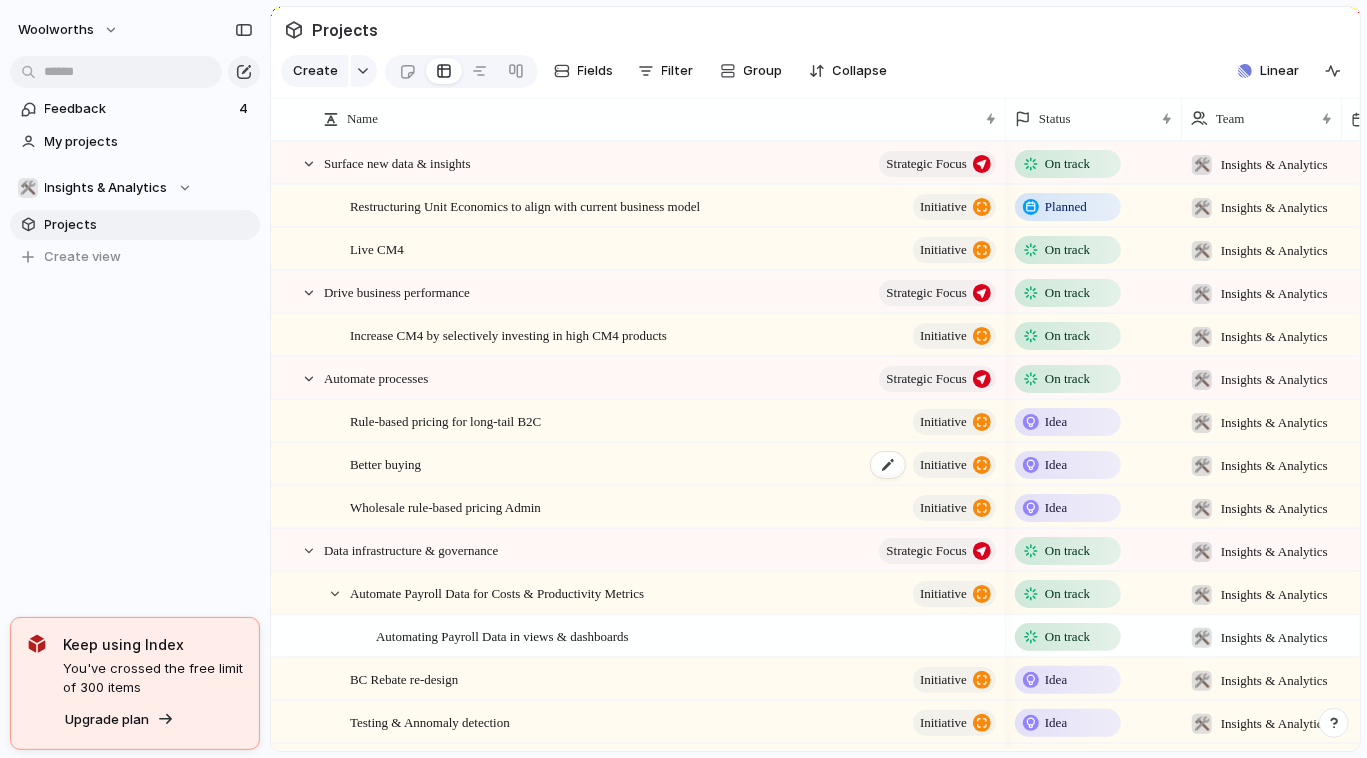 scroll, scrollTop: 98, scrollLeft: 0, axis: vertical 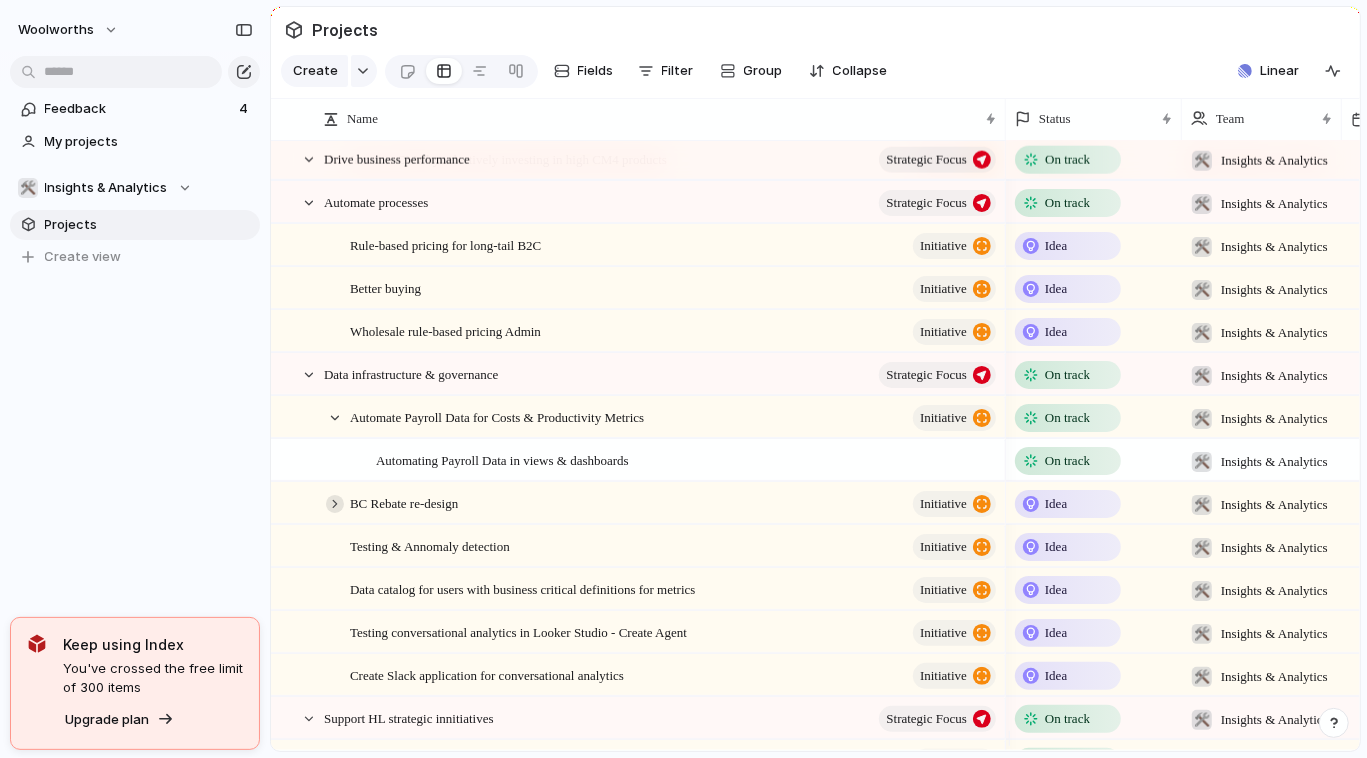 click at bounding box center [335, 504] 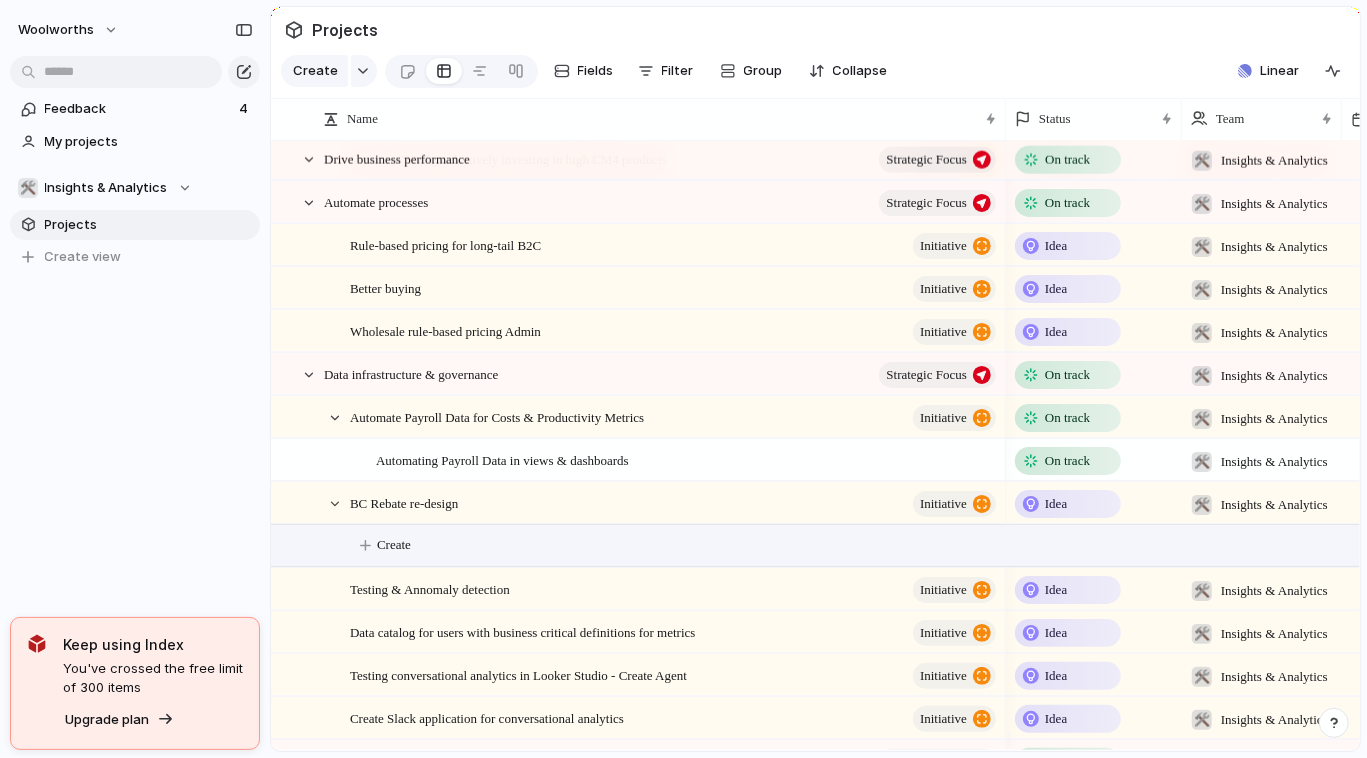 scroll, scrollTop: 0, scrollLeft: 296, axis: horizontal 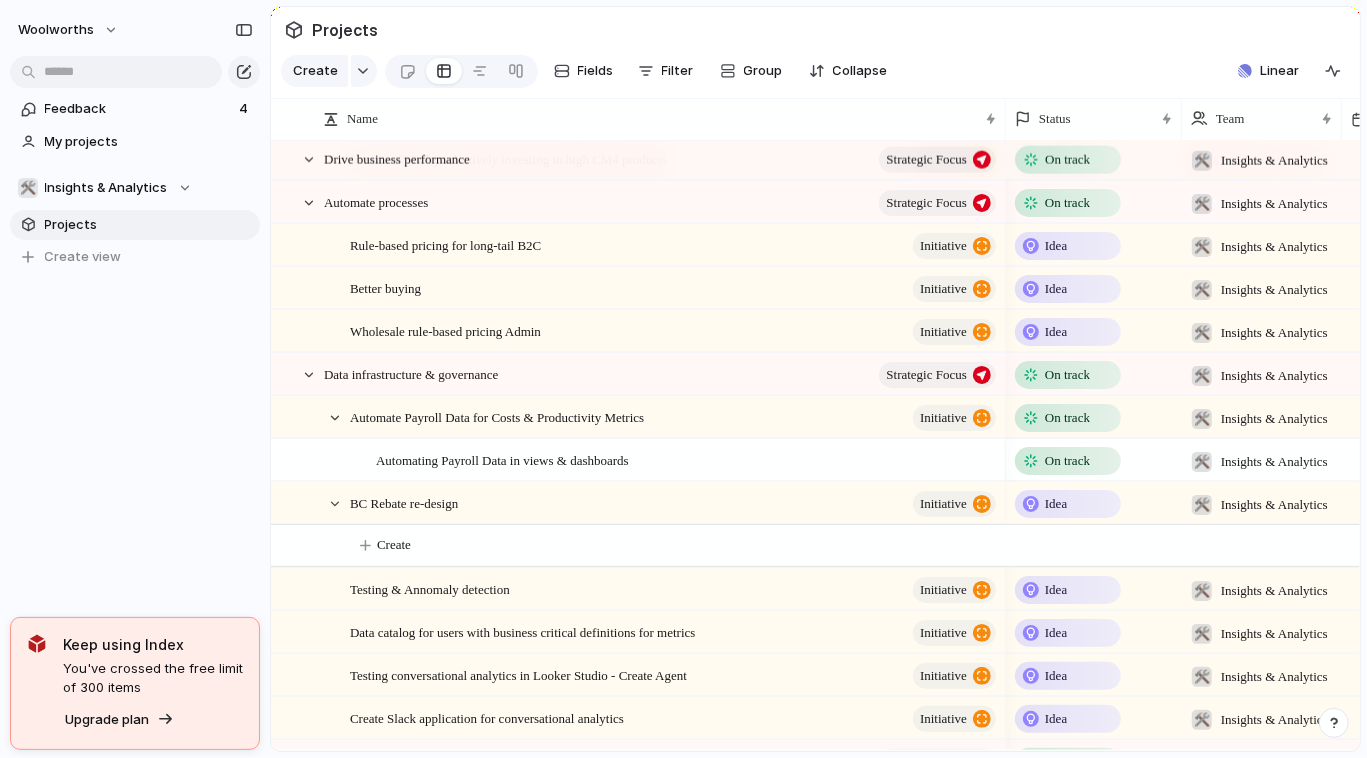 click on "Idea" at bounding box center [1056, 504] 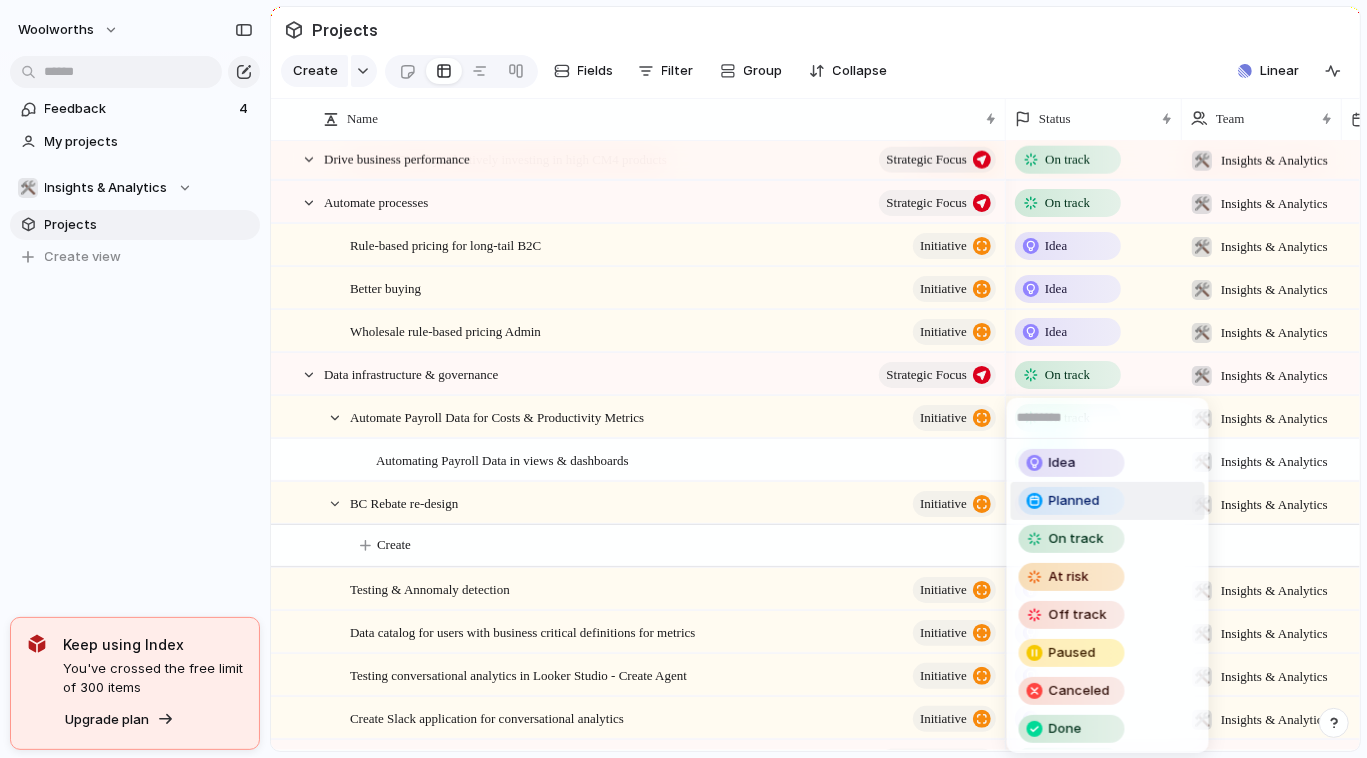 click on "Idea   Planned   On track   At risk   Off track   Paused   Canceled   Done" at bounding box center [683, 379] 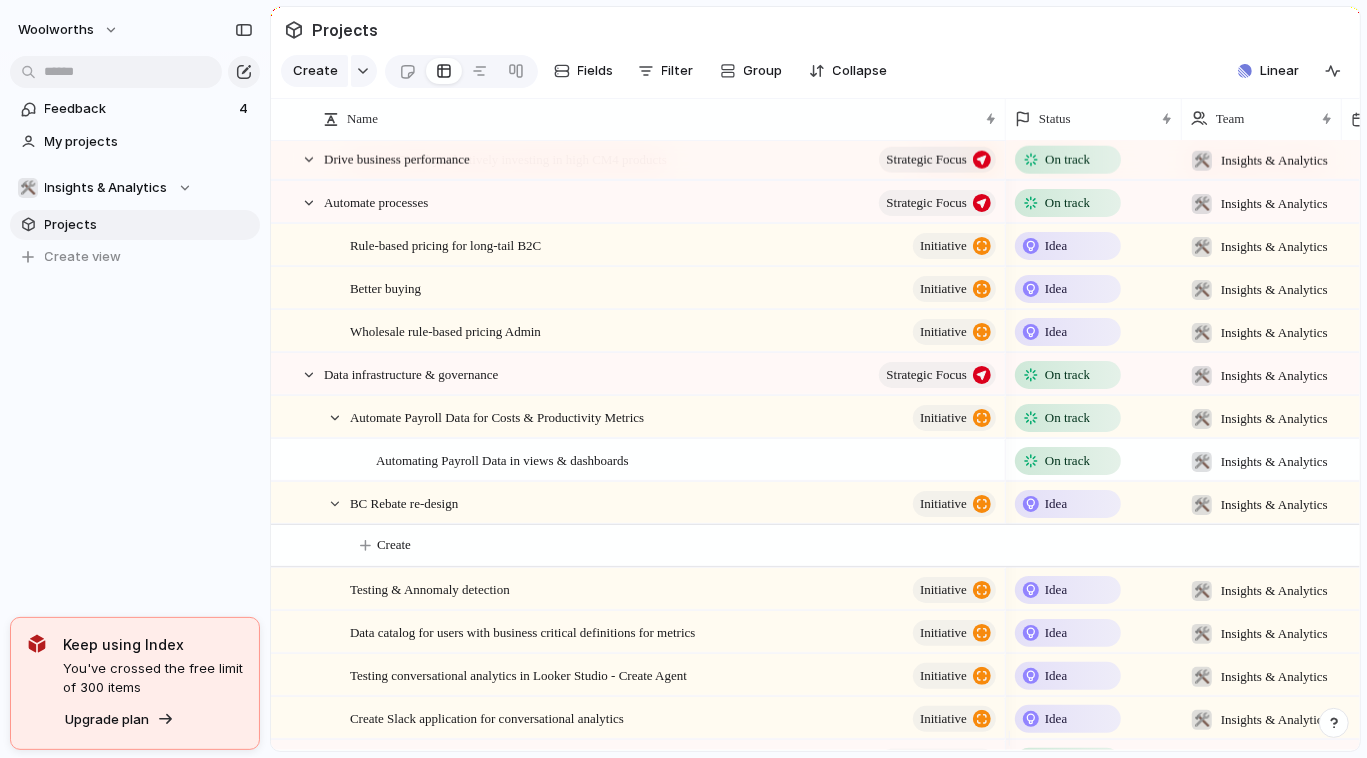 scroll, scrollTop: 152, scrollLeft: 0, axis: vertical 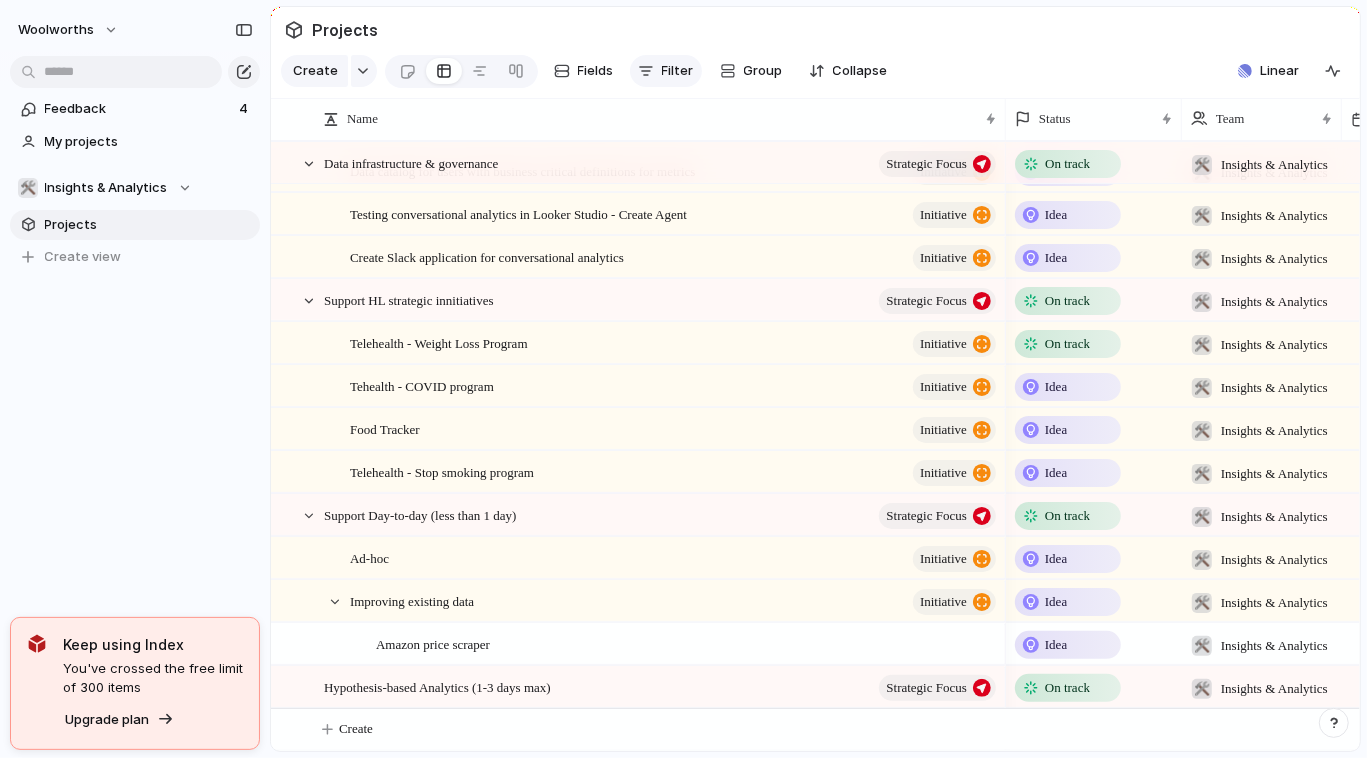 click on "Filter" at bounding box center [666, 71] 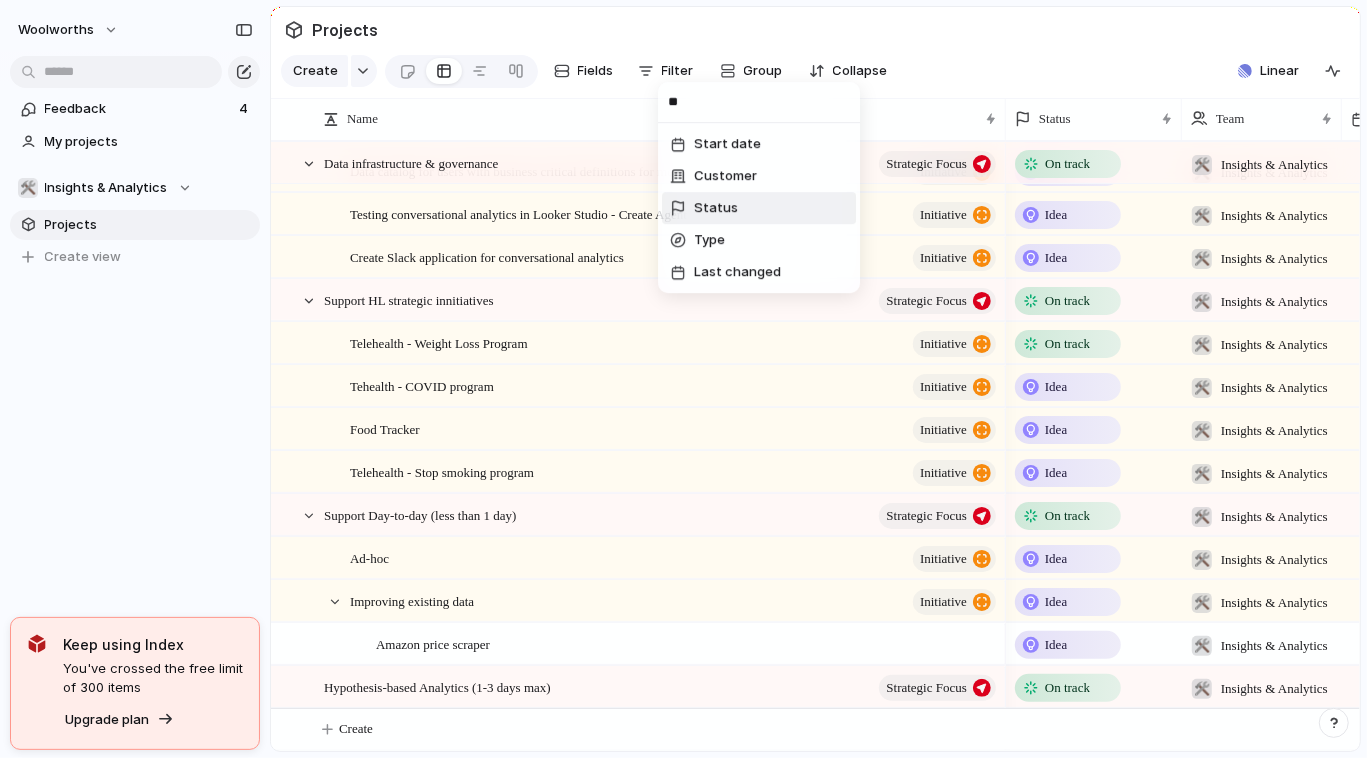 type on "**" 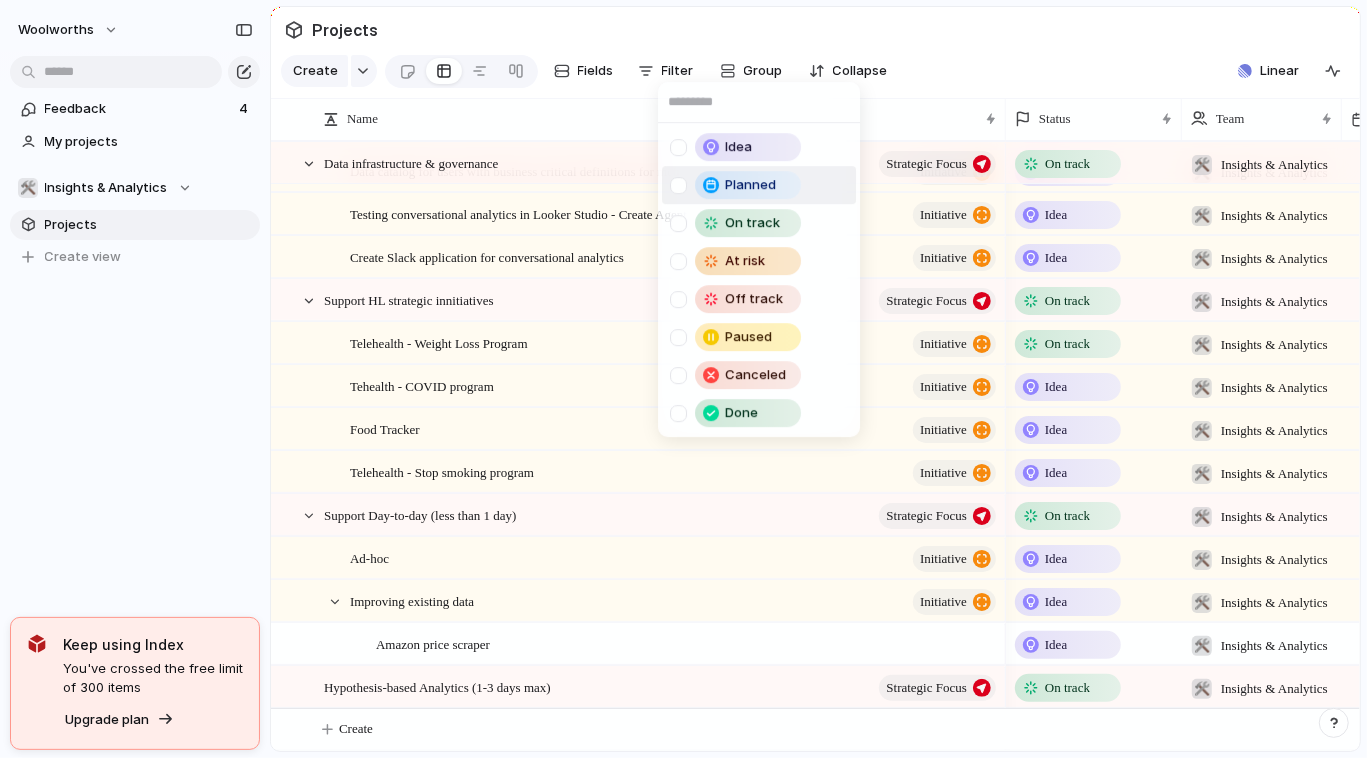 click at bounding box center [678, 185] 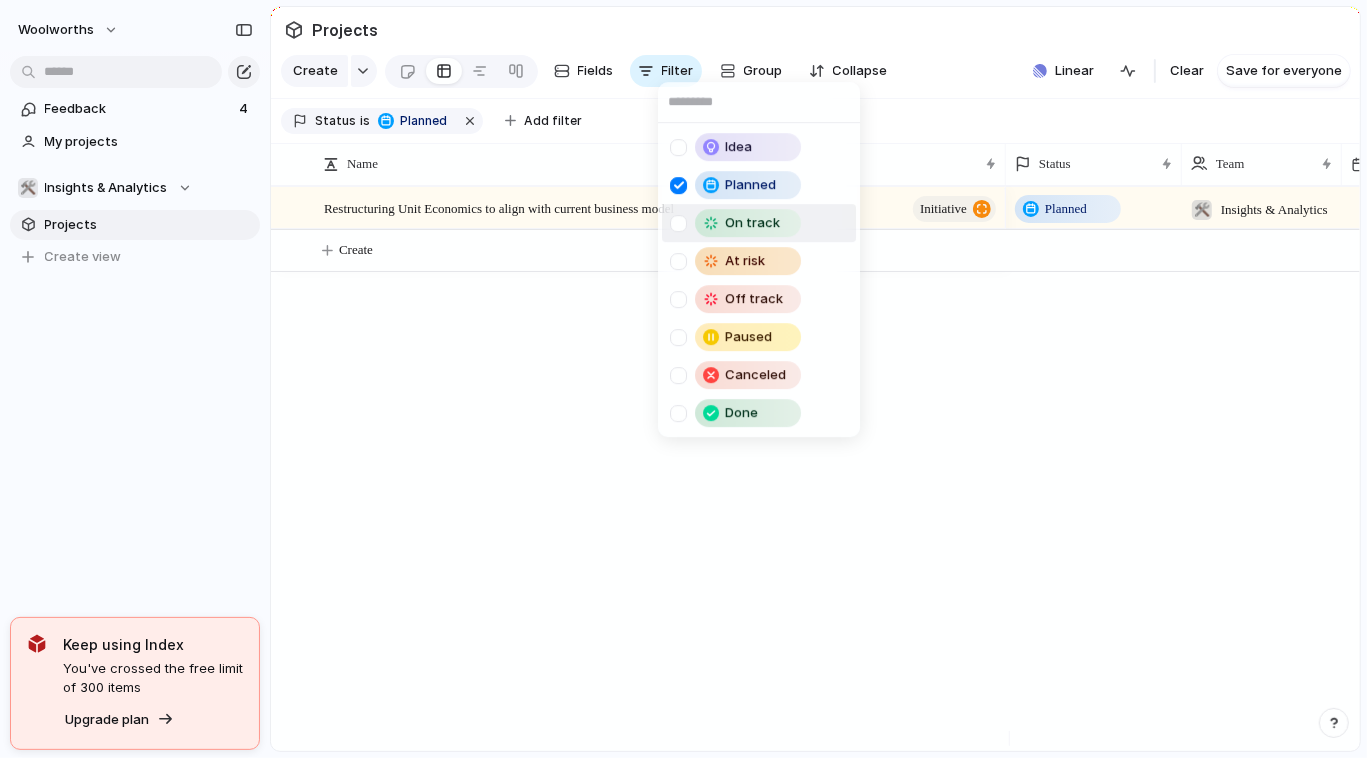 click at bounding box center (678, 223) 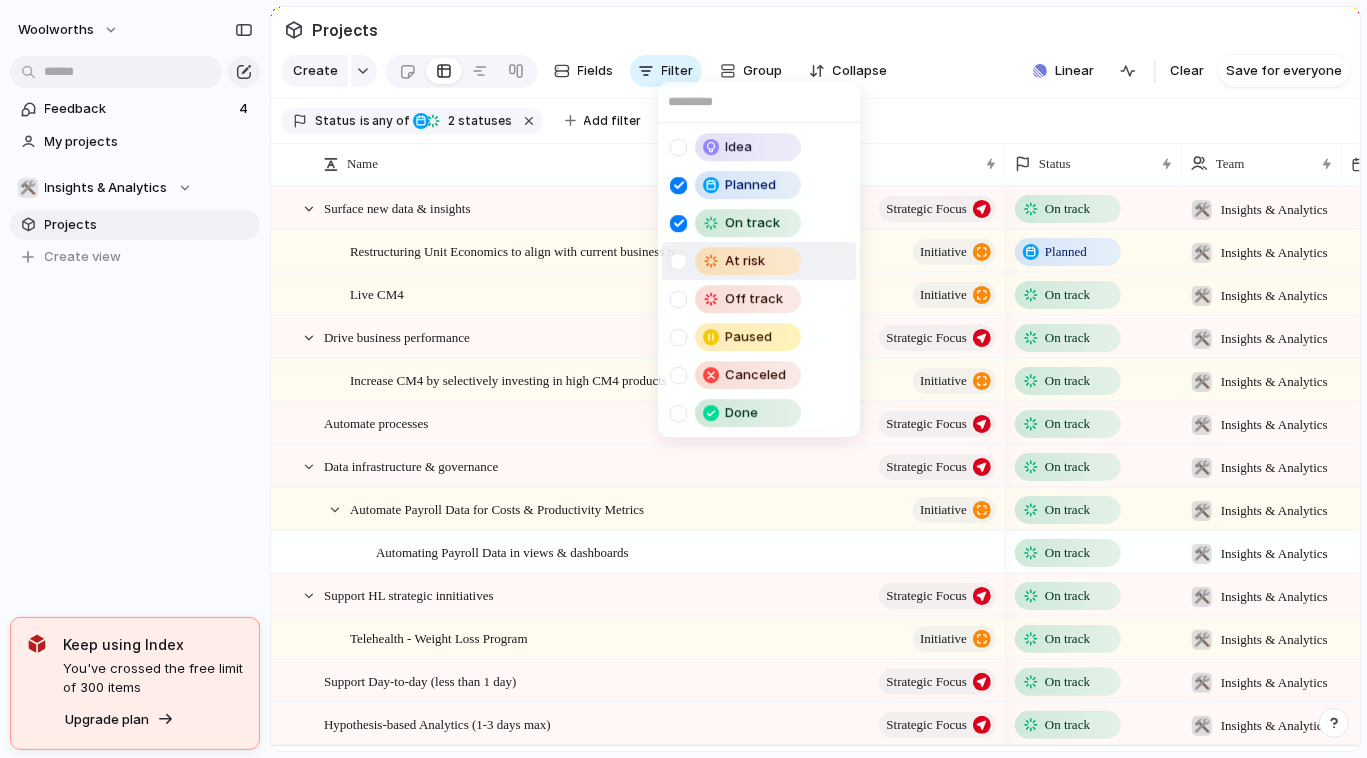 click at bounding box center (678, 261) 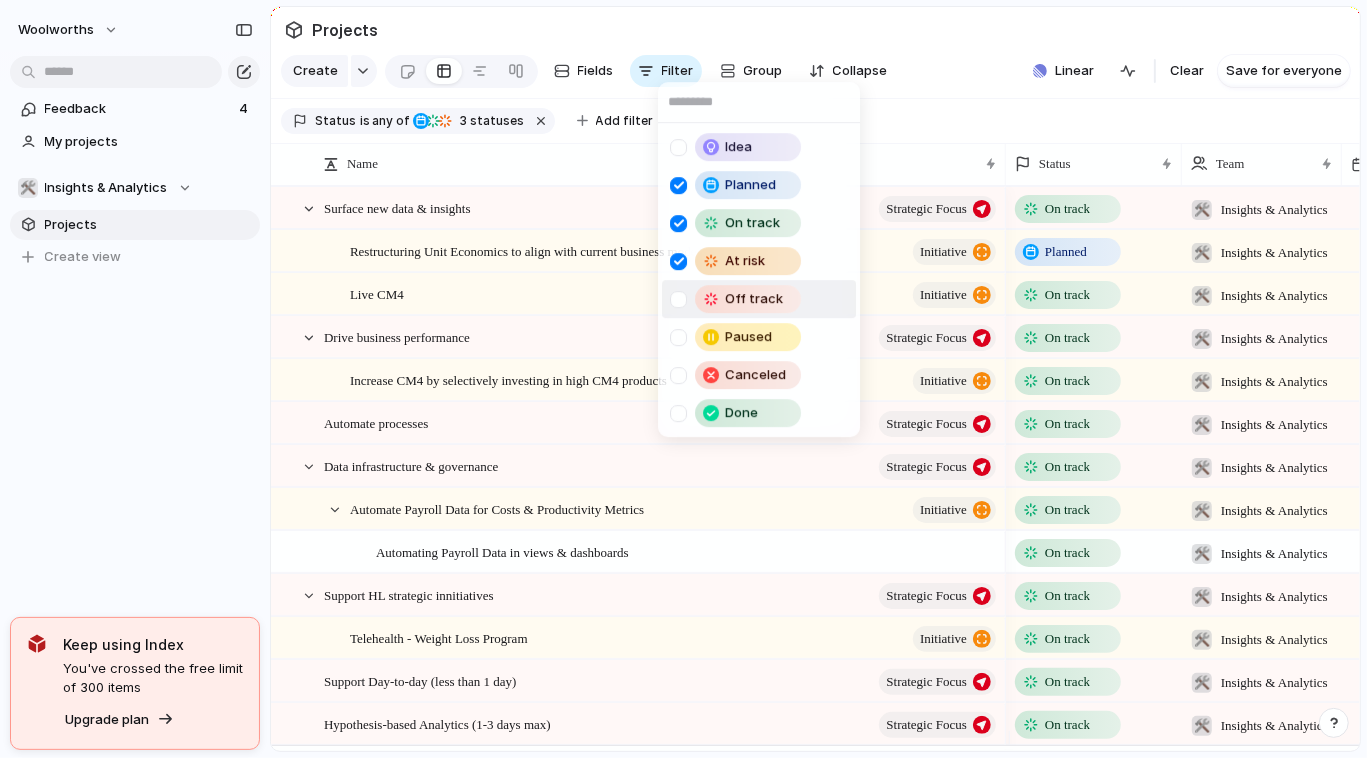 click at bounding box center (678, 299) 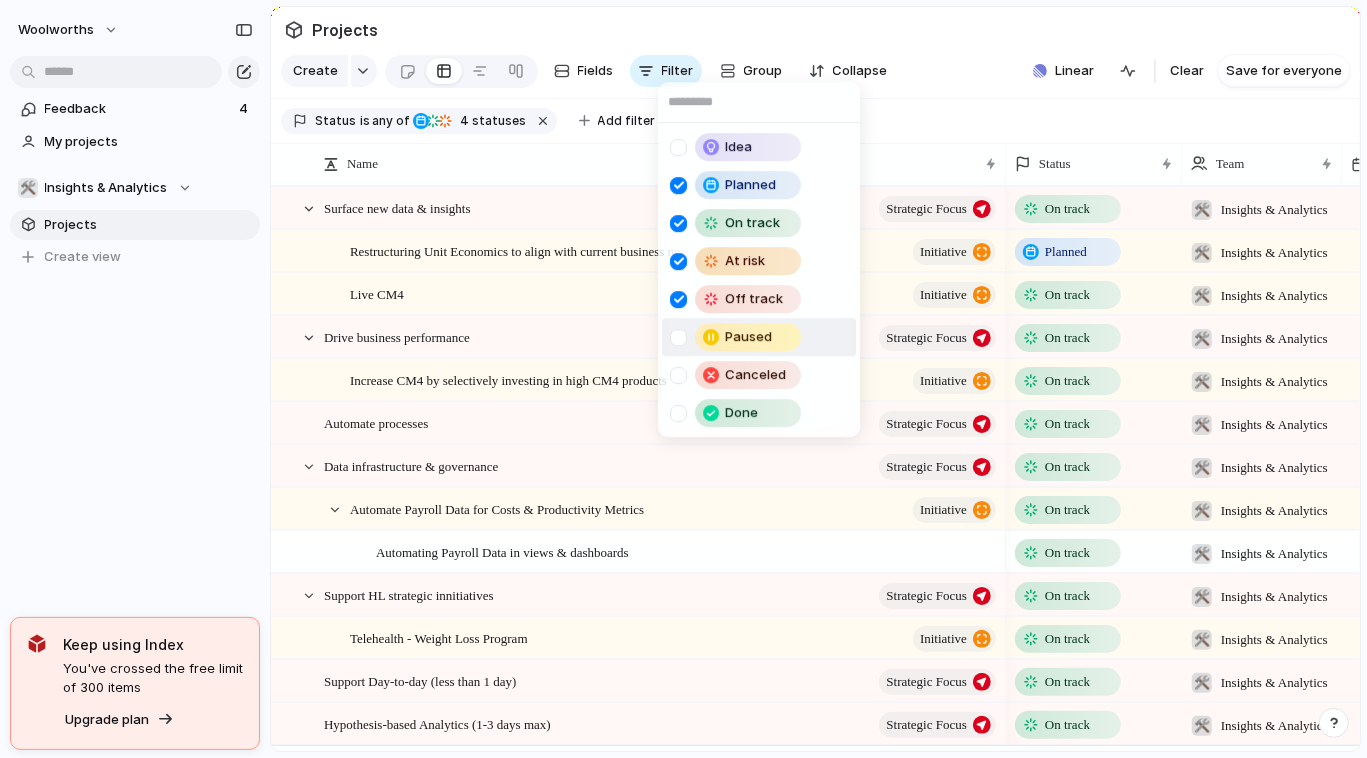 click at bounding box center (678, 337) 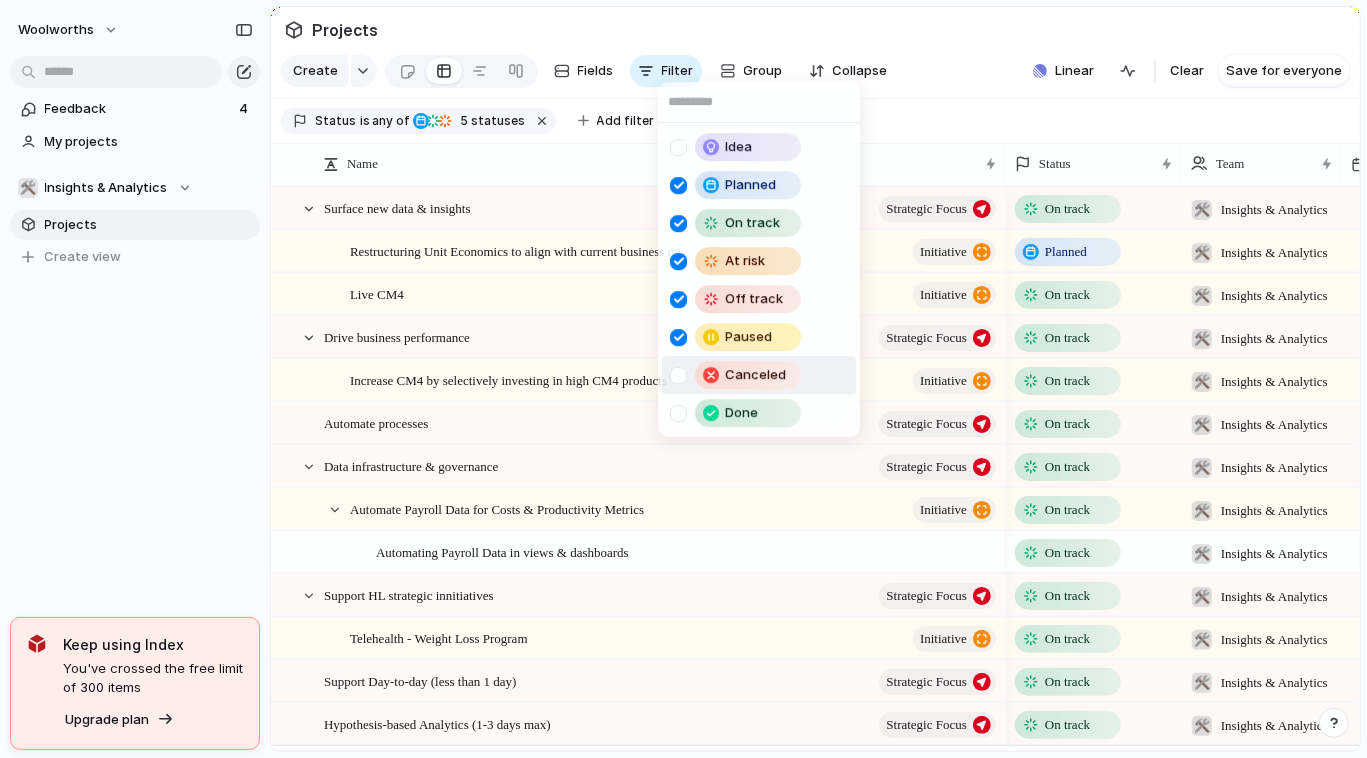 click at bounding box center (678, 375) 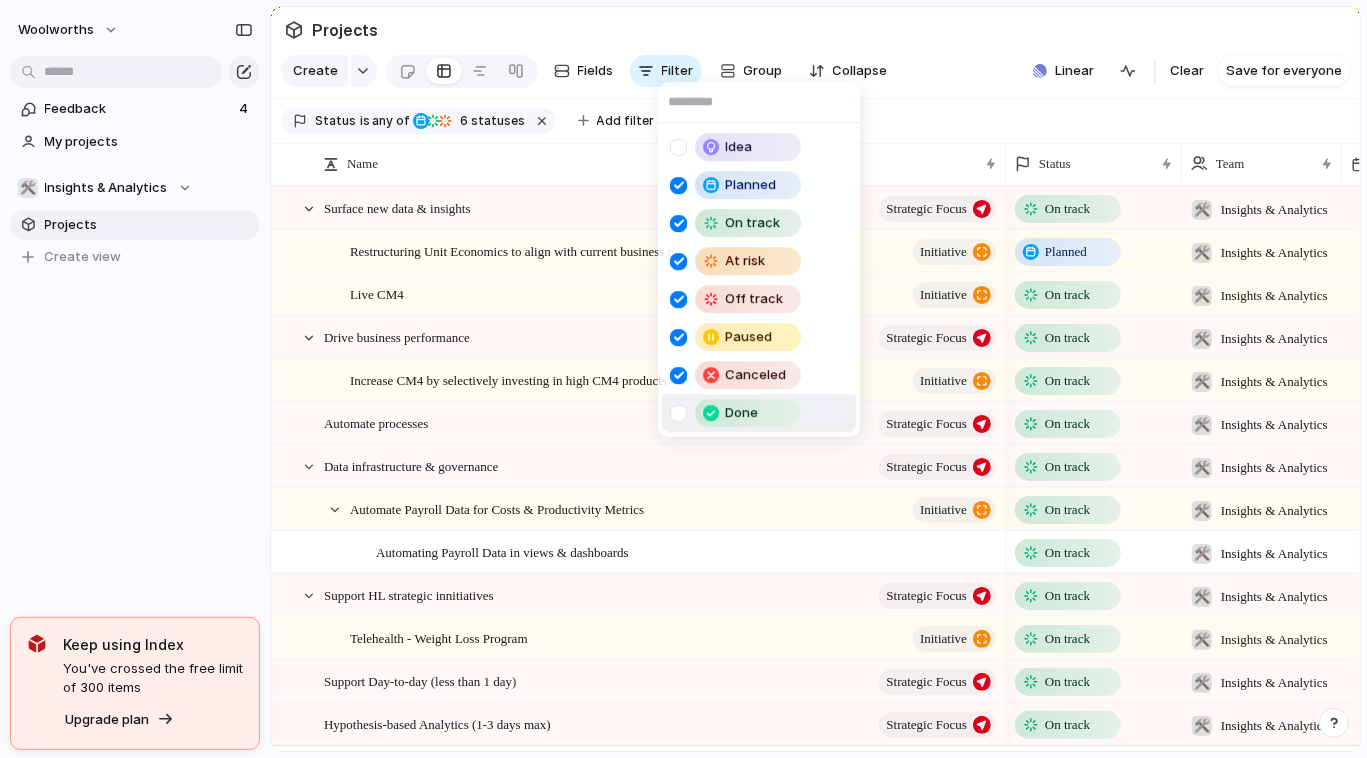 click at bounding box center [678, 413] 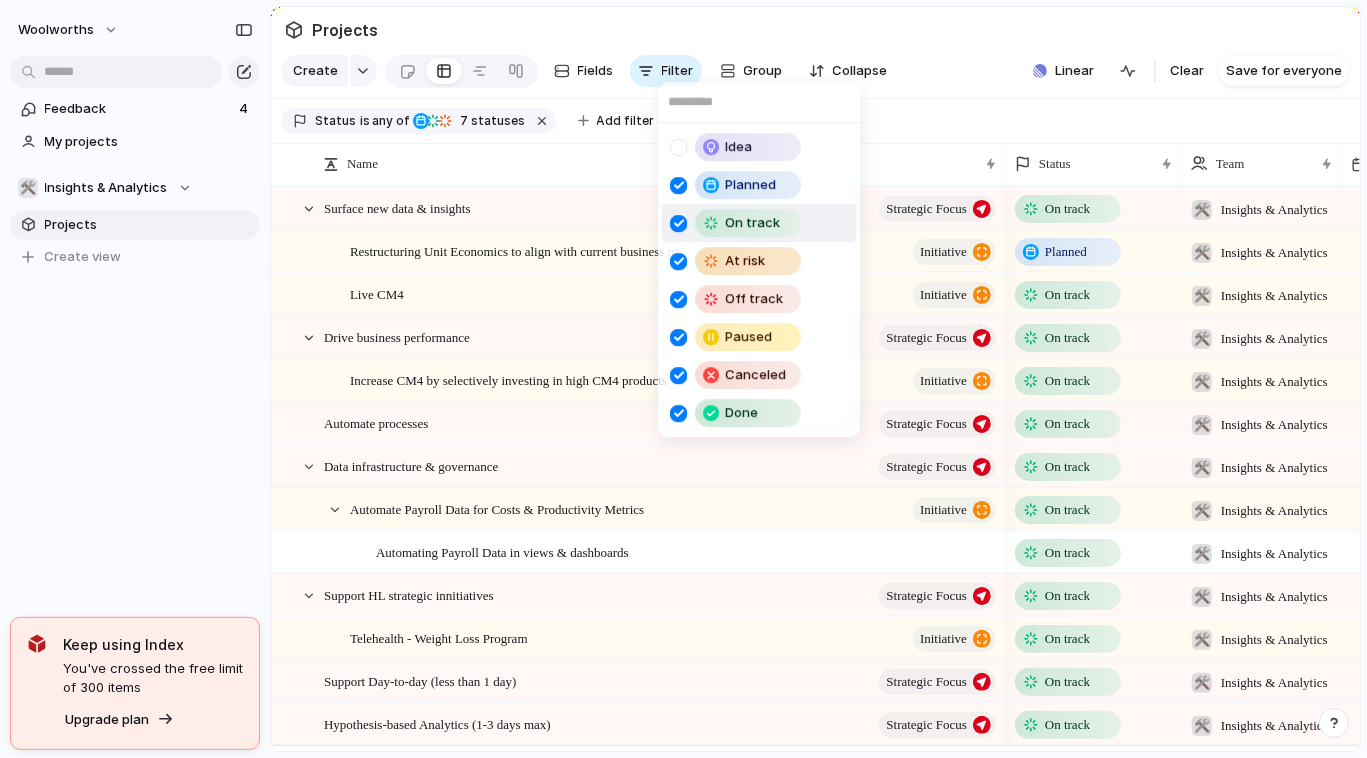 click on "Idea   Planned   On track   At risk   Off track   Paused   Canceled   Done" at bounding box center [683, 379] 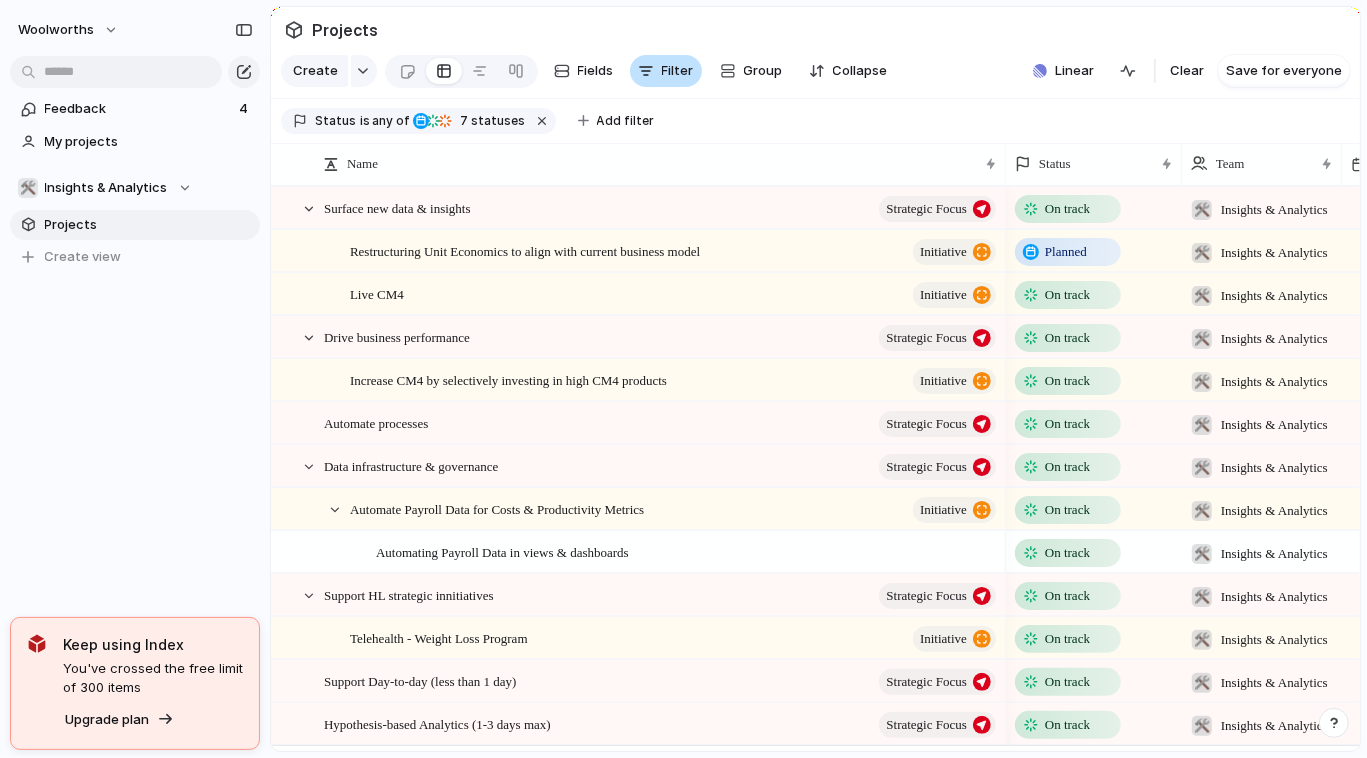 click on "Filter" at bounding box center (666, 71) 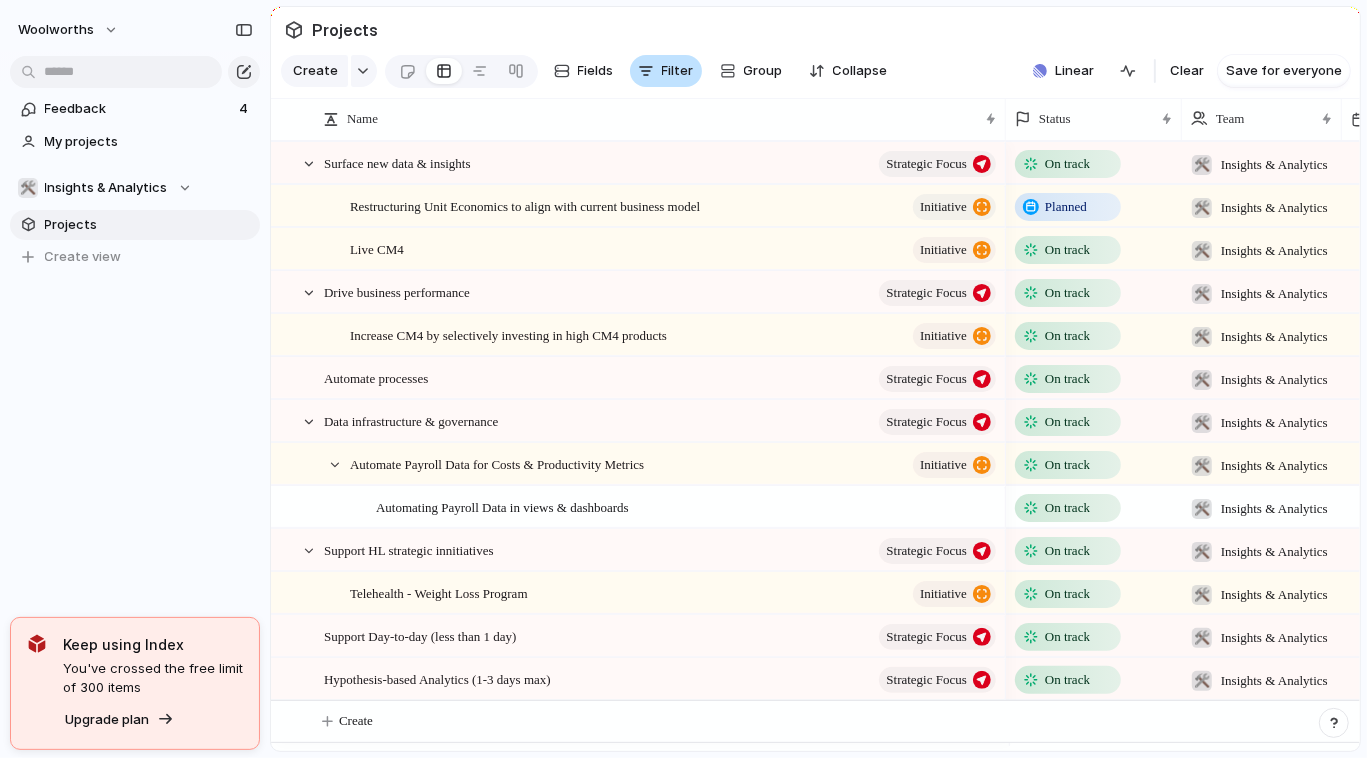 click on "Filter" at bounding box center [666, 71] 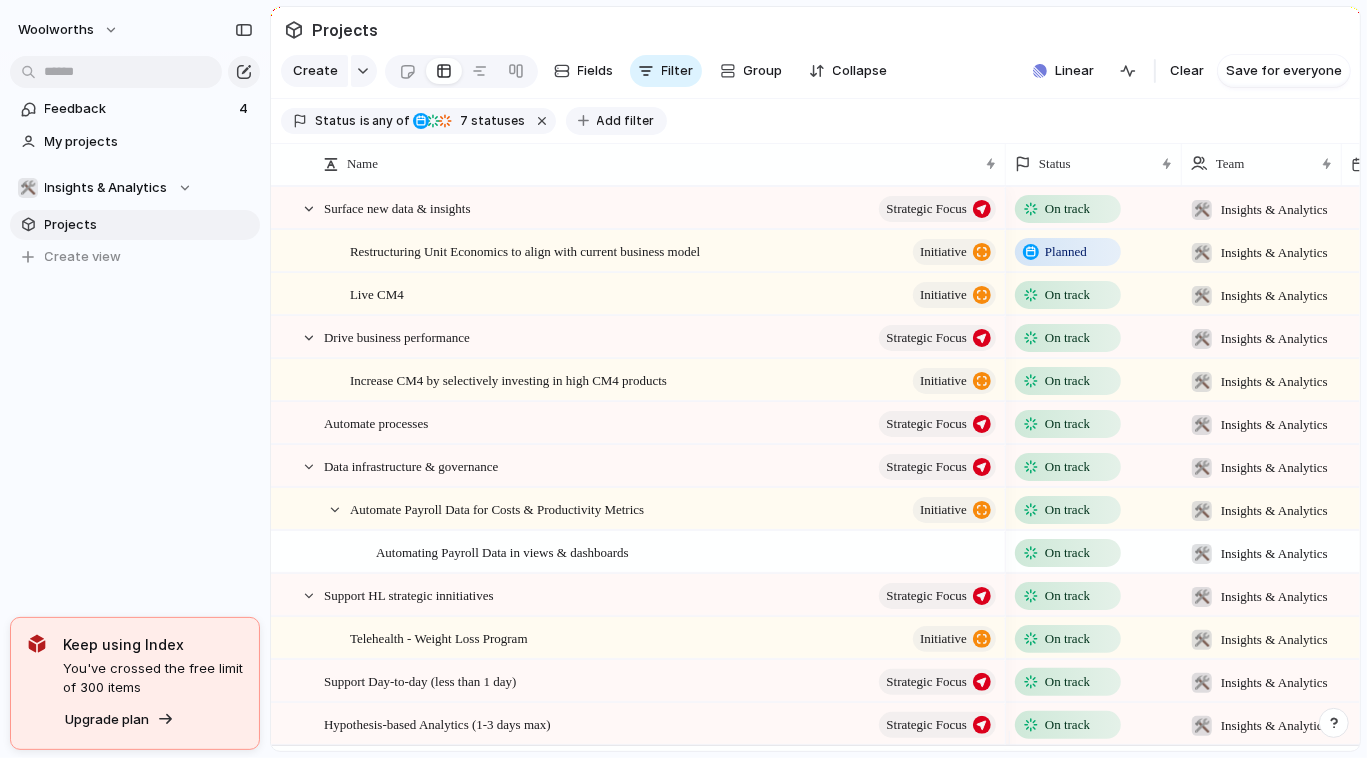 click on "Add filter" at bounding box center (626, 121) 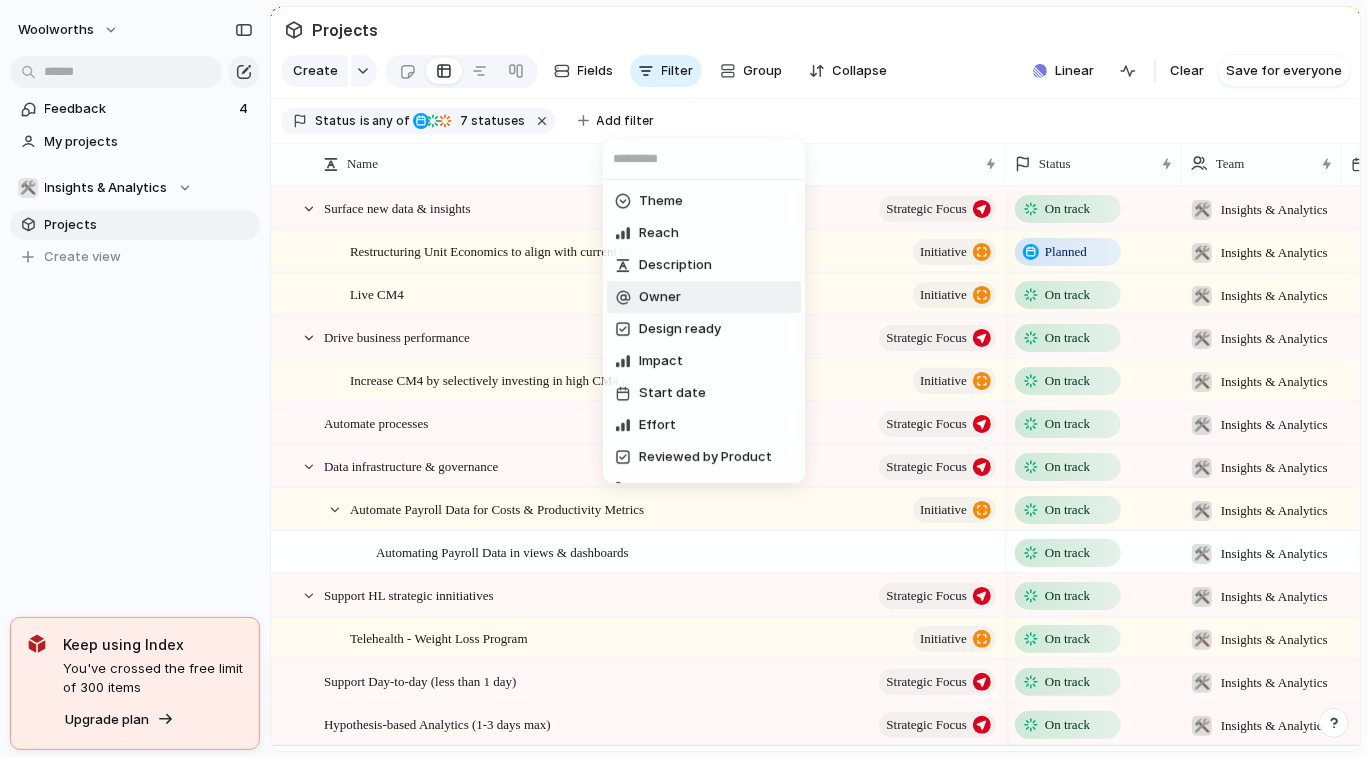 click on "Owner" at bounding box center [660, 297] 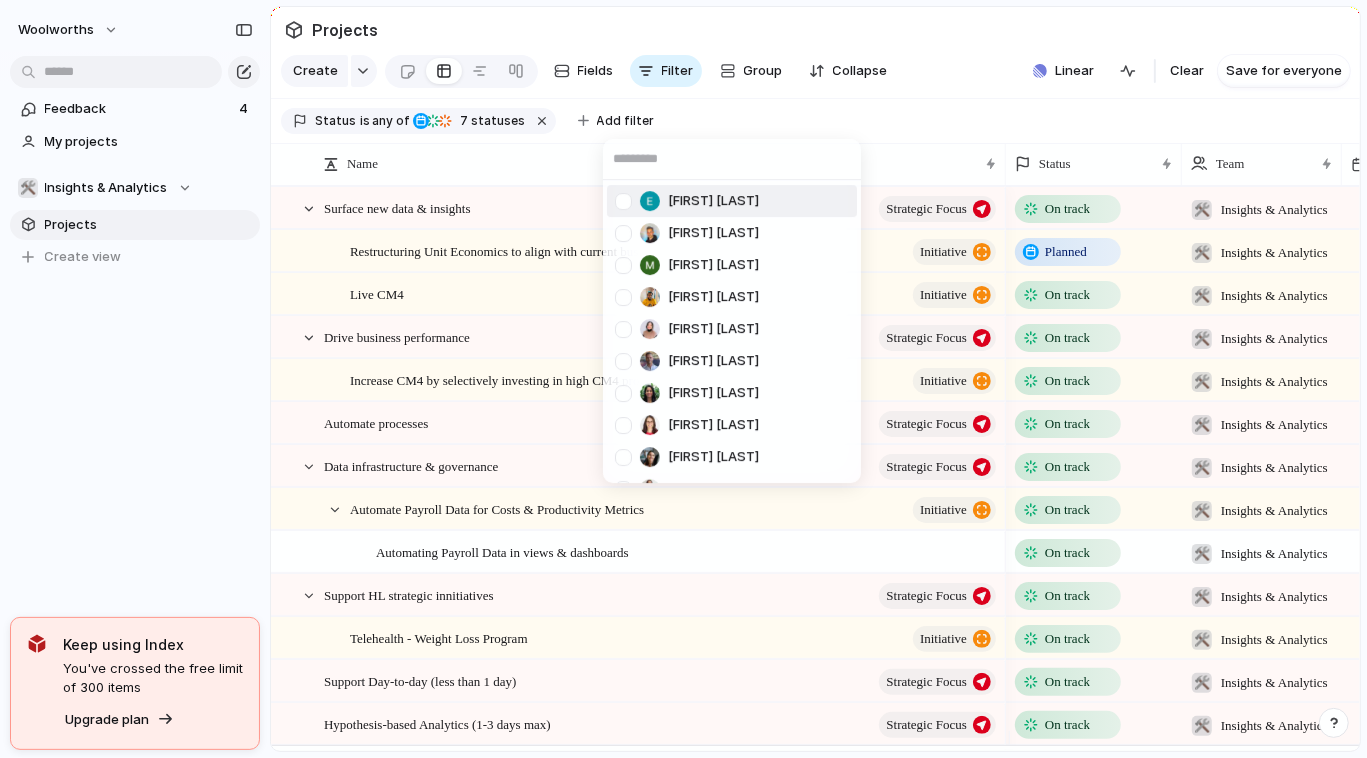 click at bounding box center (623, 201) 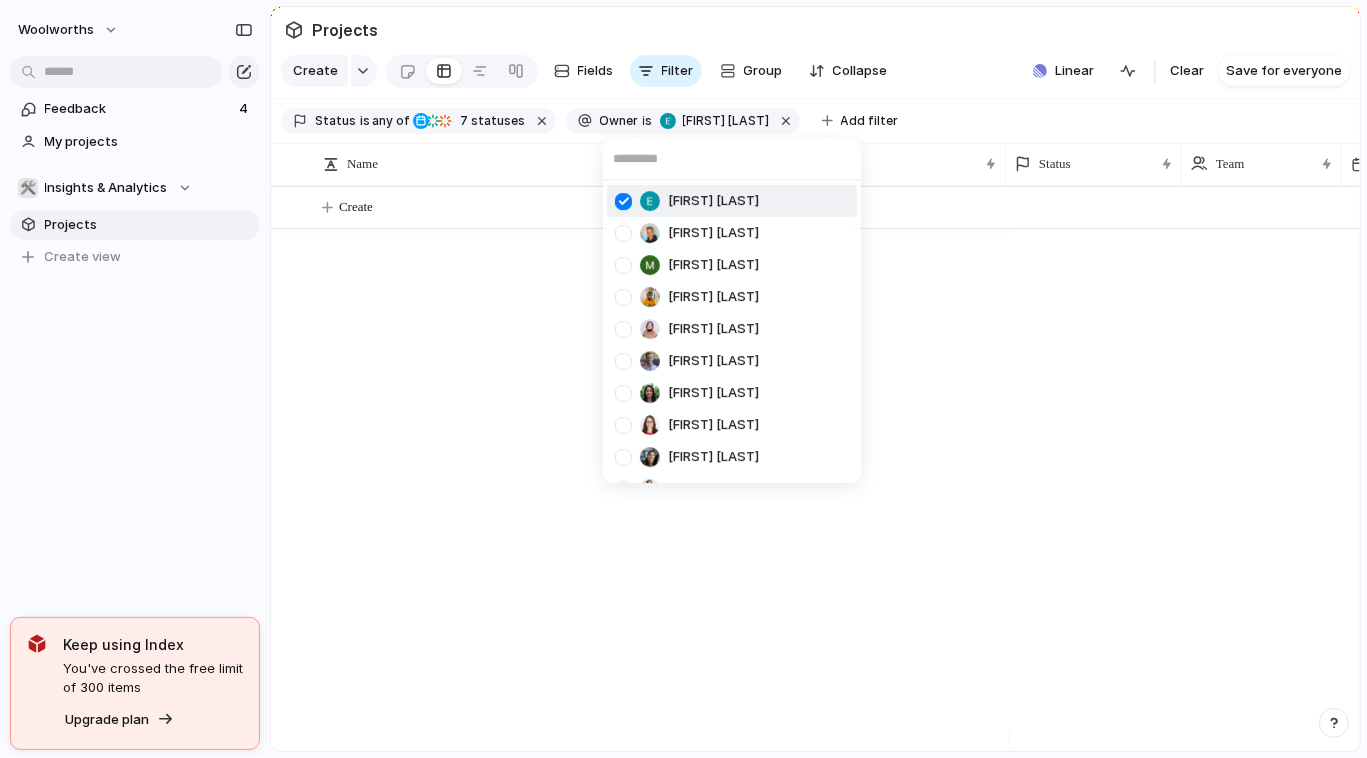 click at bounding box center [623, 201] 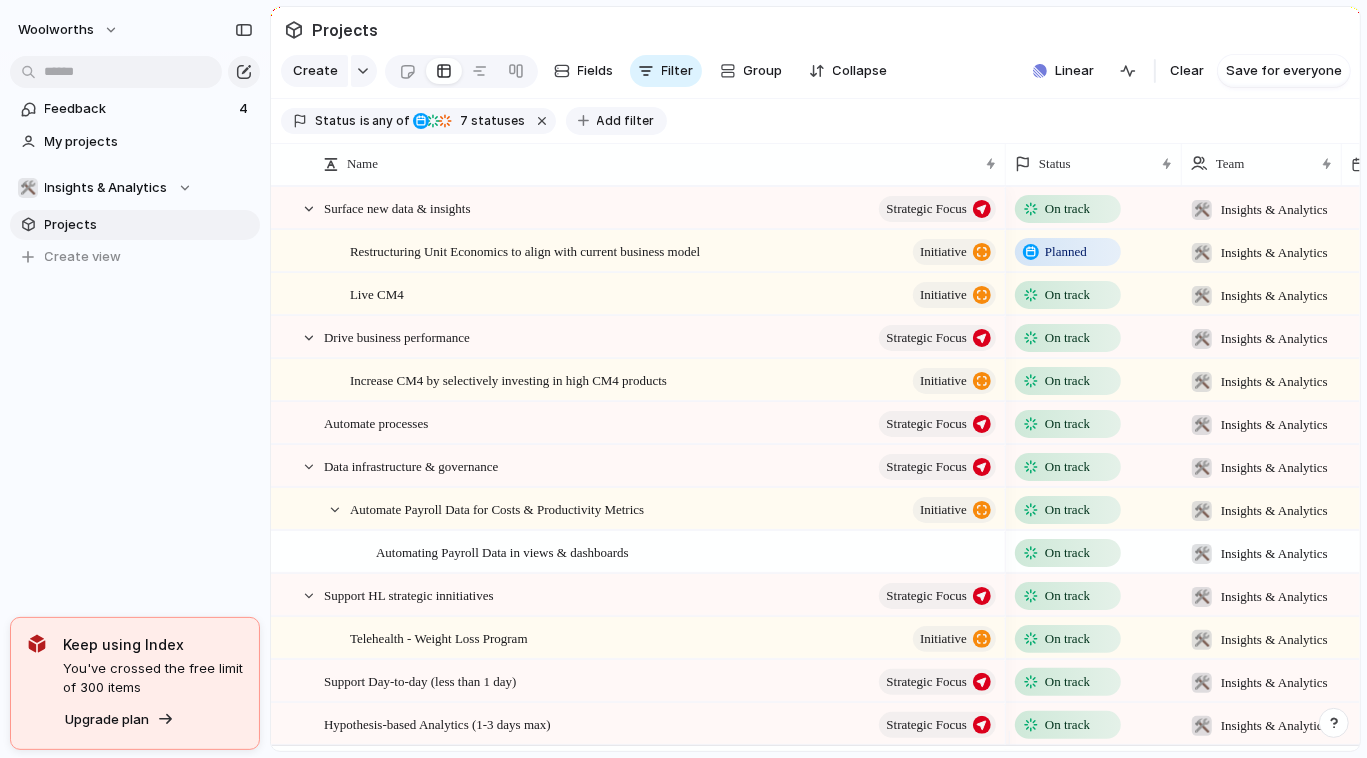 click on "Add filter" at bounding box center (626, 121) 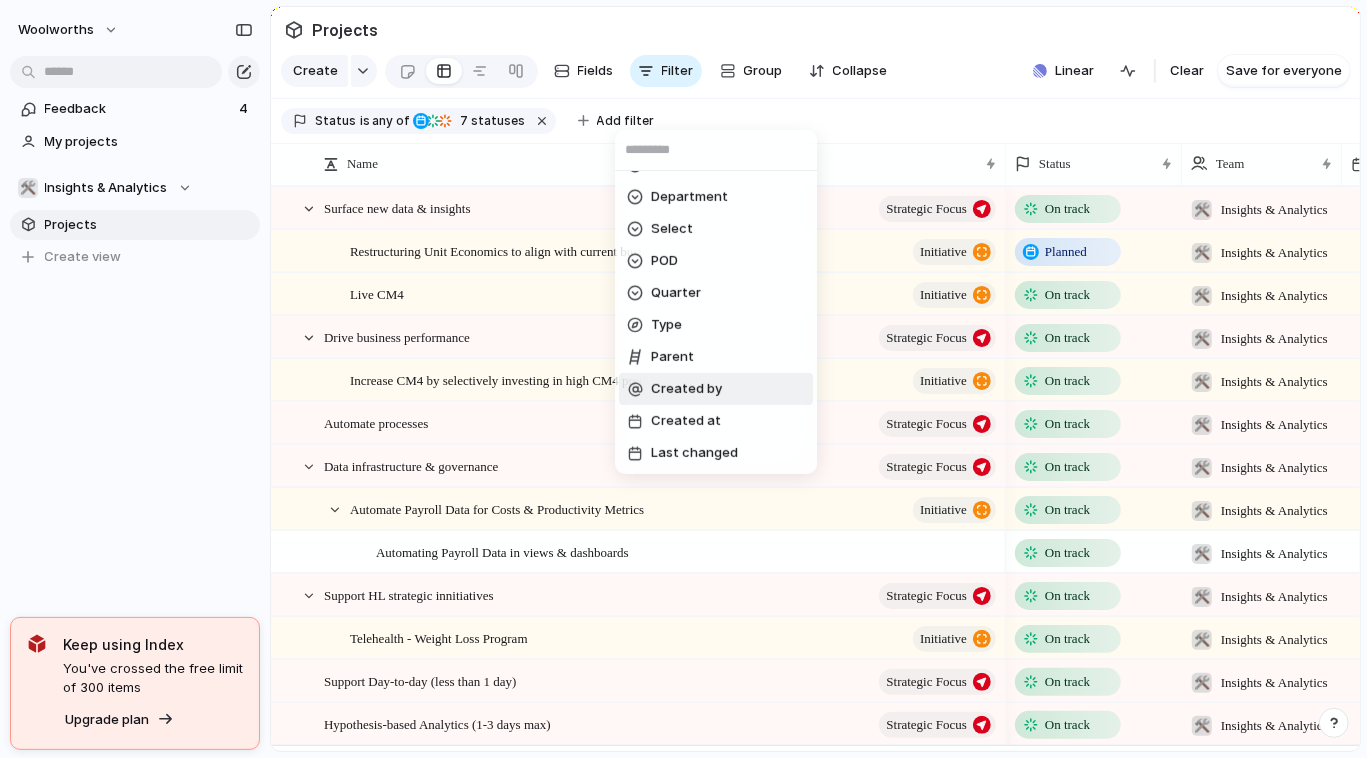 click on "Created by" at bounding box center (686, 389) 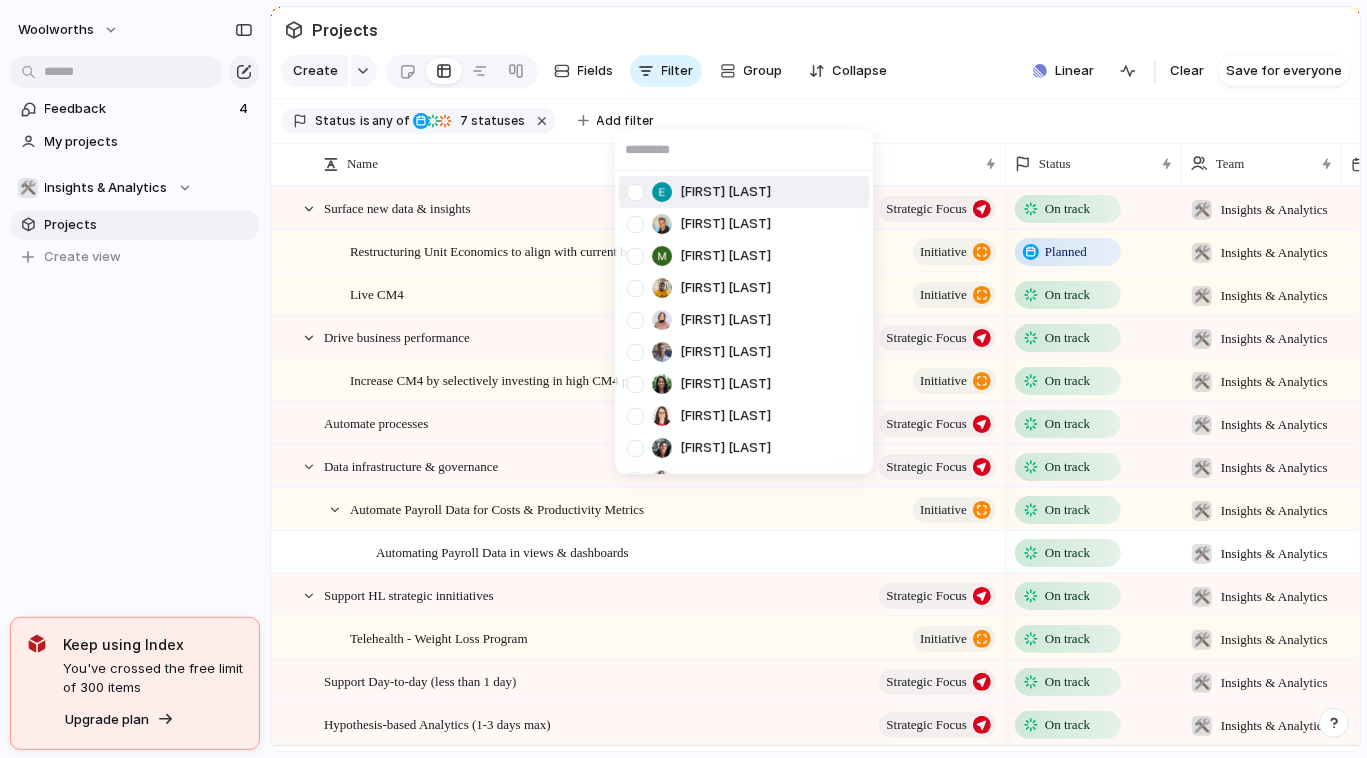 click at bounding box center [635, 192] 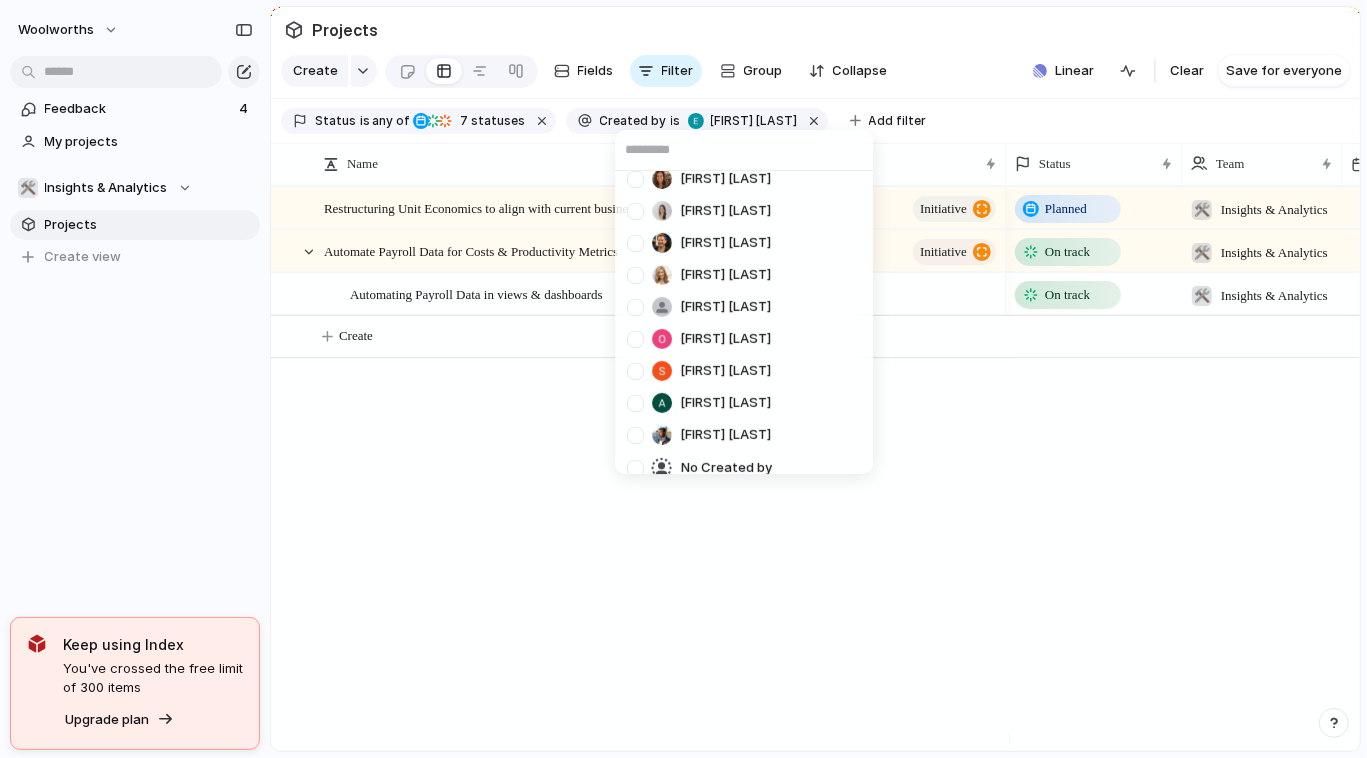 scroll, scrollTop: 461, scrollLeft: 0, axis: vertical 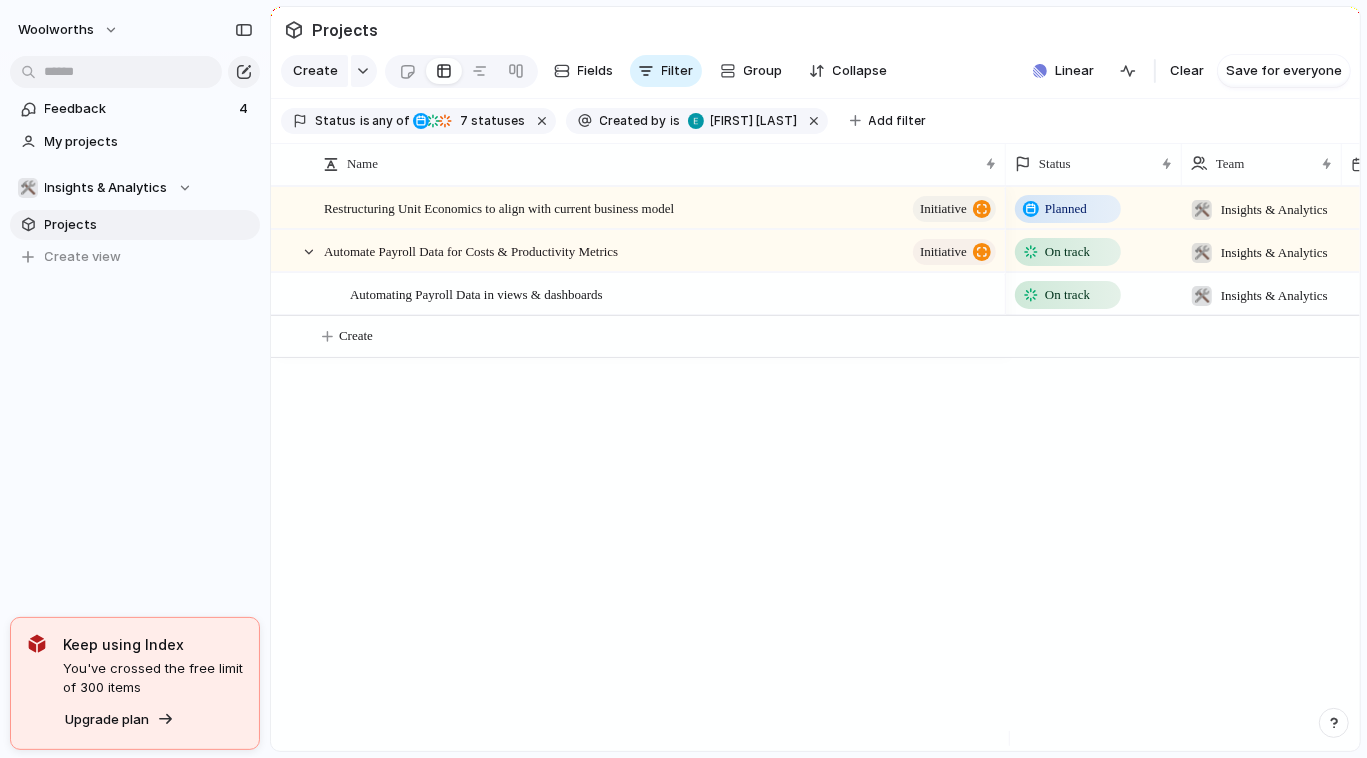 click on "[FIRST] [LAST]   [FIRST] [LAST]   [FIRST] [LAST]   [FIRST] [LAST]   [FIRST] [LAST]   [FIRST] [LAST]   [FIRST] [LAST]   [FIRST] [LAST]   [FIRST] [LAST]   [FIRST] [LAST]   [FIRST] [LAST]   [FIRST] [LAST]   [FIRST] [LAST]   [FIRST] [LAST]   [FIRST] [LAST]   [FIRST] [LAST]   [FIRST] [LAST]   [FIRST] [LAST]   [FIRST] [LAST]   [FIRST] [LAST]   [FIRST] [LAST]   [FIRST] [LAST]   [FIRST] [LAST]   [FIRST] [LAST]" at bounding box center [683, 379] 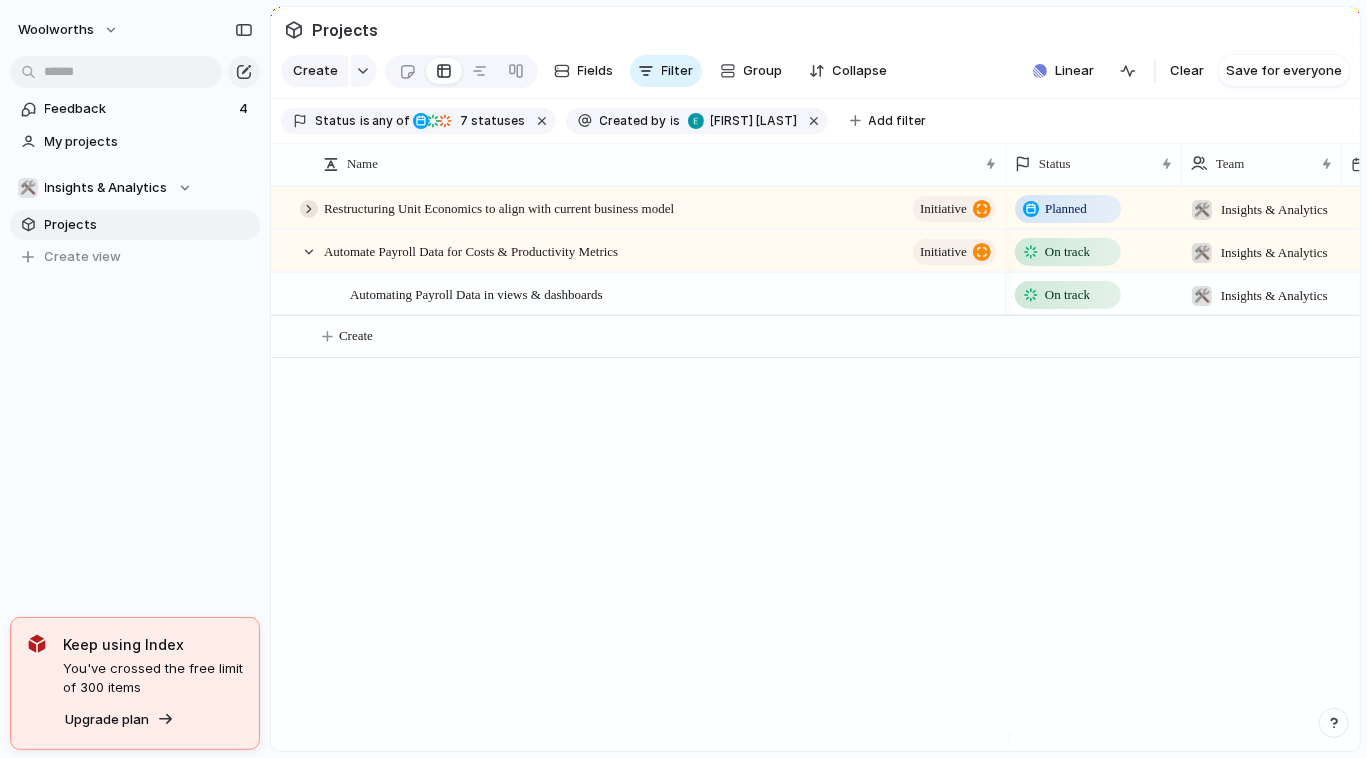 click at bounding box center (309, 209) 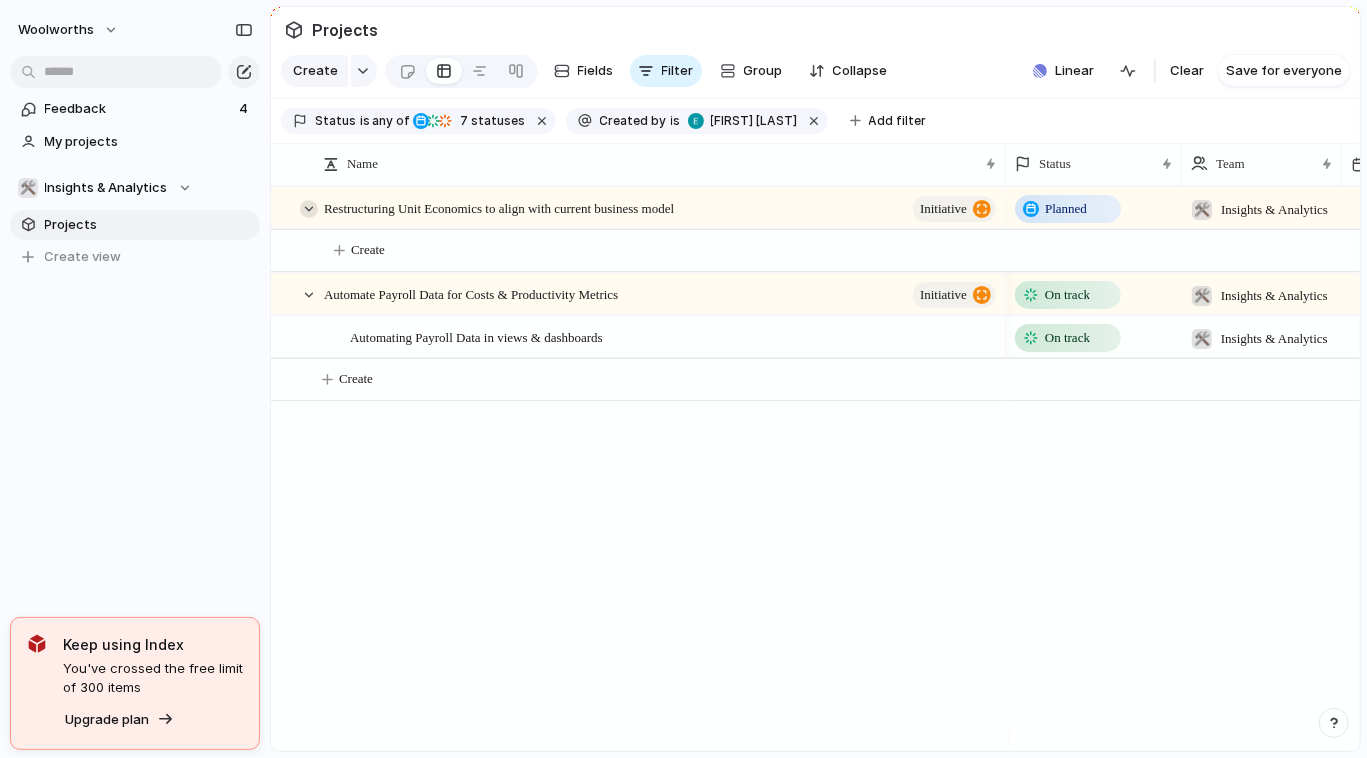 click at bounding box center (309, 209) 